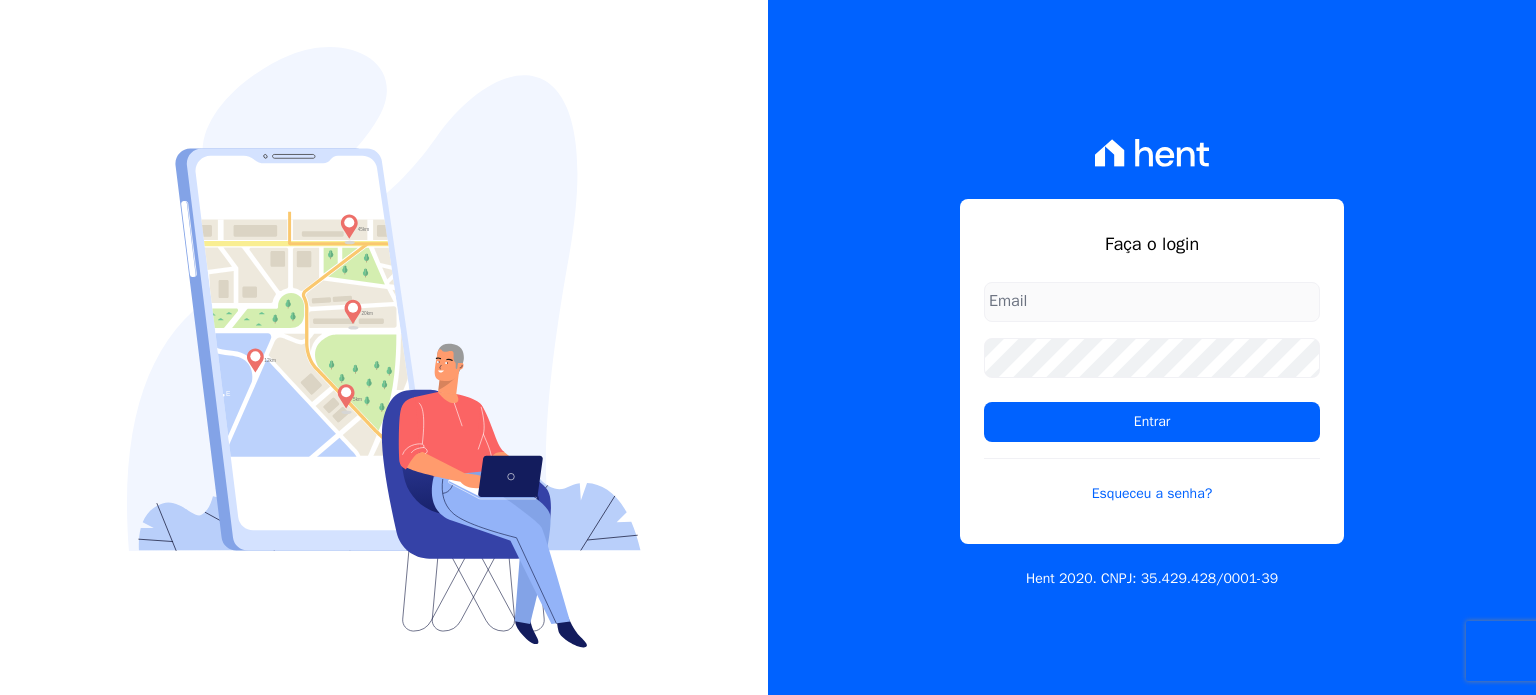 scroll, scrollTop: 0, scrollLeft: 0, axis: both 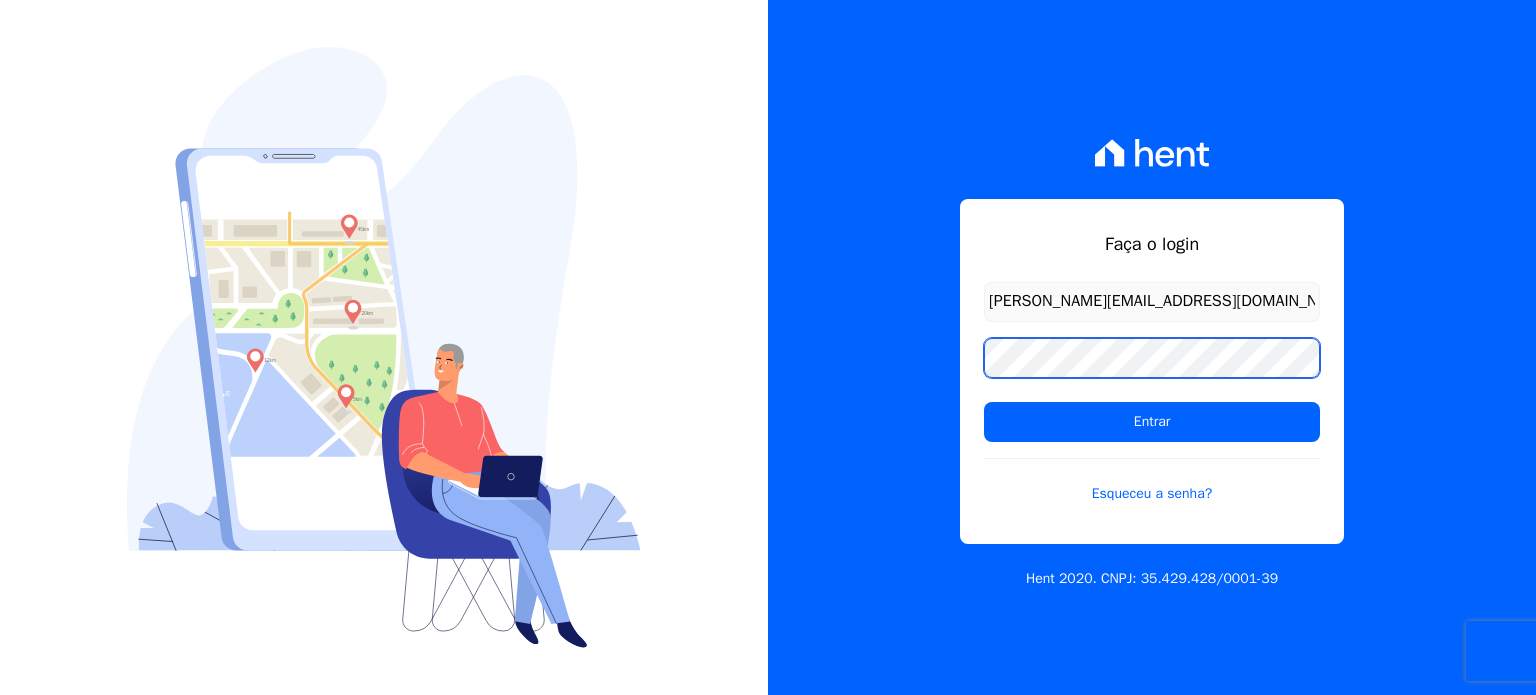 click on "Entrar" at bounding box center (1152, 422) 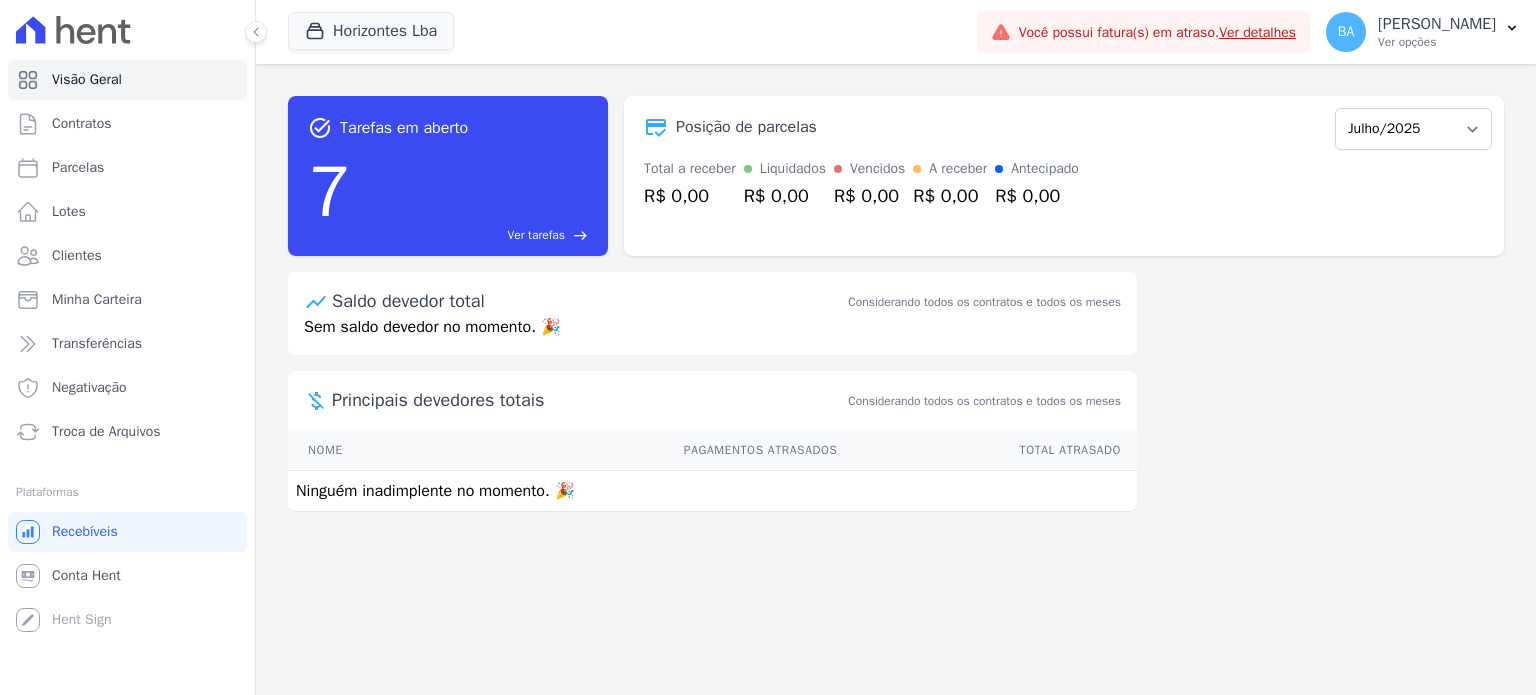 scroll, scrollTop: 0, scrollLeft: 0, axis: both 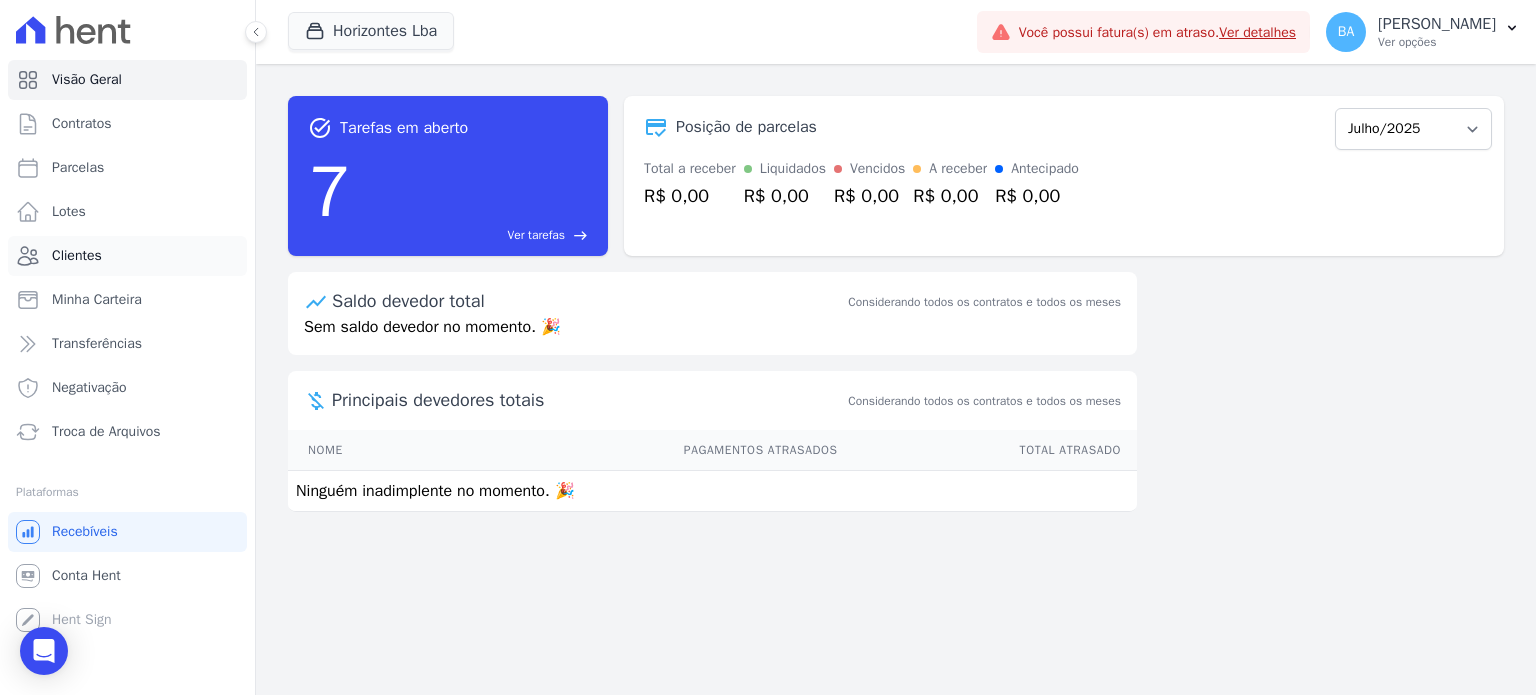 click on "Clientes" at bounding box center (127, 256) 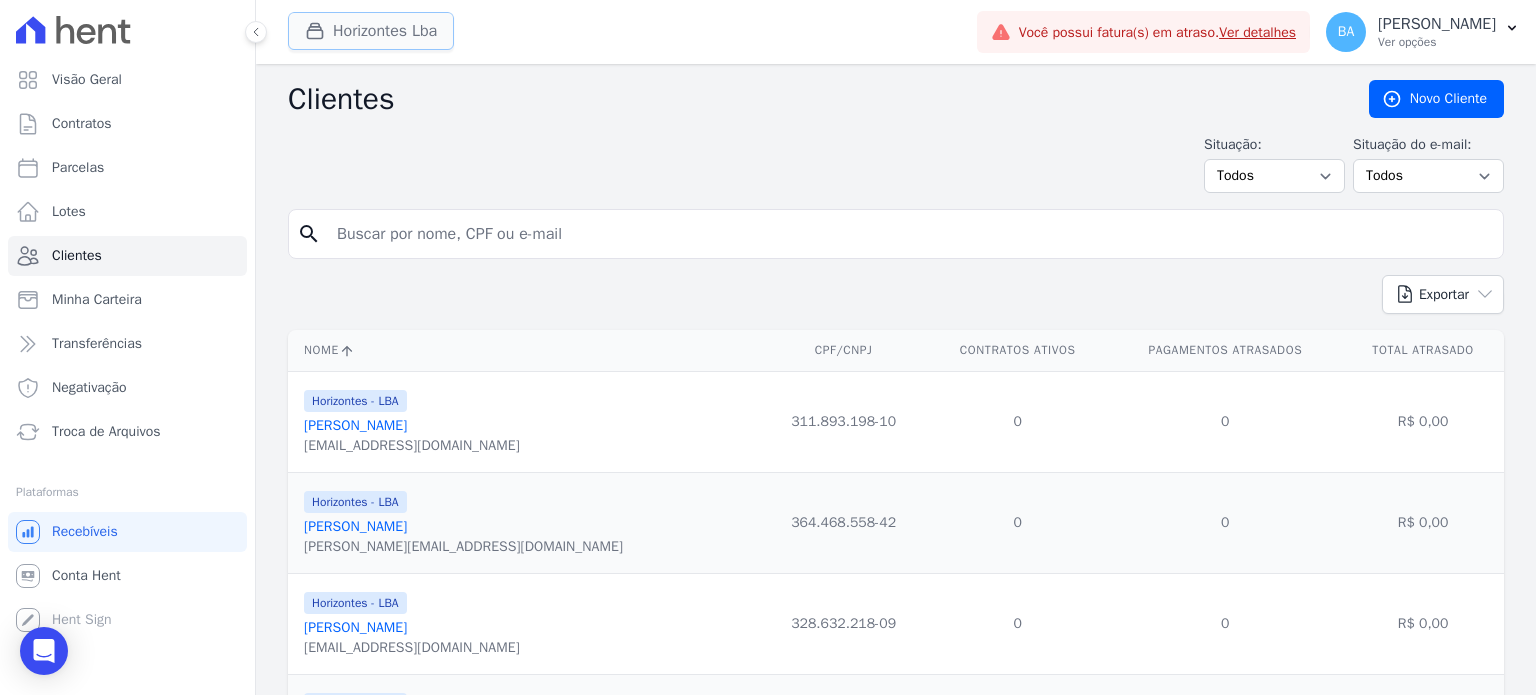 click on "Horizontes   Lba" at bounding box center (371, 31) 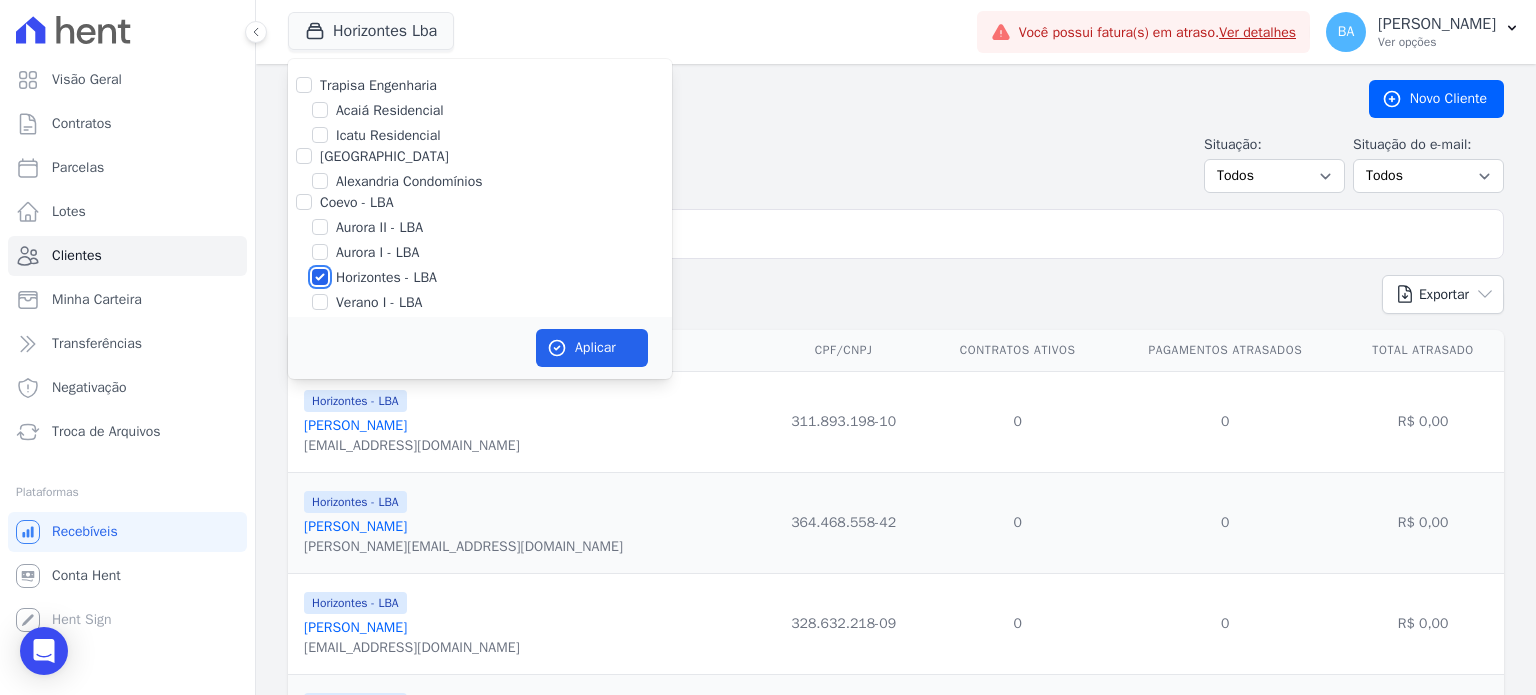 click on "Horizontes - LBA" at bounding box center (320, 277) 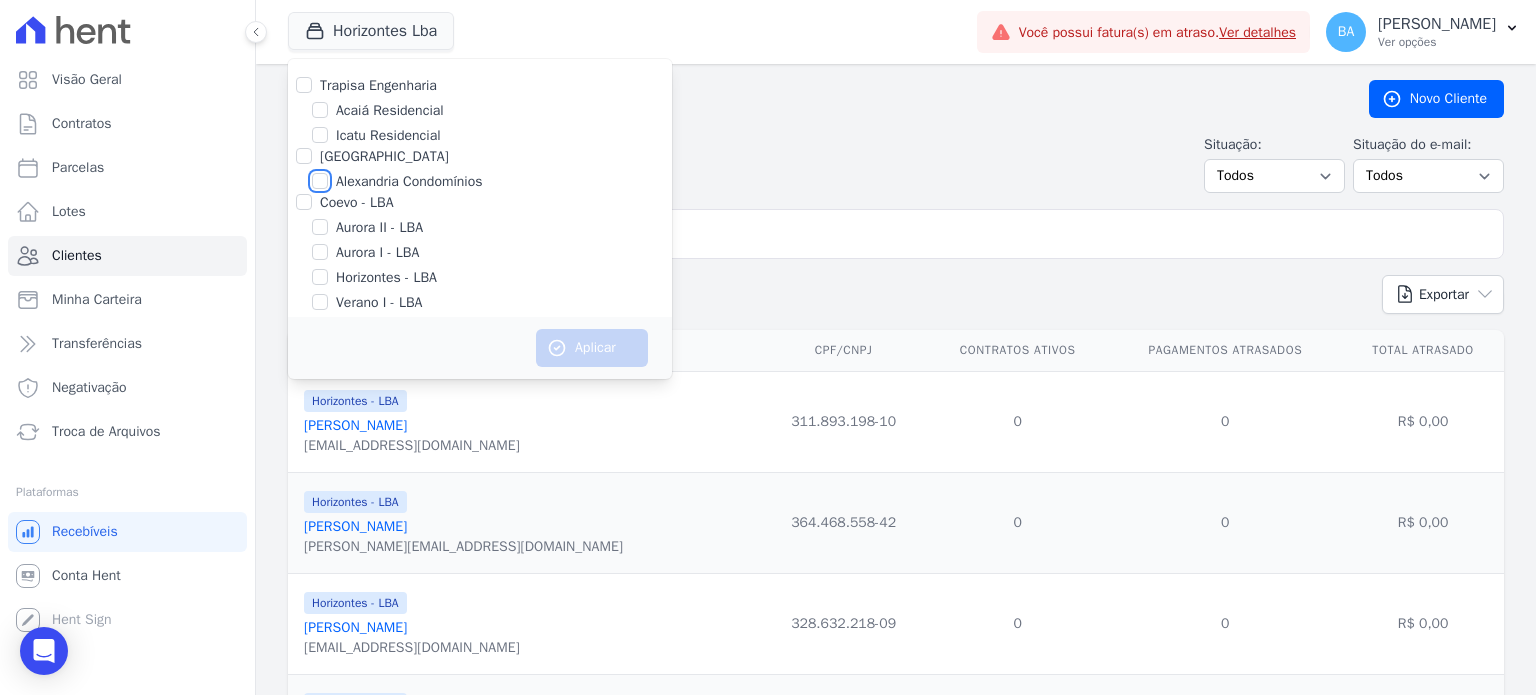 click on "Alexandria Condomínios" at bounding box center (320, 181) 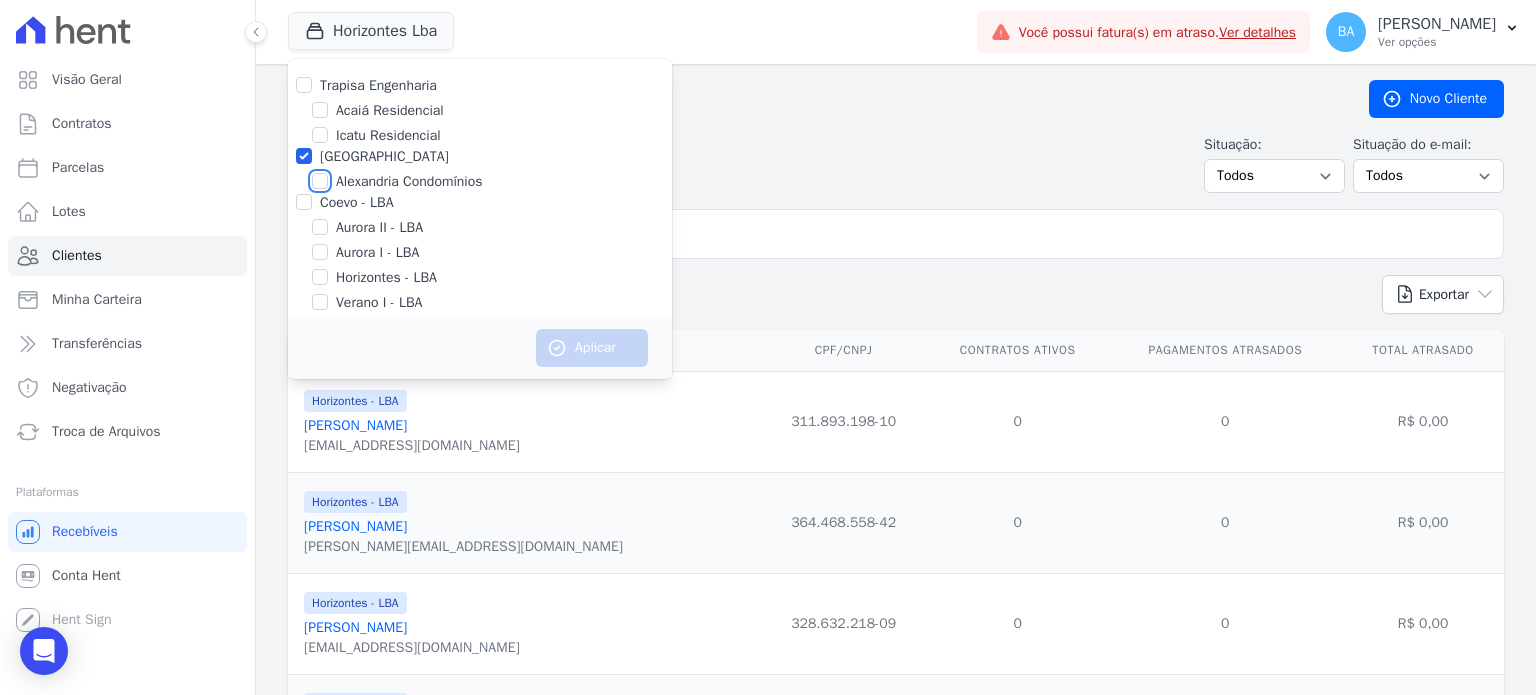 checkbox on "true" 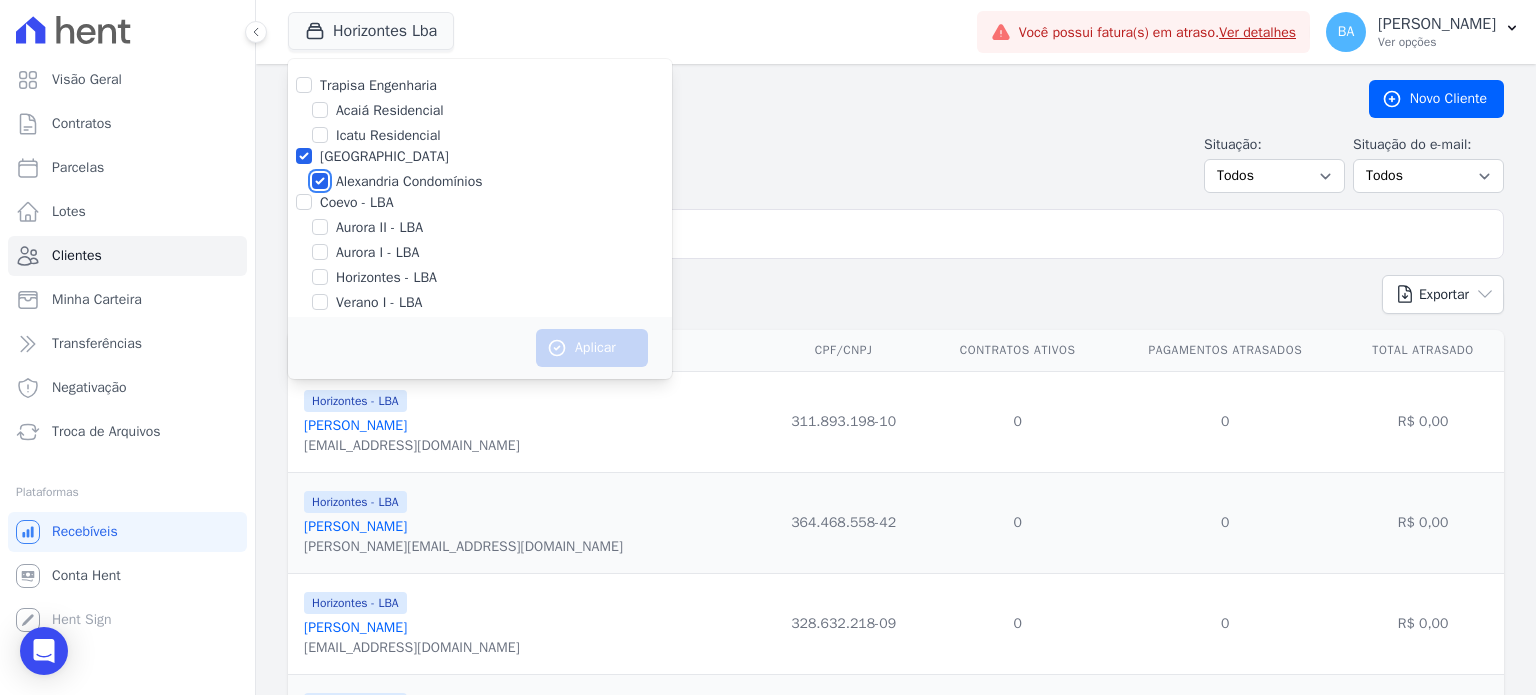 checkbox on "true" 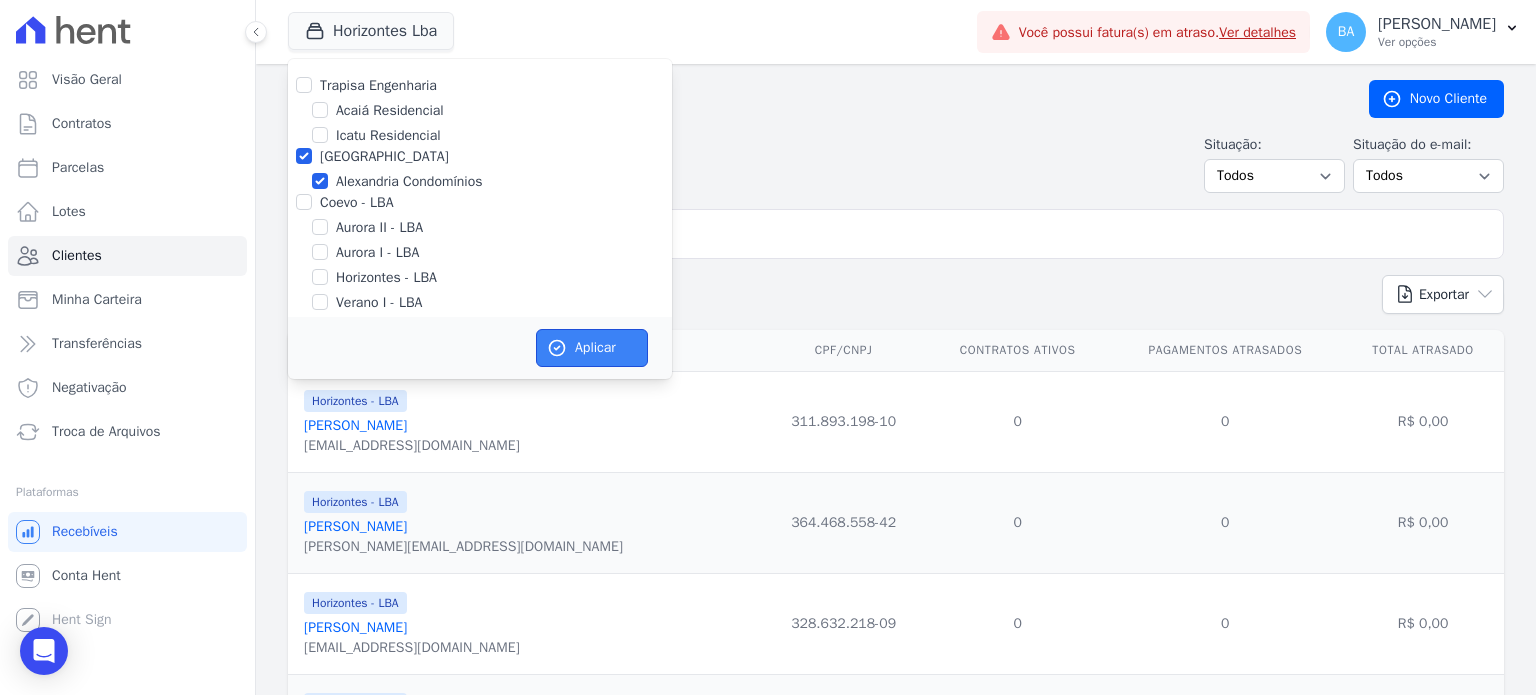 click on "Aplicar" at bounding box center (592, 348) 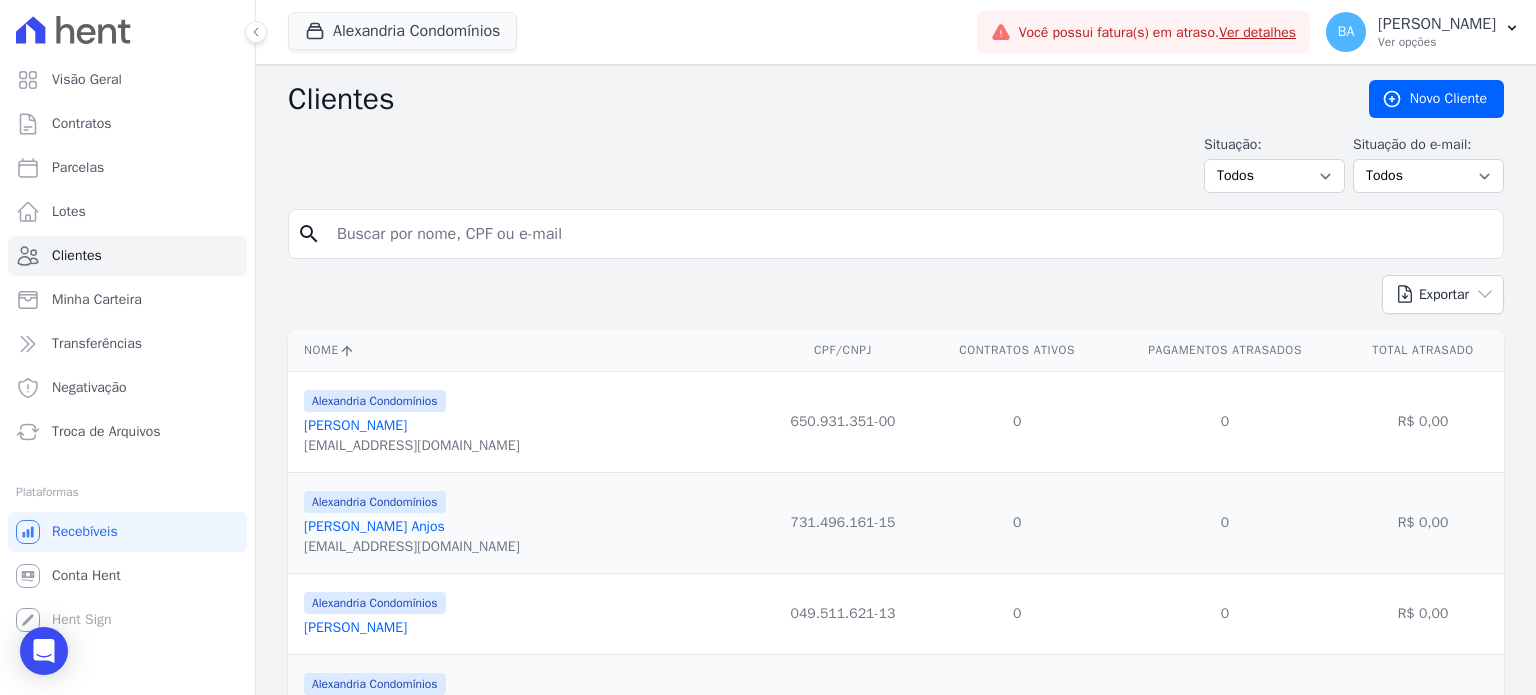 click on "Adriana Miyuky Ono" at bounding box center (355, 425) 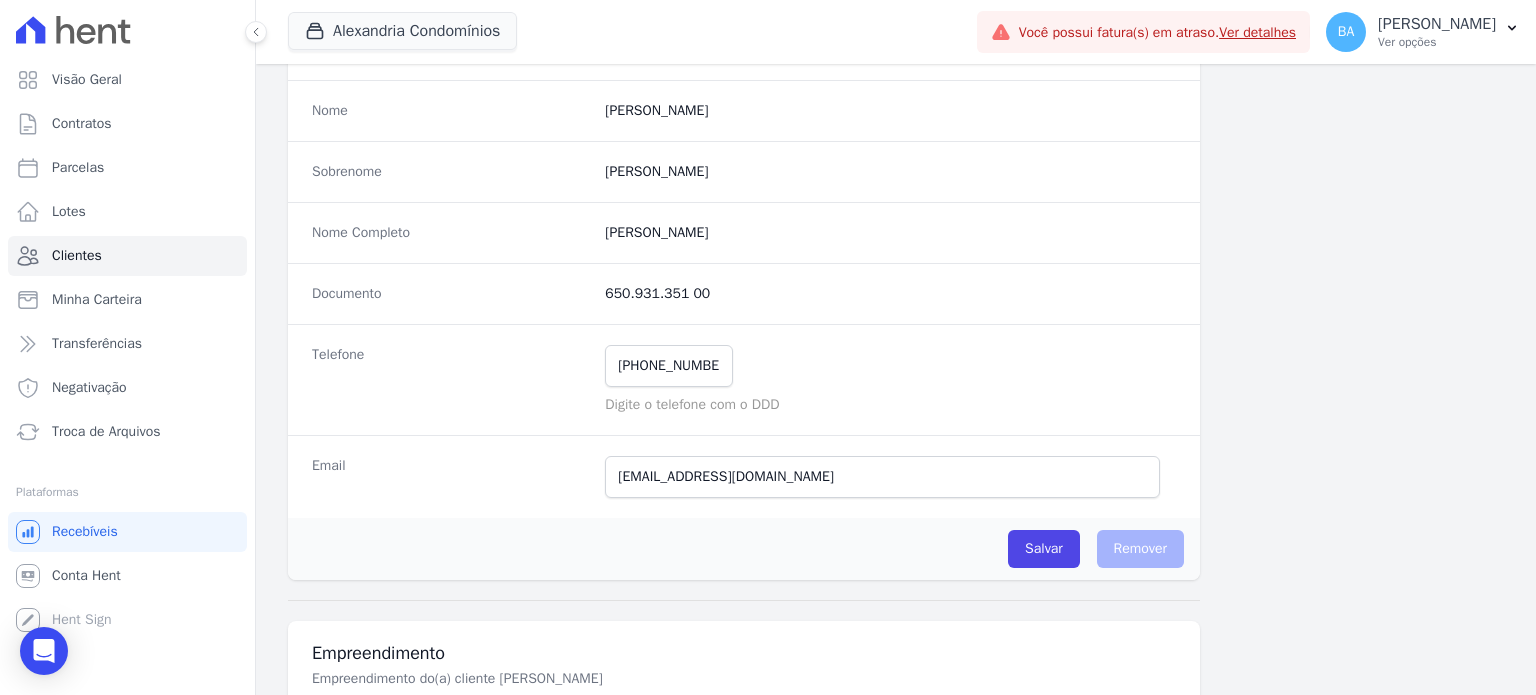 scroll, scrollTop: 300, scrollLeft: 0, axis: vertical 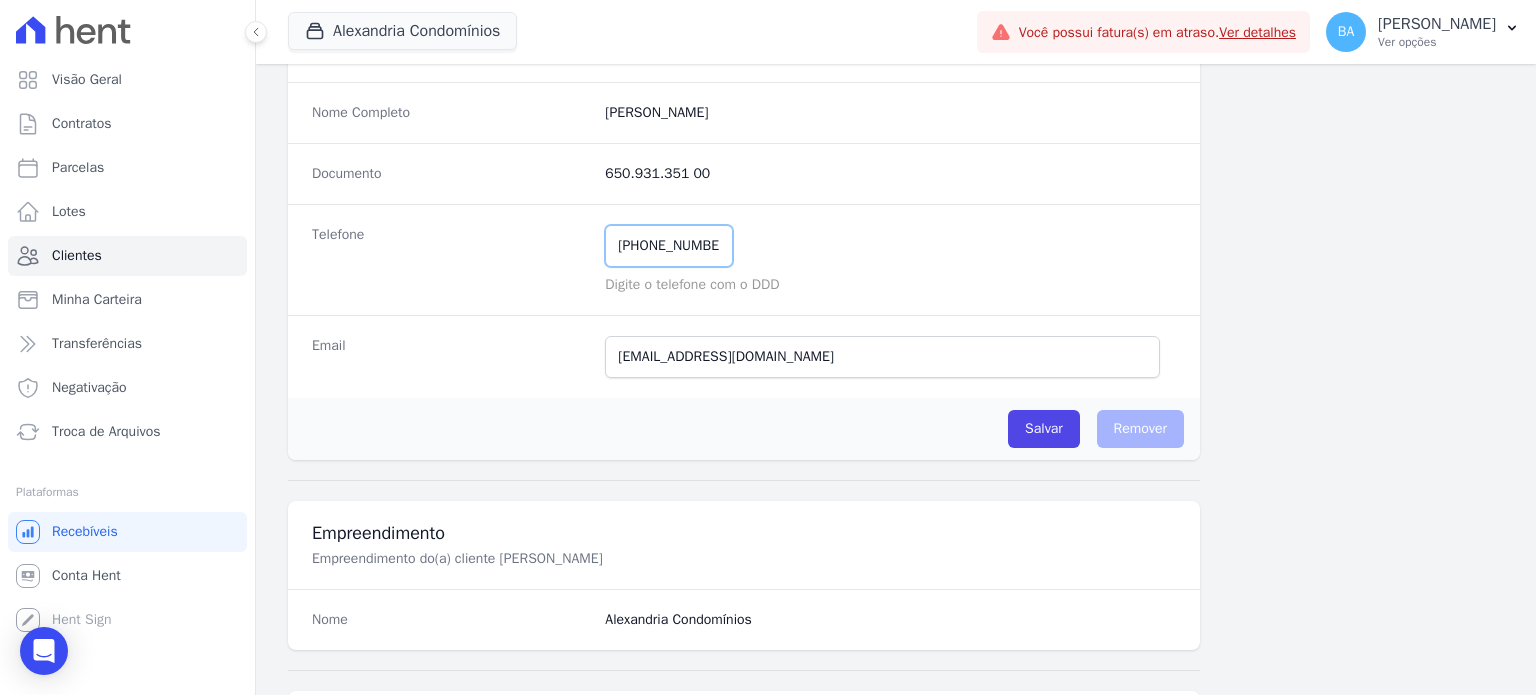 click on "(66) 99911-2571" at bounding box center (669, 246) 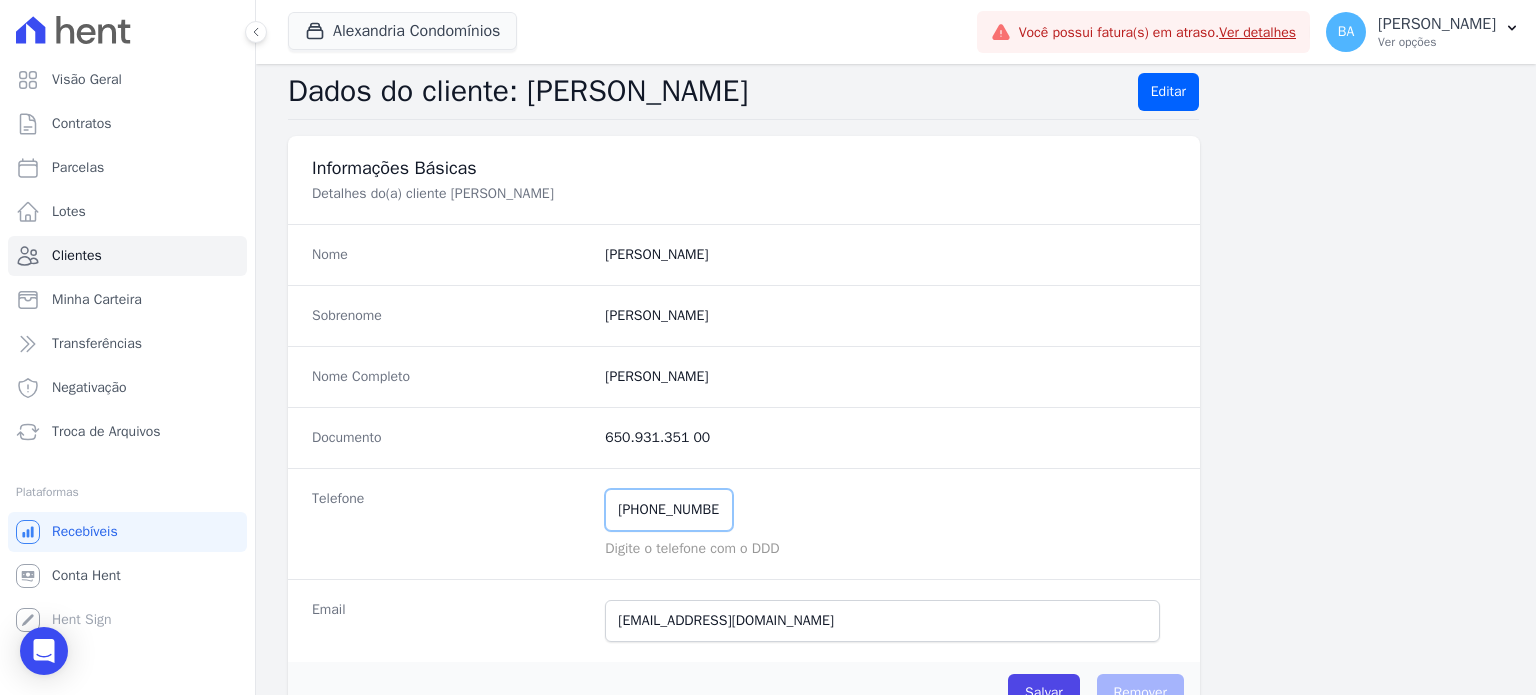 scroll, scrollTop: 0, scrollLeft: 0, axis: both 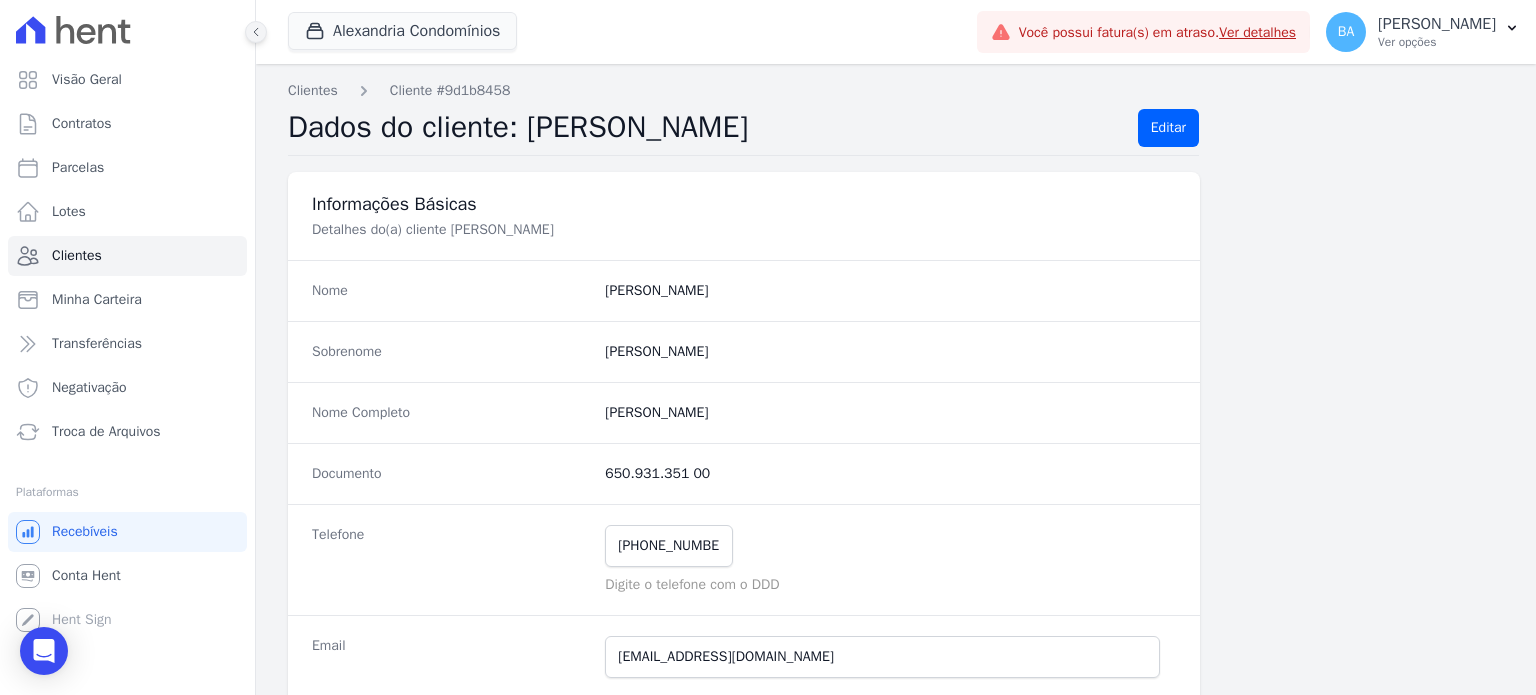 click at bounding box center [256, 32] 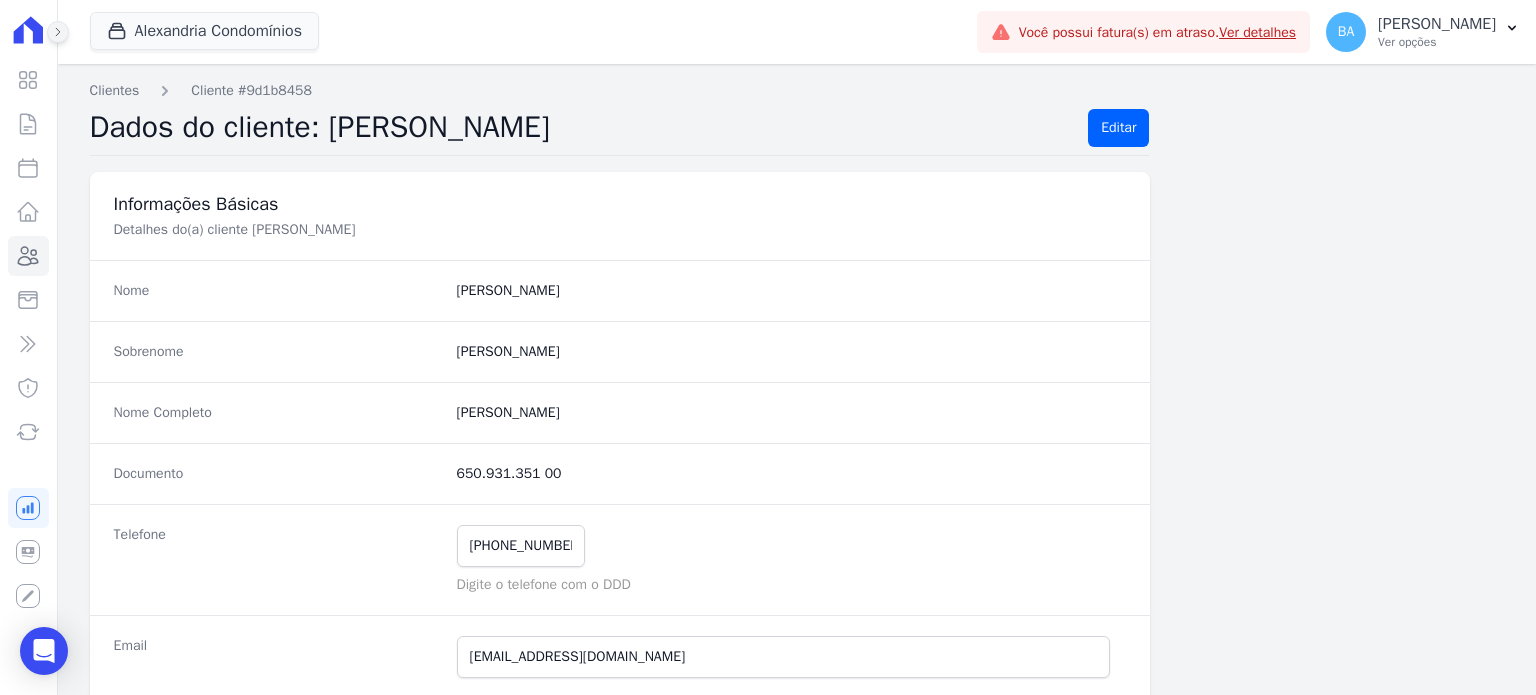 click at bounding box center (58, 32) 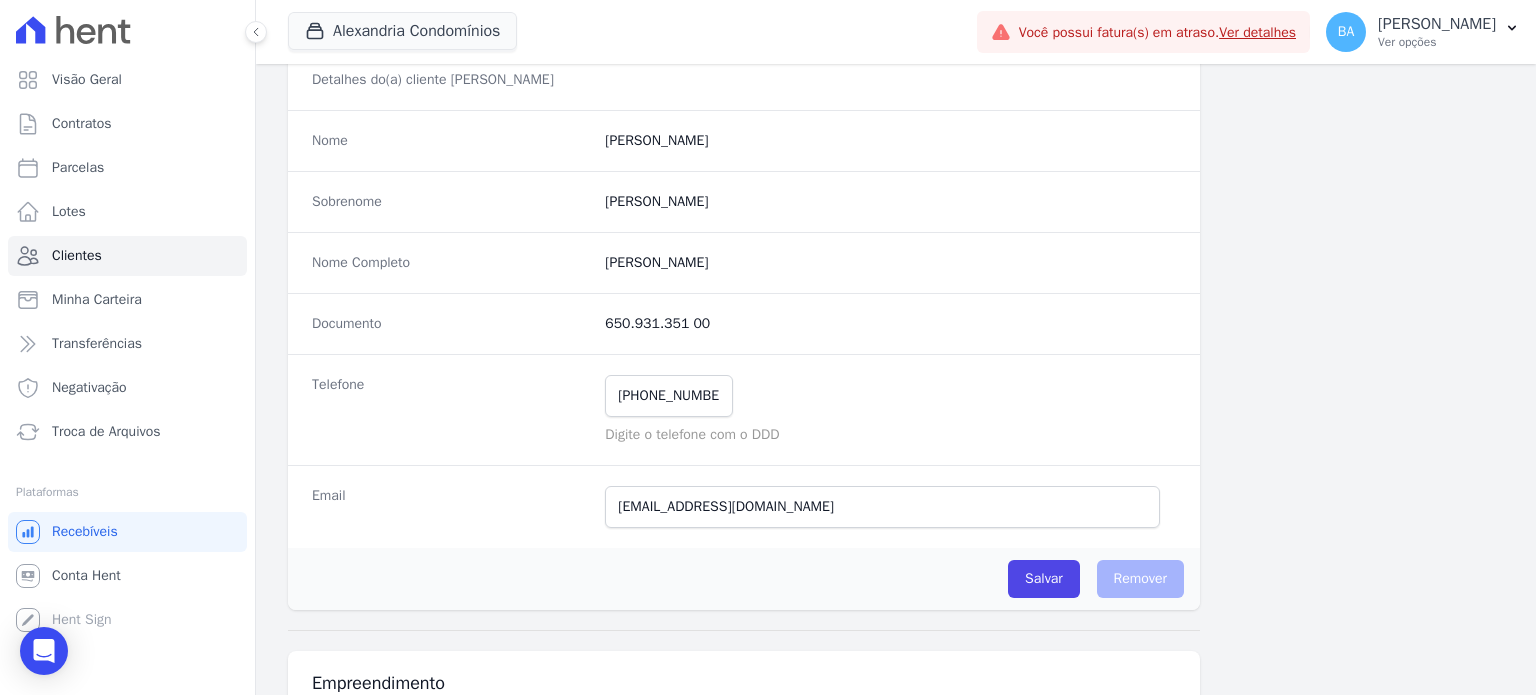 scroll, scrollTop: 0, scrollLeft: 0, axis: both 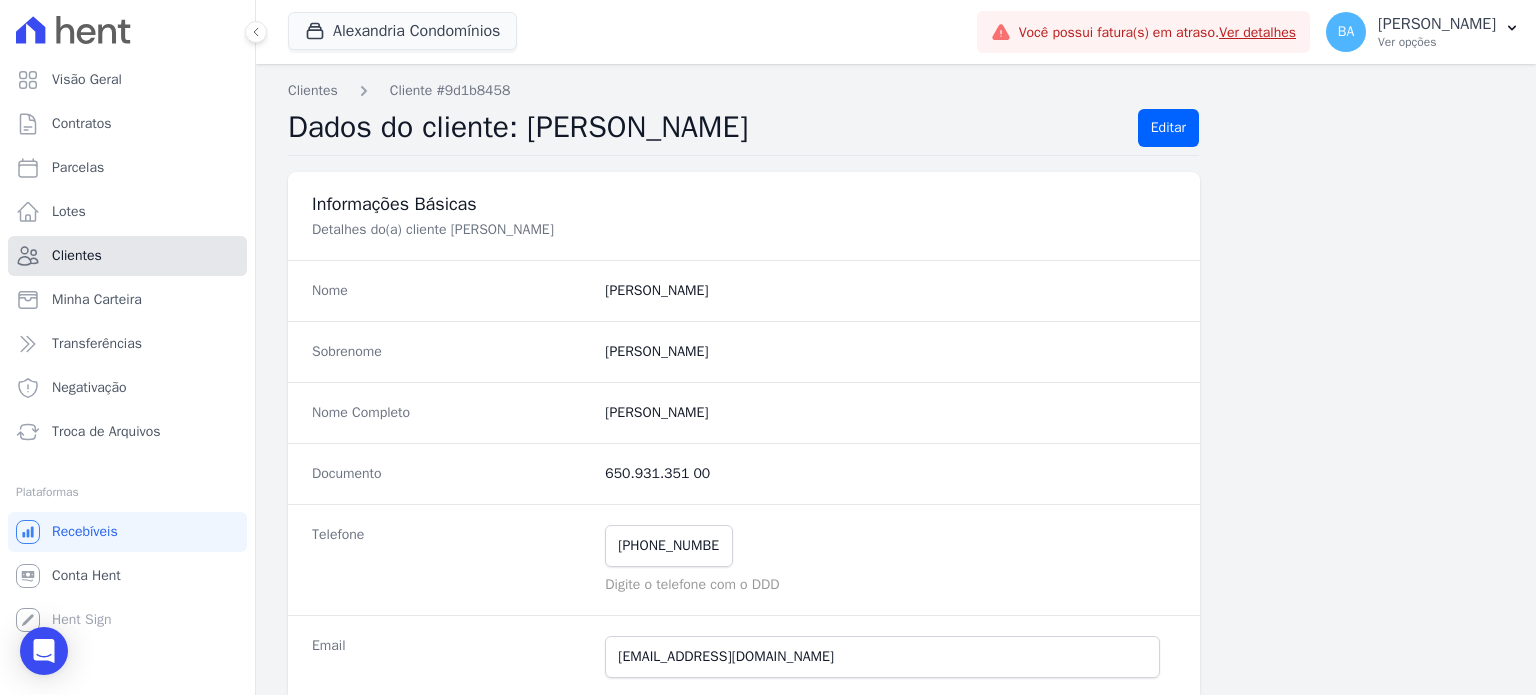 click on "Clientes" at bounding box center [127, 256] 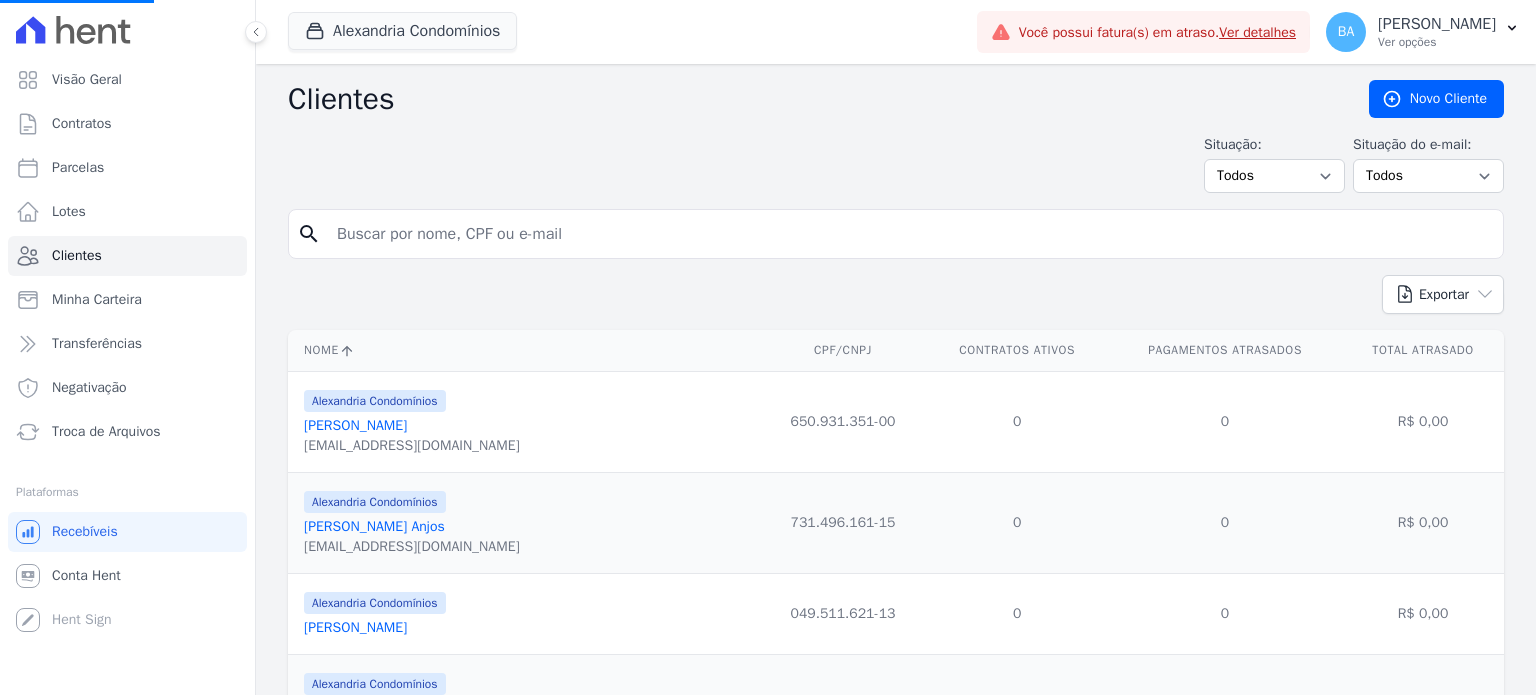scroll, scrollTop: 0, scrollLeft: 0, axis: both 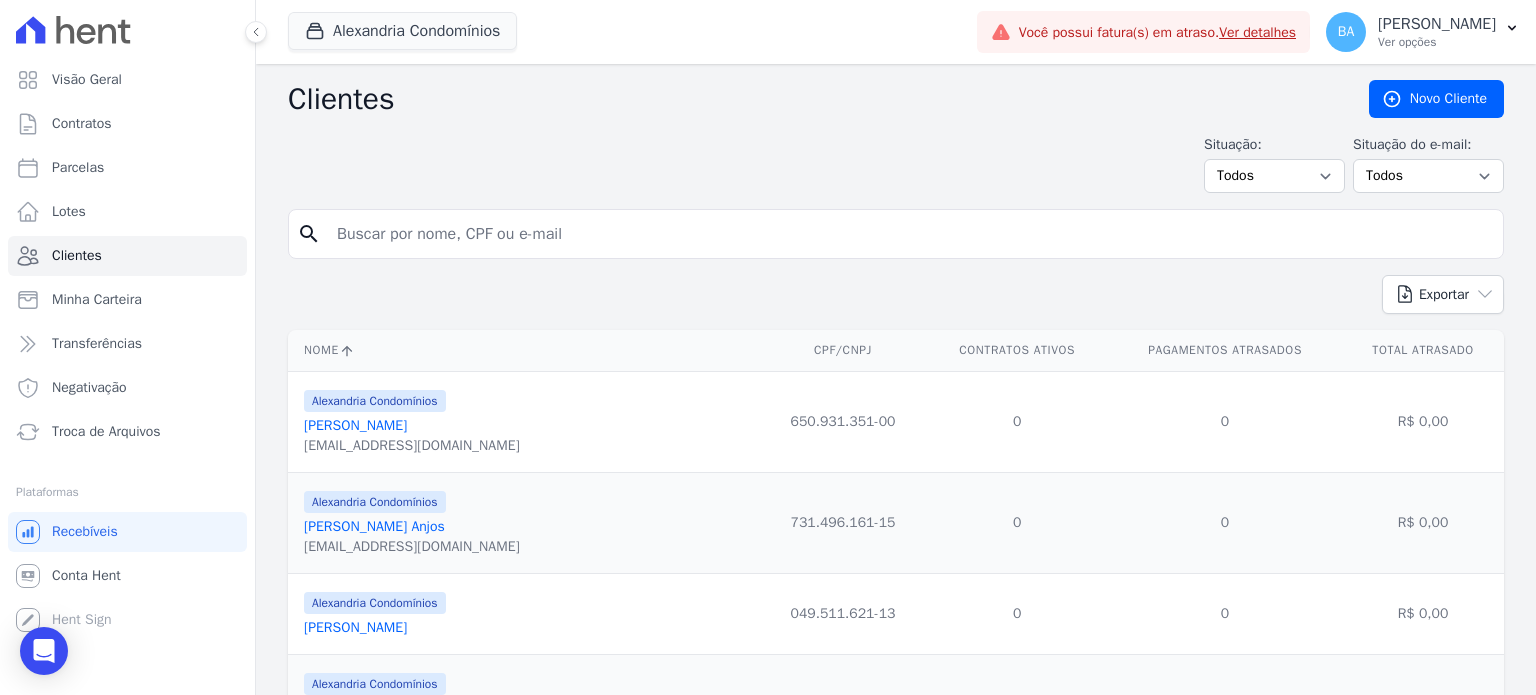click on "alan.anjos2@gmail.com" at bounding box center (412, 547) 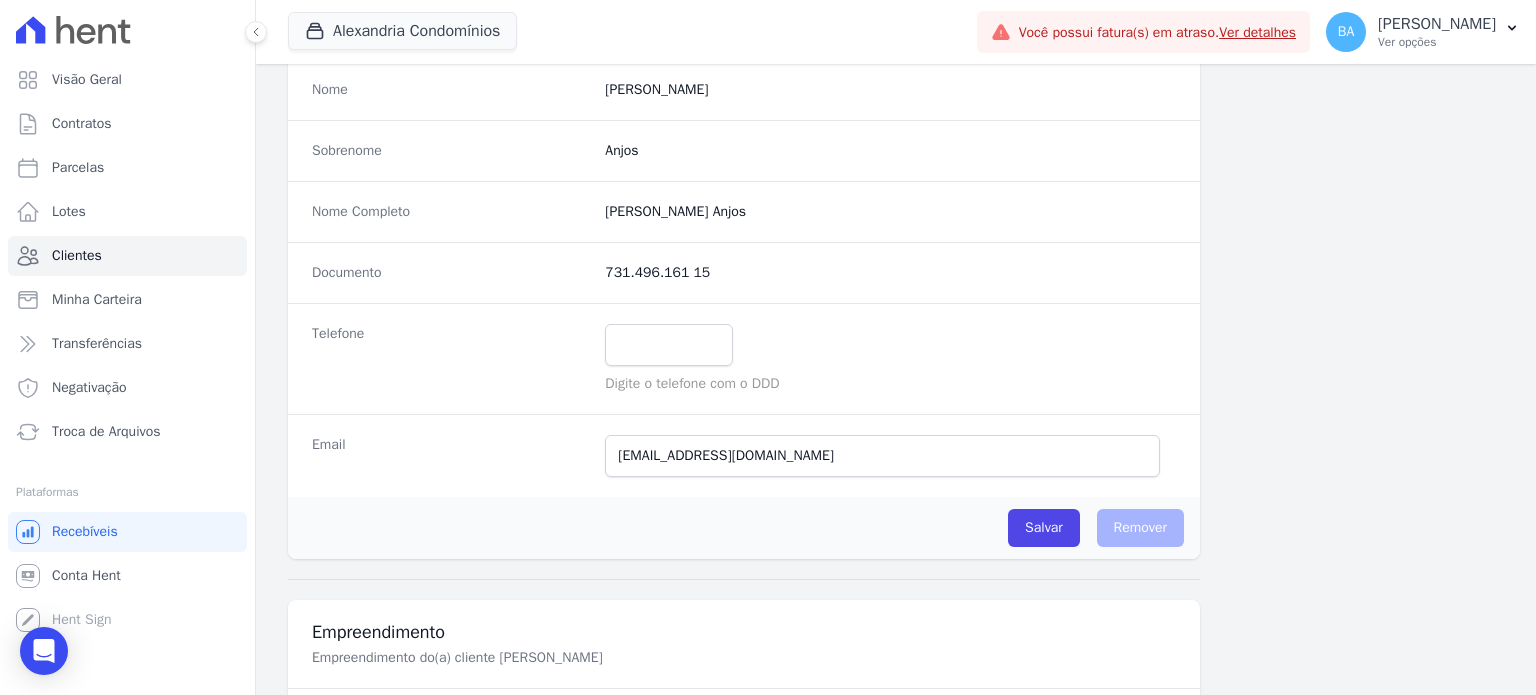 scroll, scrollTop: 0, scrollLeft: 0, axis: both 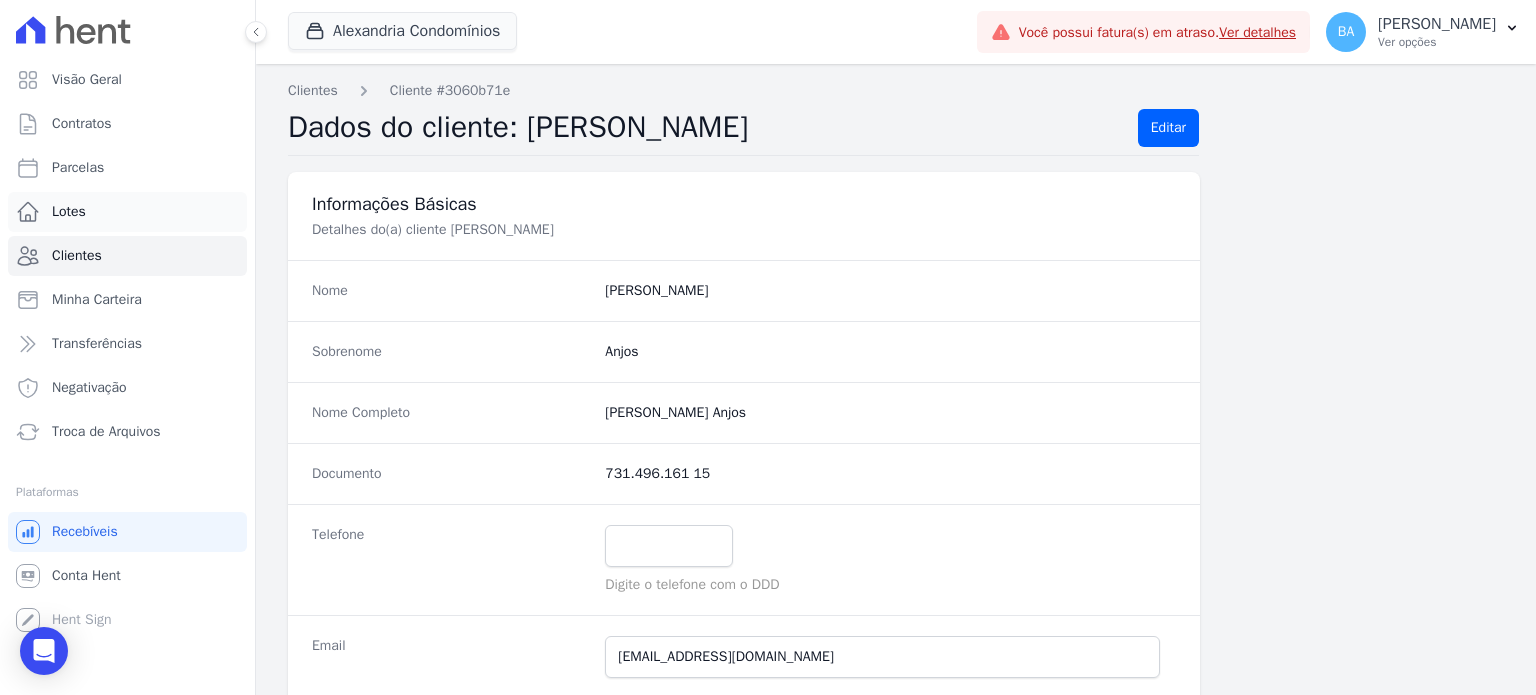 click on "Lotes" at bounding box center [69, 212] 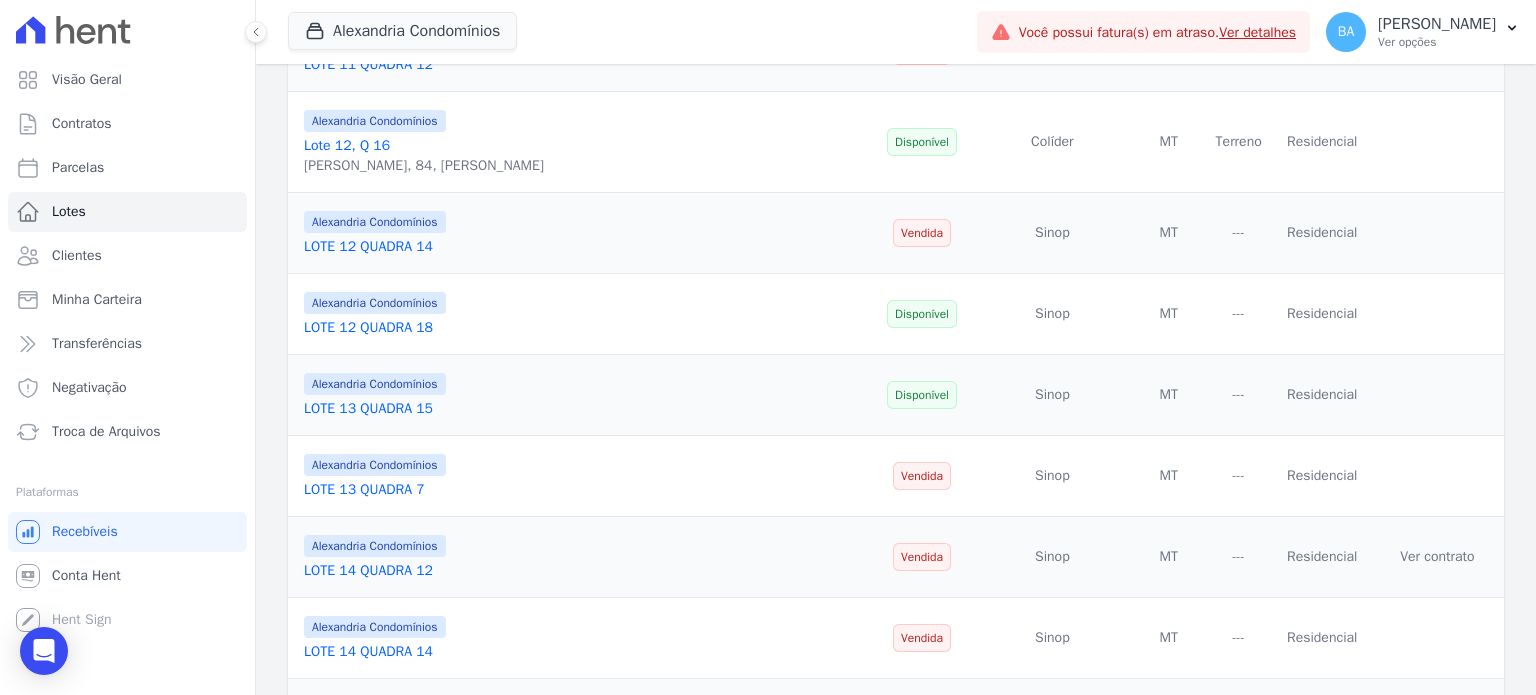 scroll, scrollTop: 900, scrollLeft: 0, axis: vertical 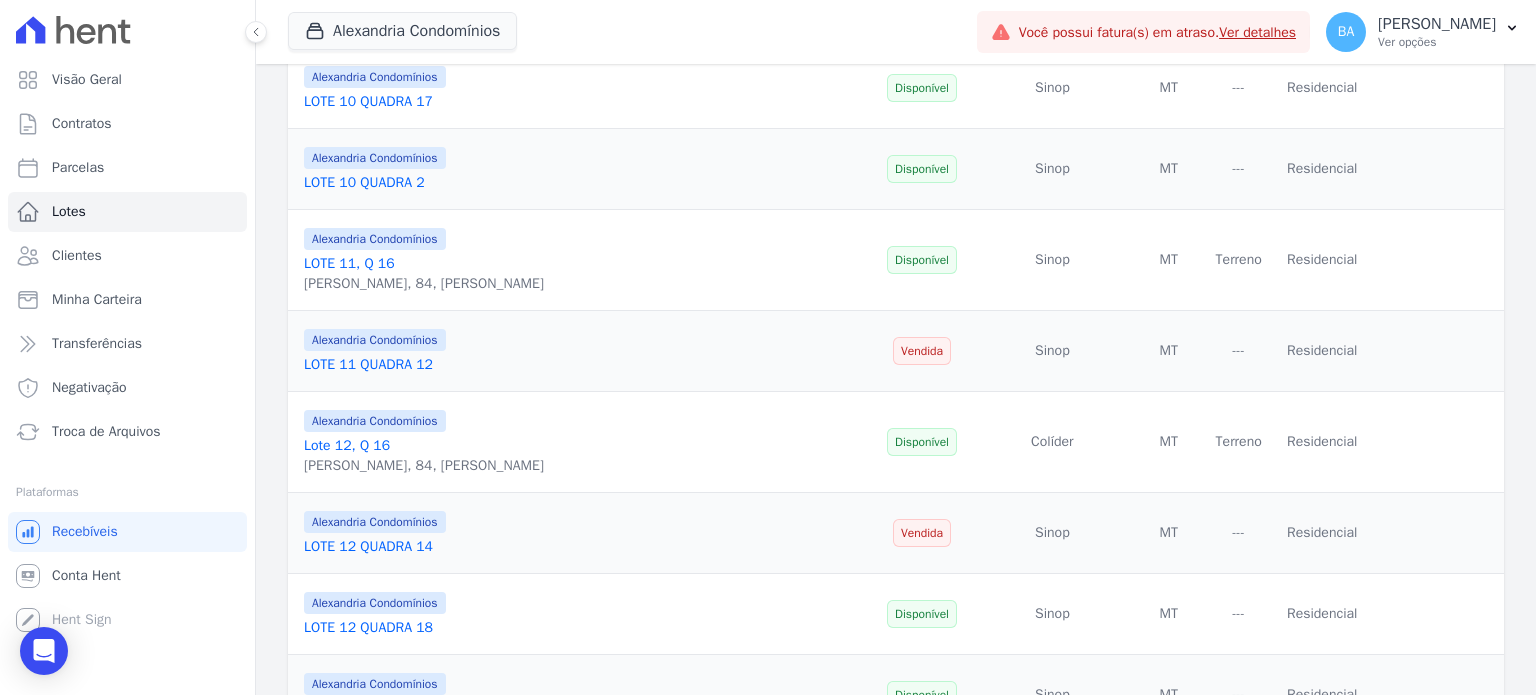 click on "Disponível" at bounding box center (922, 169) 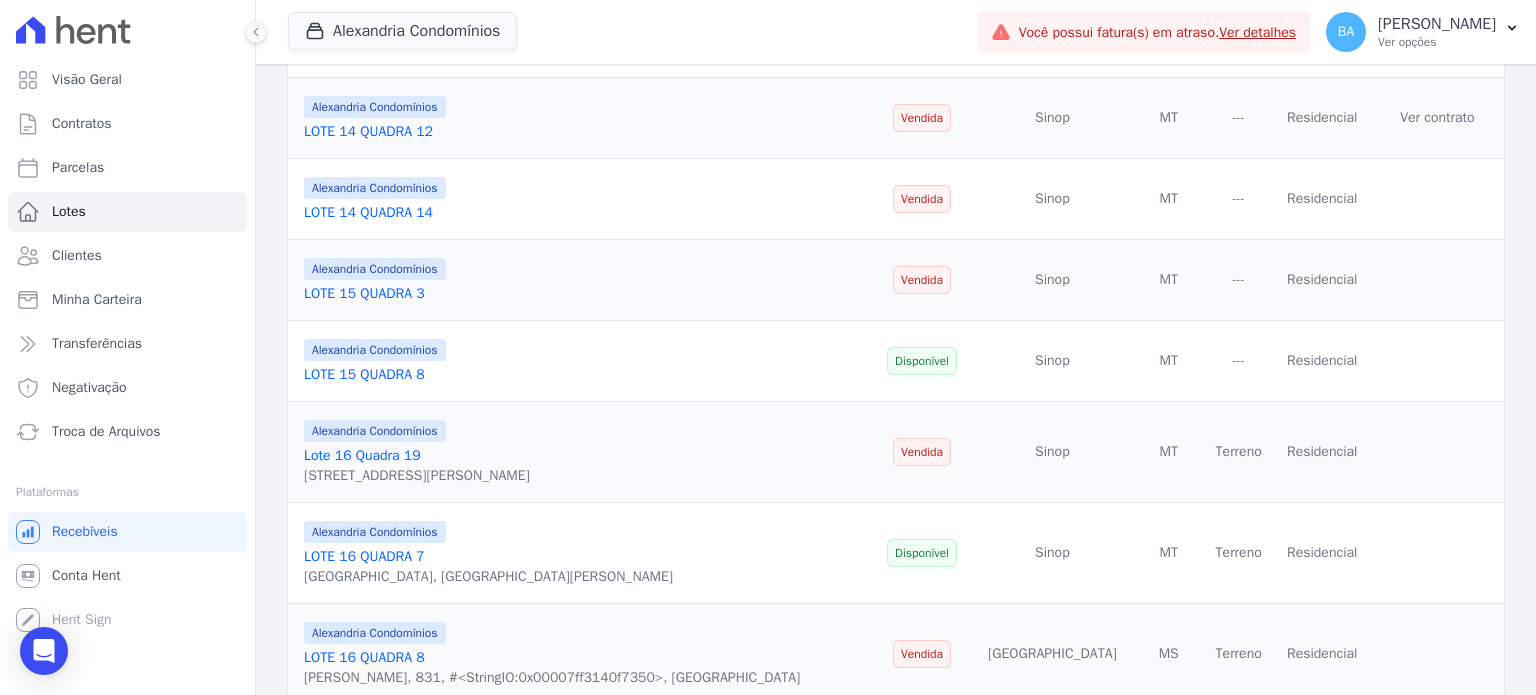 scroll, scrollTop: 1800, scrollLeft: 0, axis: vertical 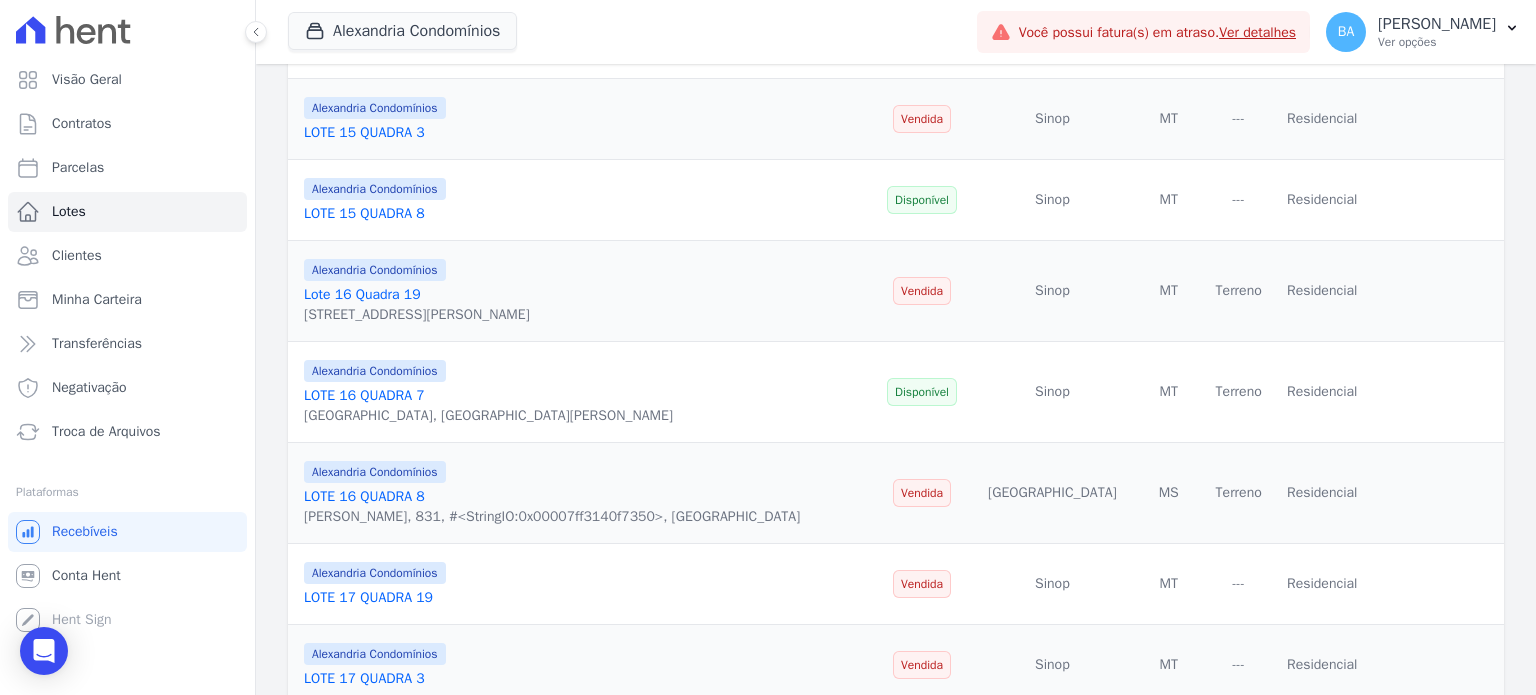 click on "Estrada Nanci, 84, Condomínio Alexandria, Eunice" at bounding box center [417, 315] 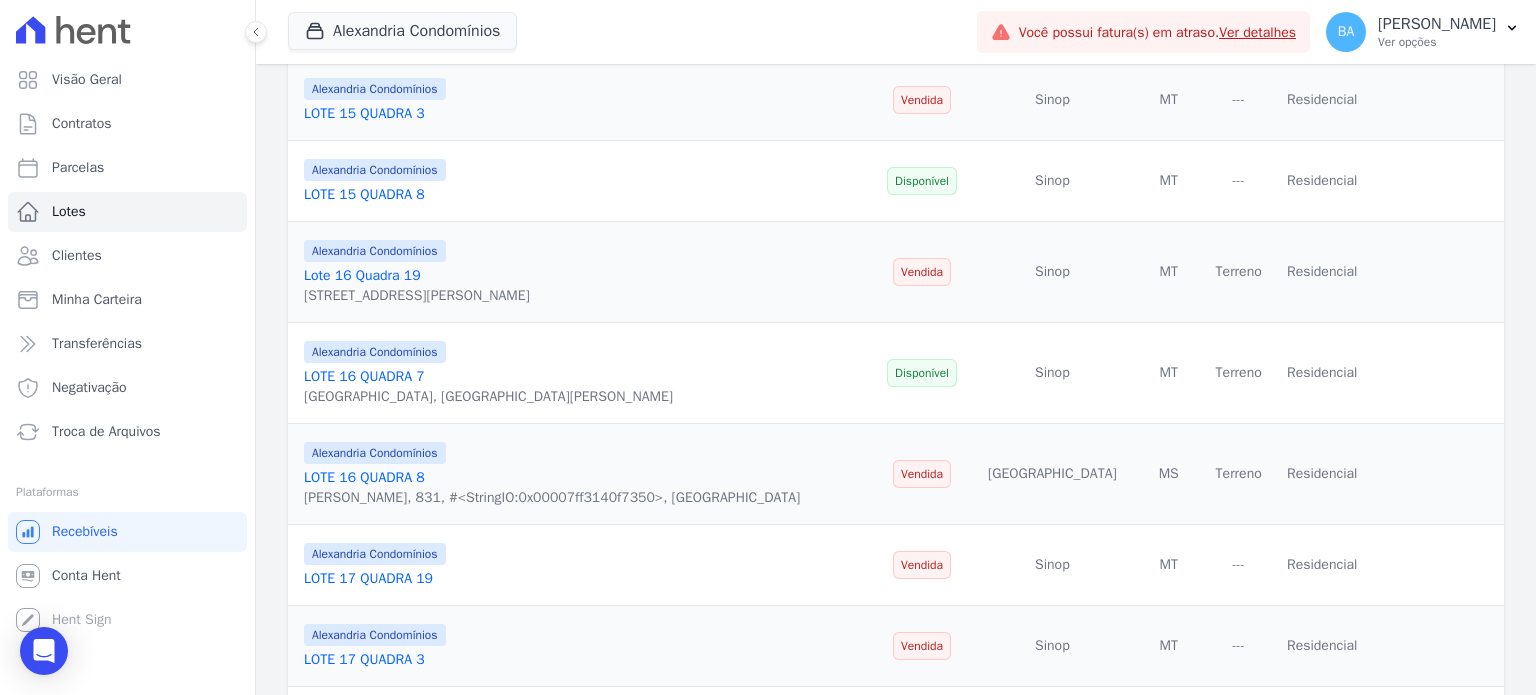 scroll, scrollTop: 1991, scrollLeft: 0, axis: vertical 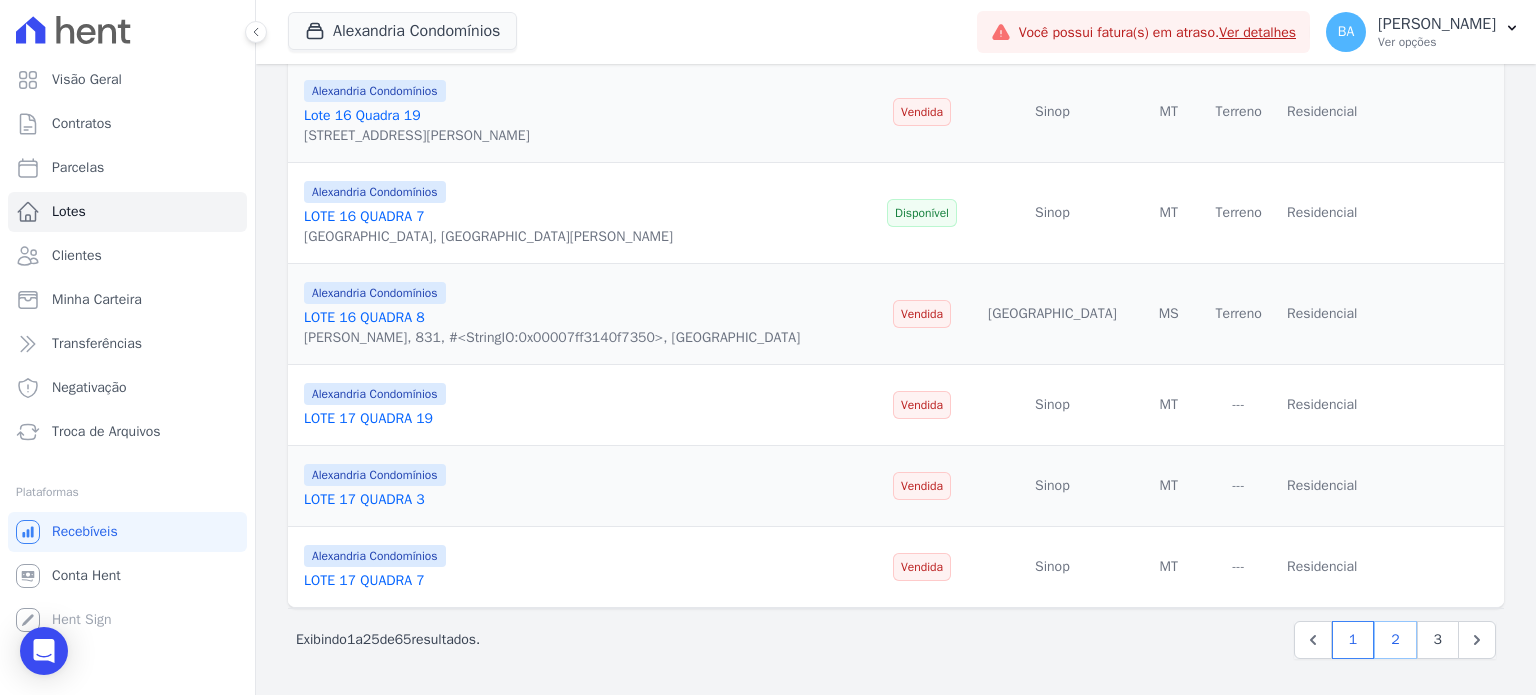 click on "2" at bounding box center [1395, 640] 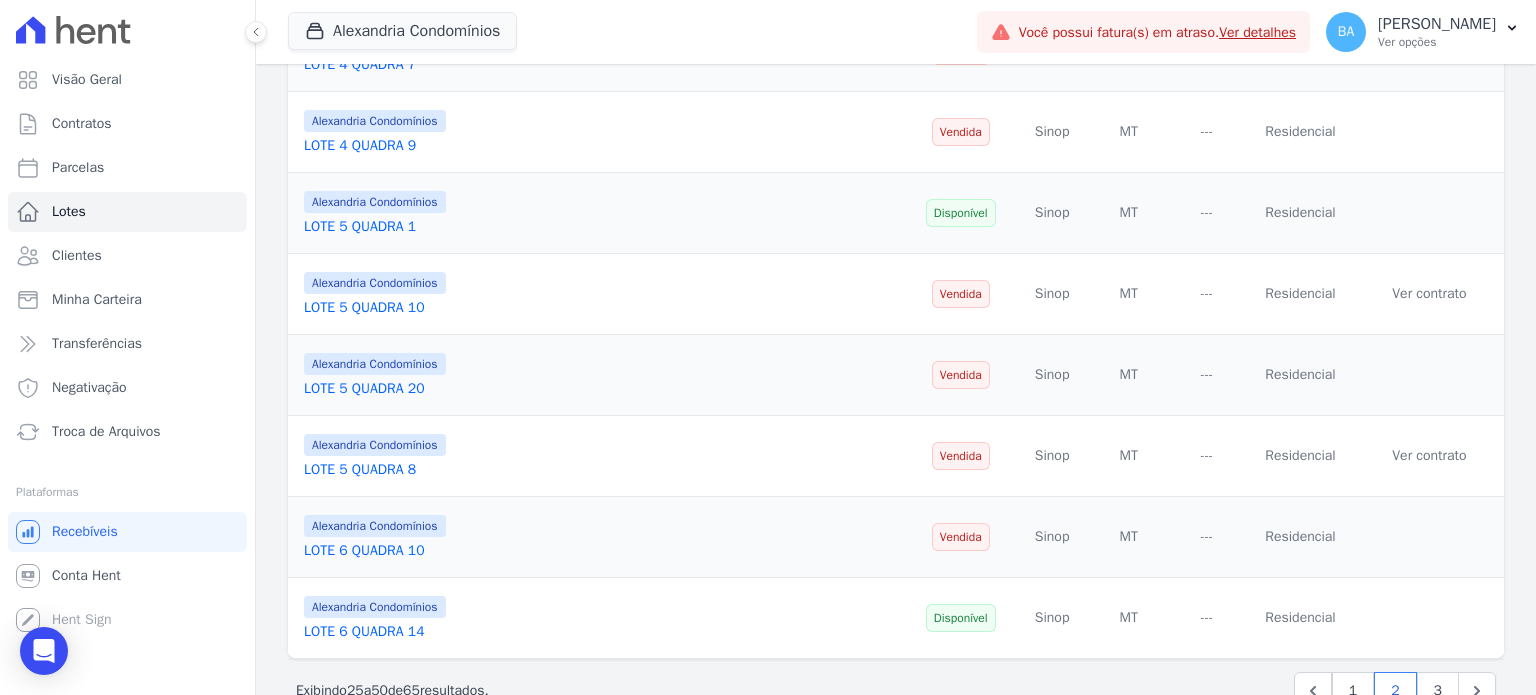 scroll, scrollTop: 1871, scrollLeft: 0, axis: vertical 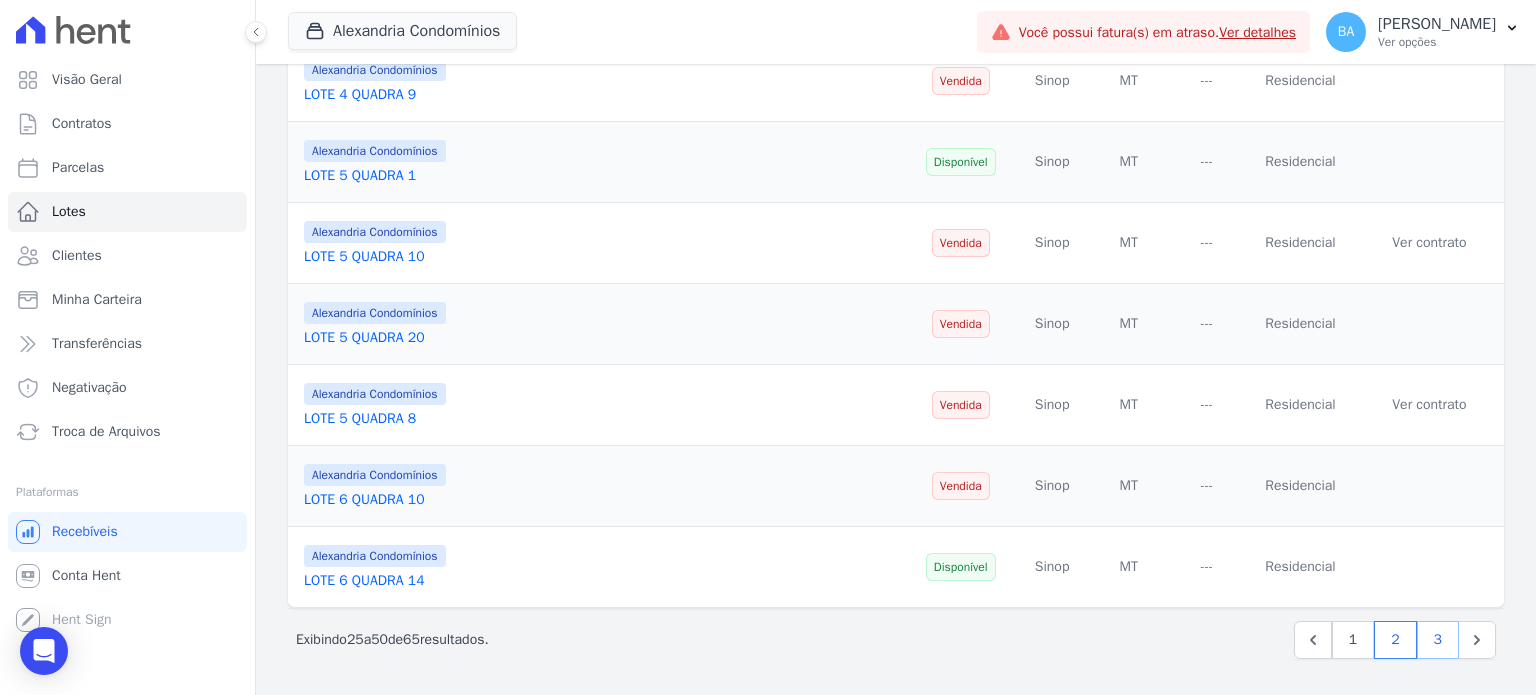click on "3" at bounding box center [1438, 640] 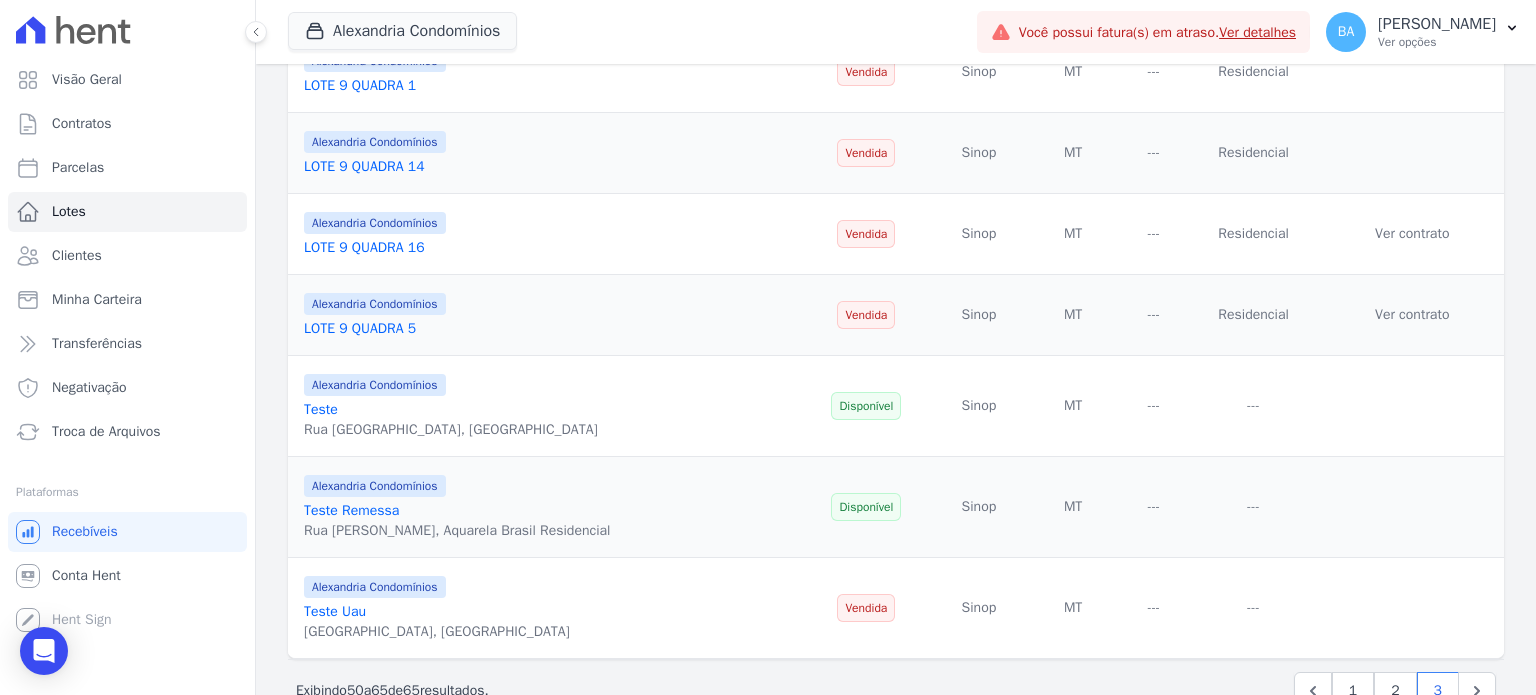 scroll, scrollTop: 1035, scrollLeft: 0, axis: vertical 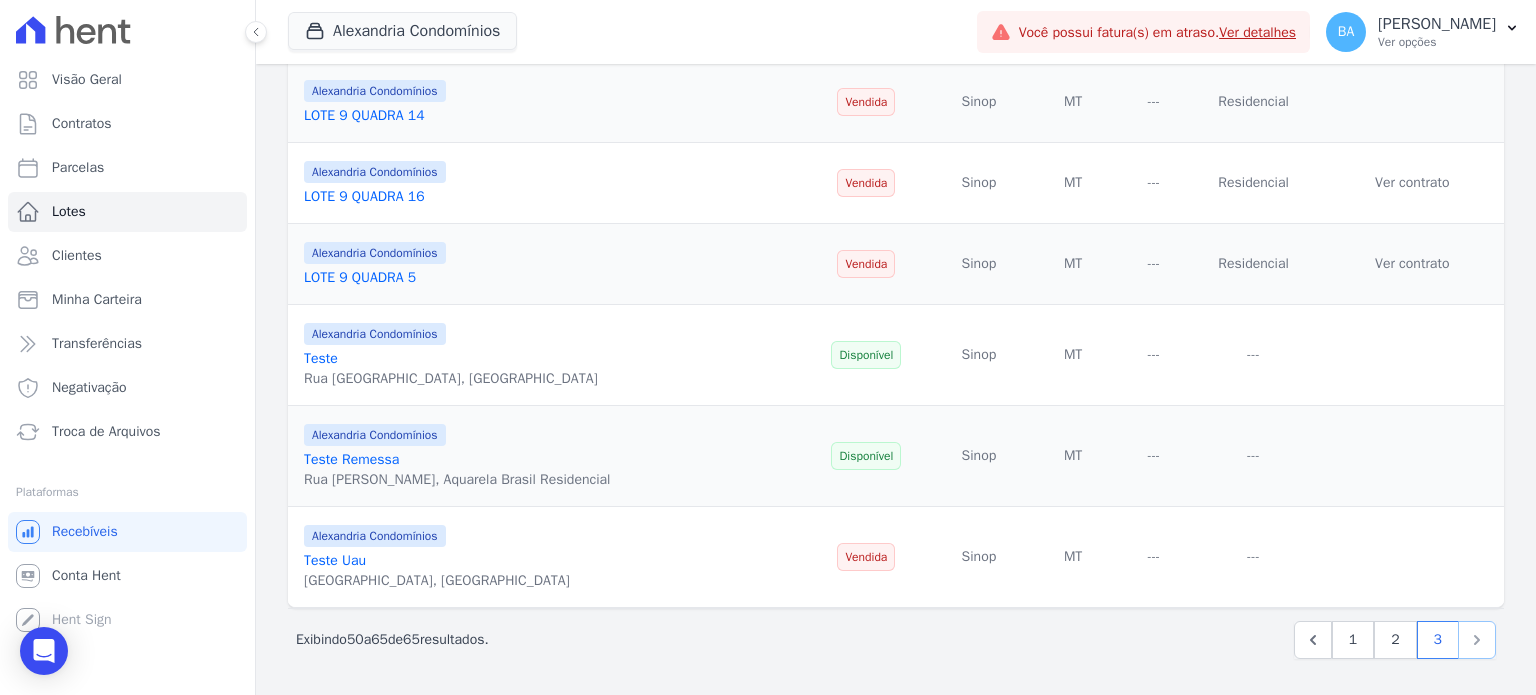 click 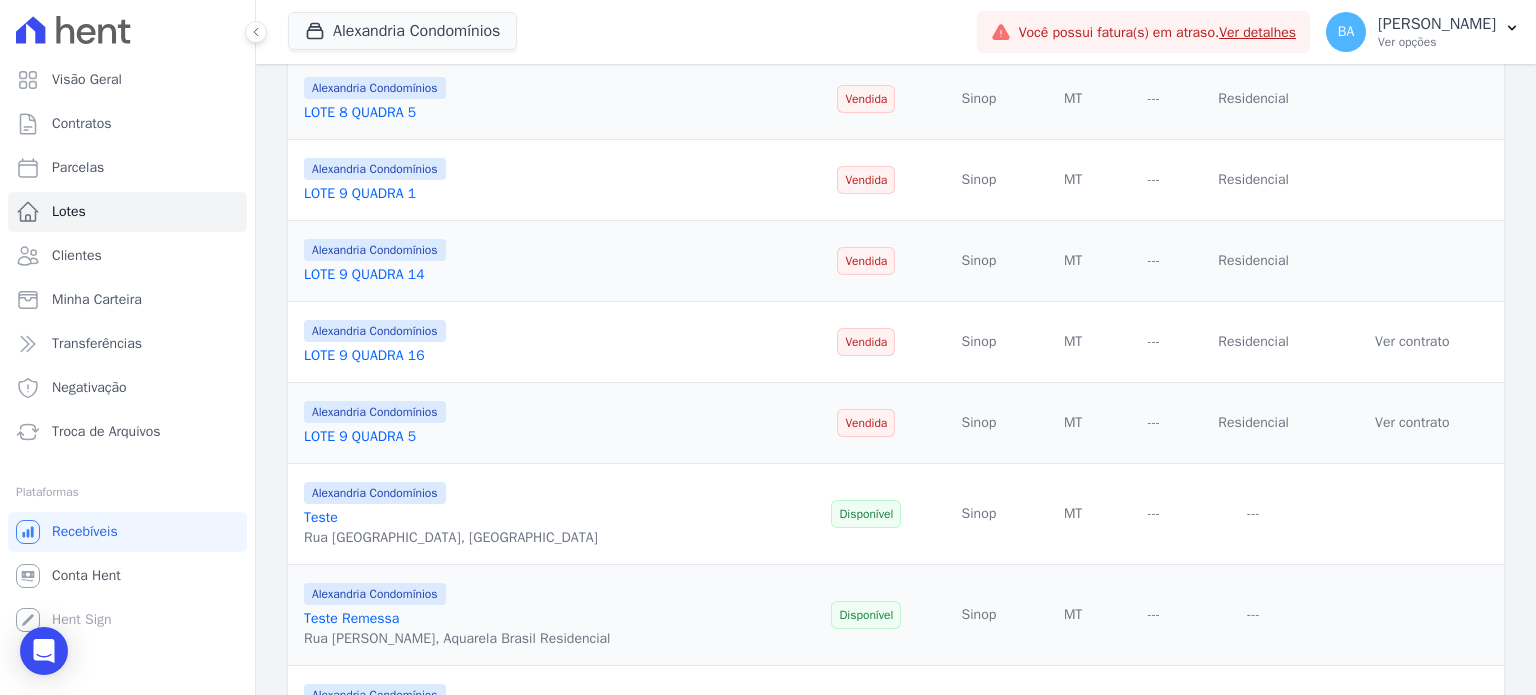 scroll, scrollTop: 1035, scrollLeft: 0, axis: vertical 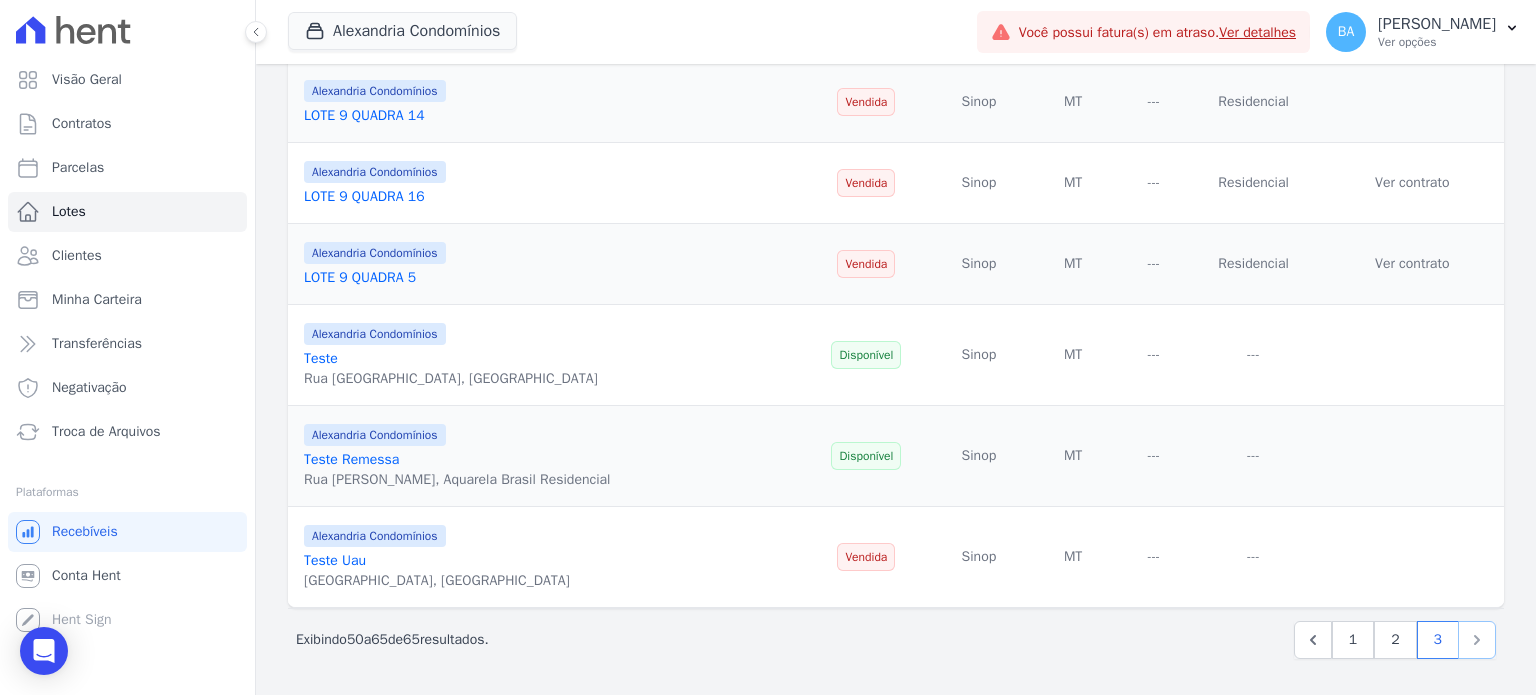 click at bounding box center [1477, 640] 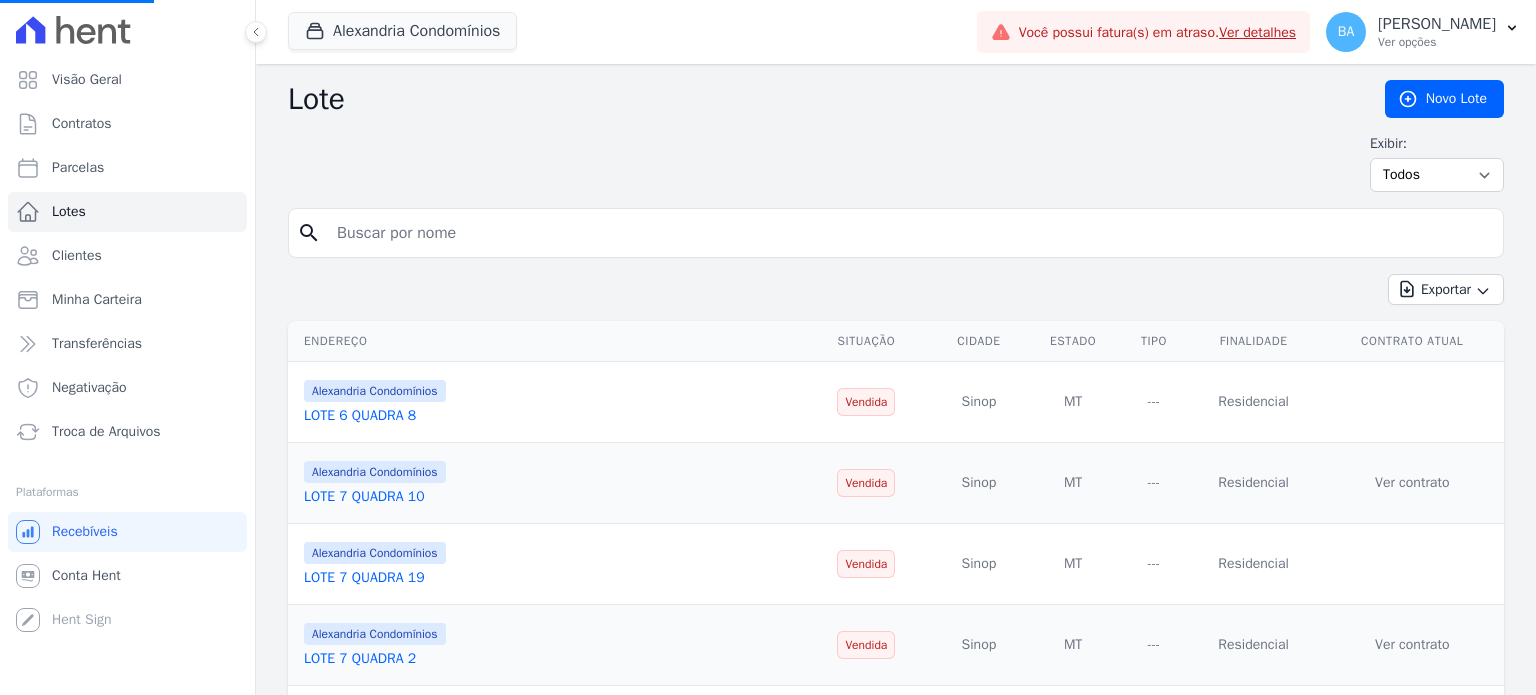 scroll, scrollTop: 0, scrollLeft: 0, axis: both 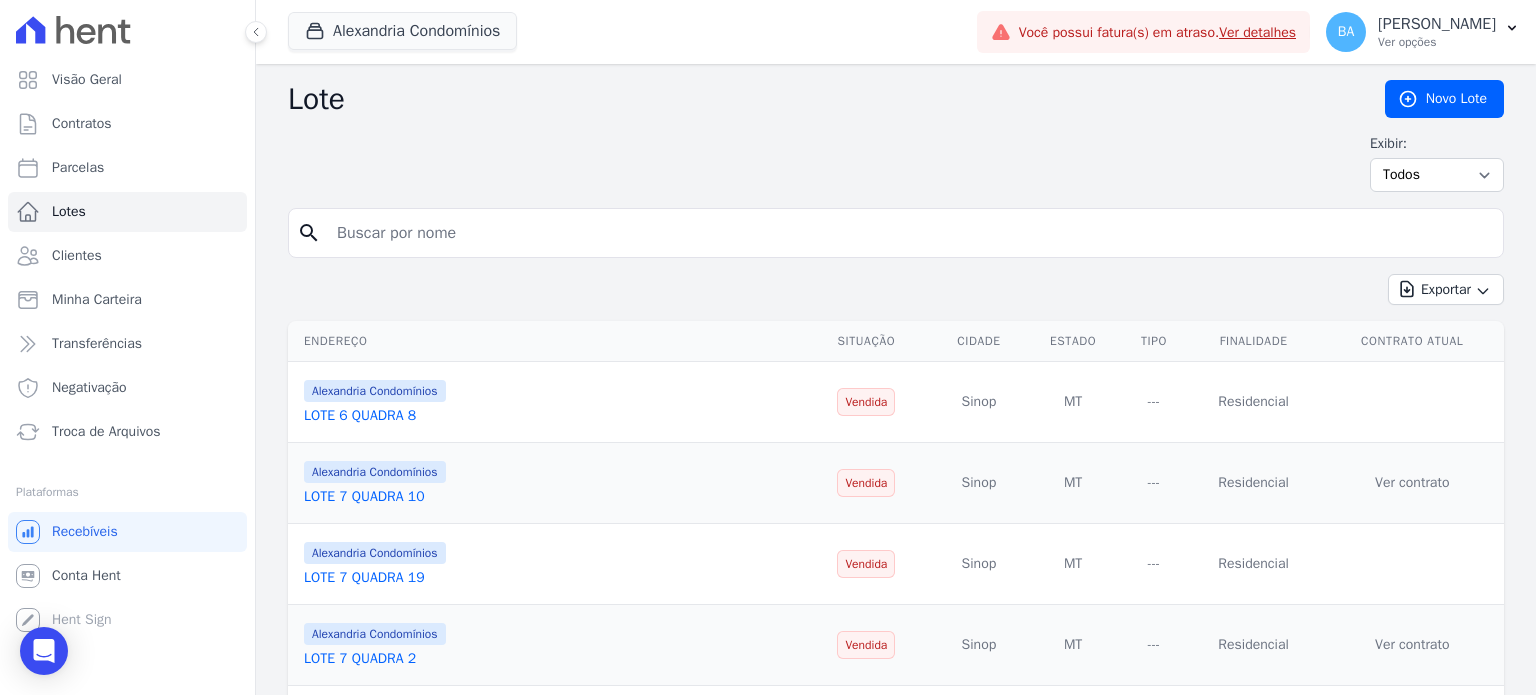 click on "Ver contrato" at bounding box center (1412, 482) 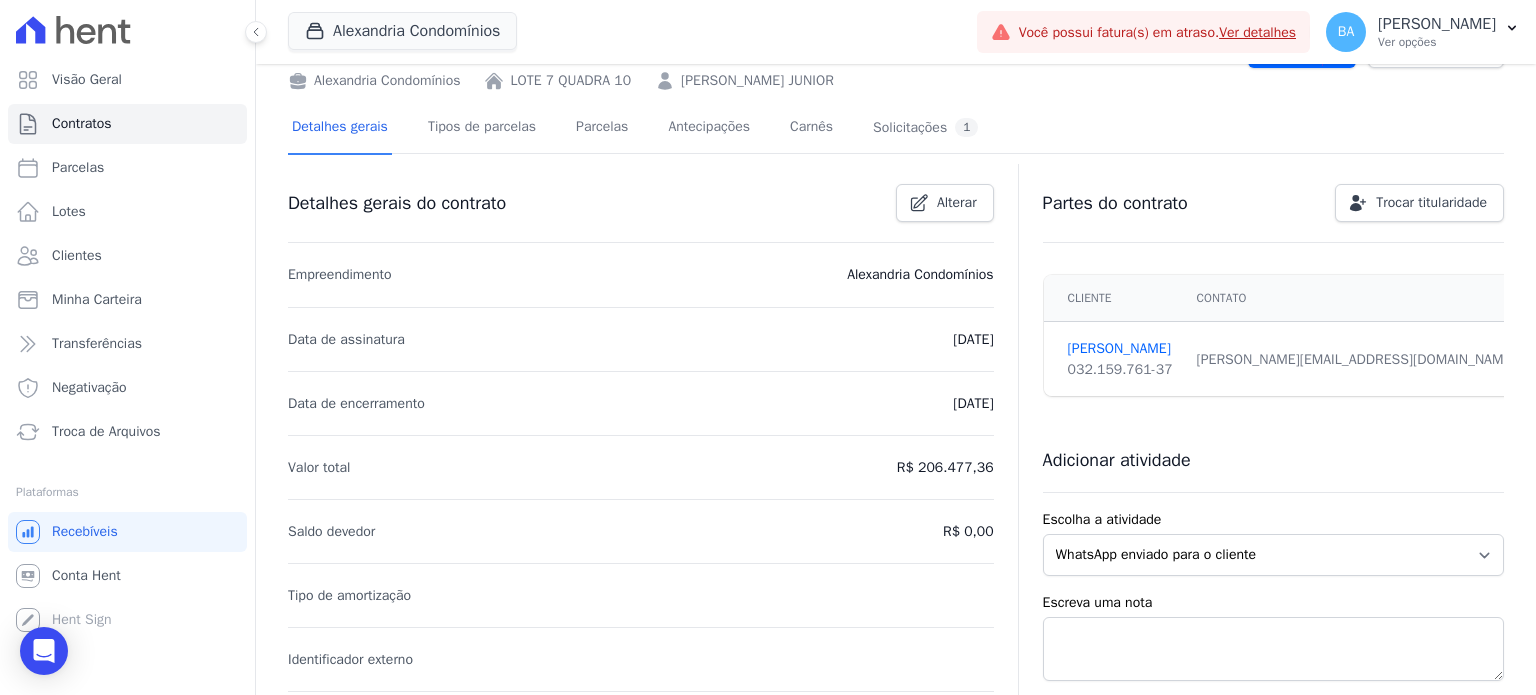 scroll, scrollTop: 0, scrollLeft: 0, axis: both 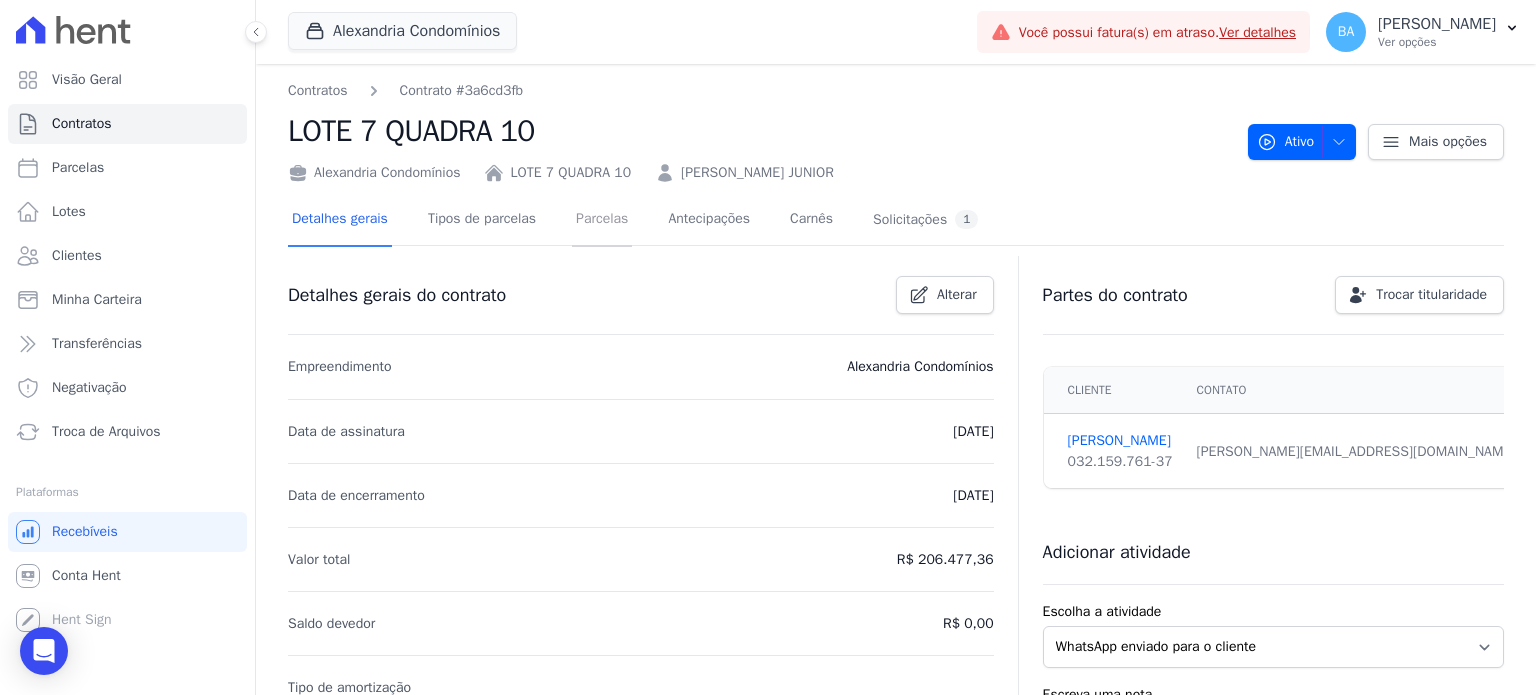 click on "Parcelas" at bounding box center (602, 220) 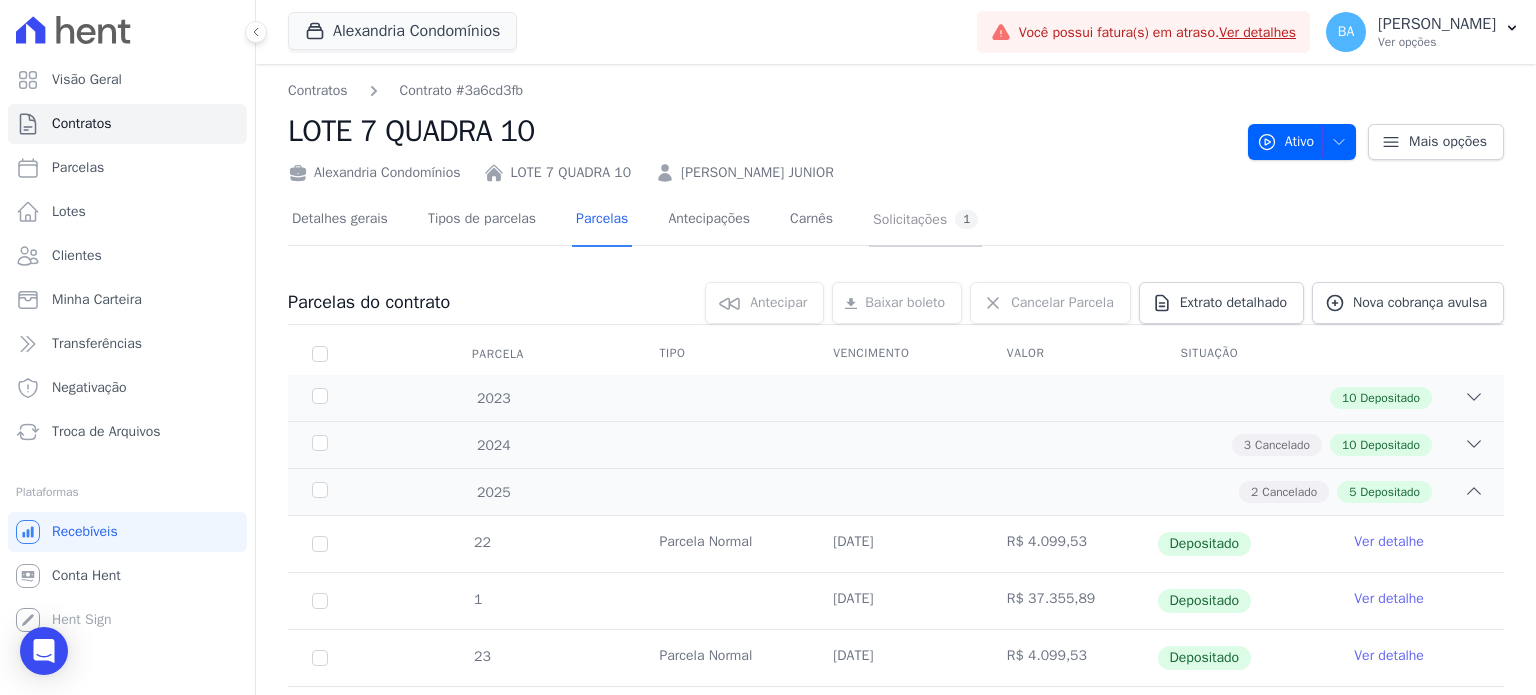 click on "Solicitações
1" at bounding box center (925, 219) 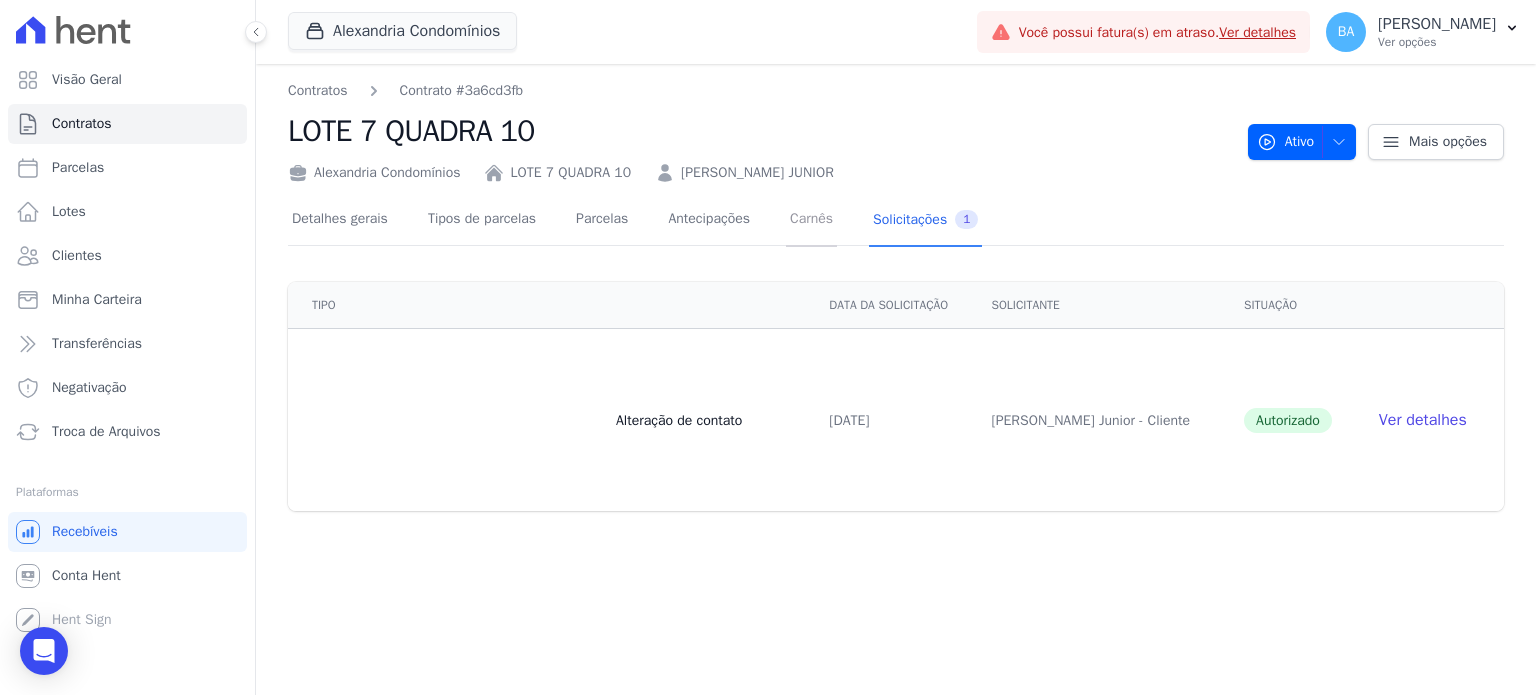 click on "Carnês" at bounding box center (811, 220) 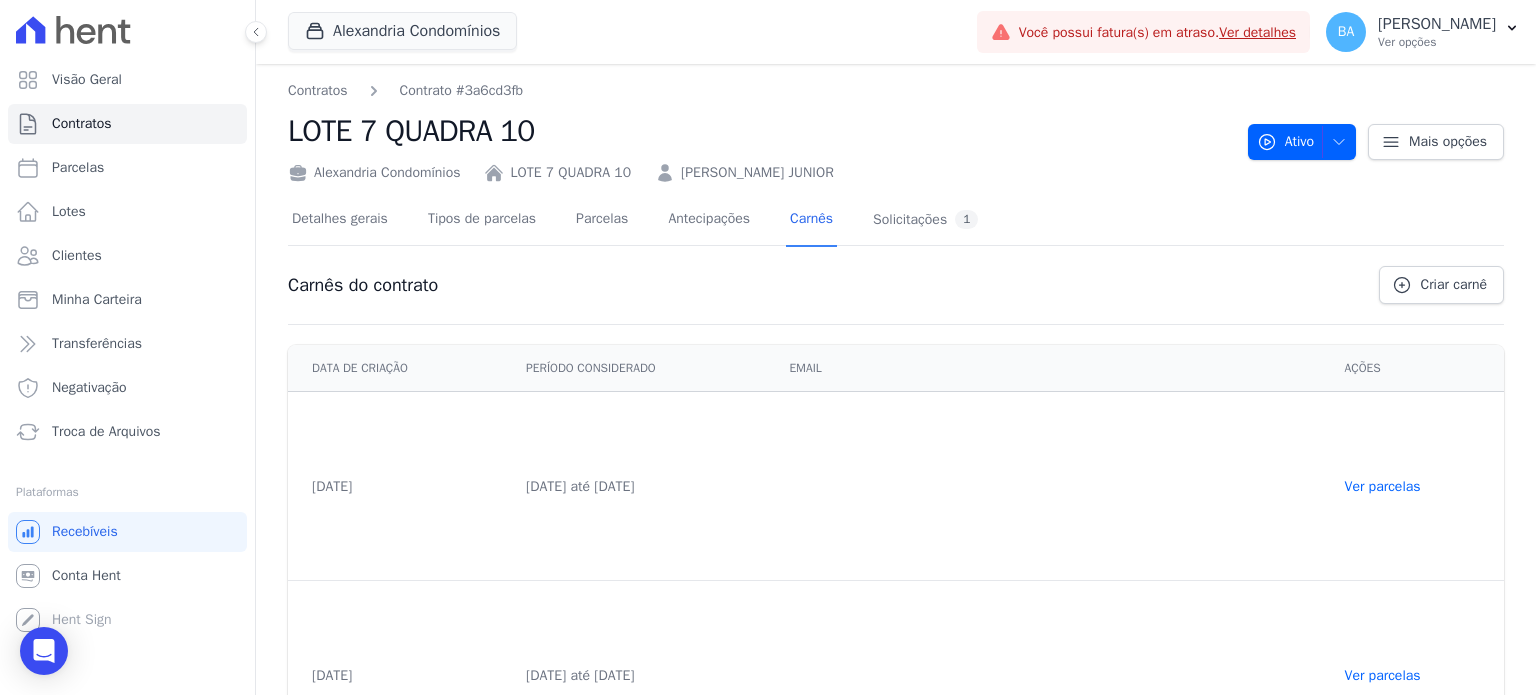 scroll, scrollTop: 86, scrollLeft: 0, axis: vertical 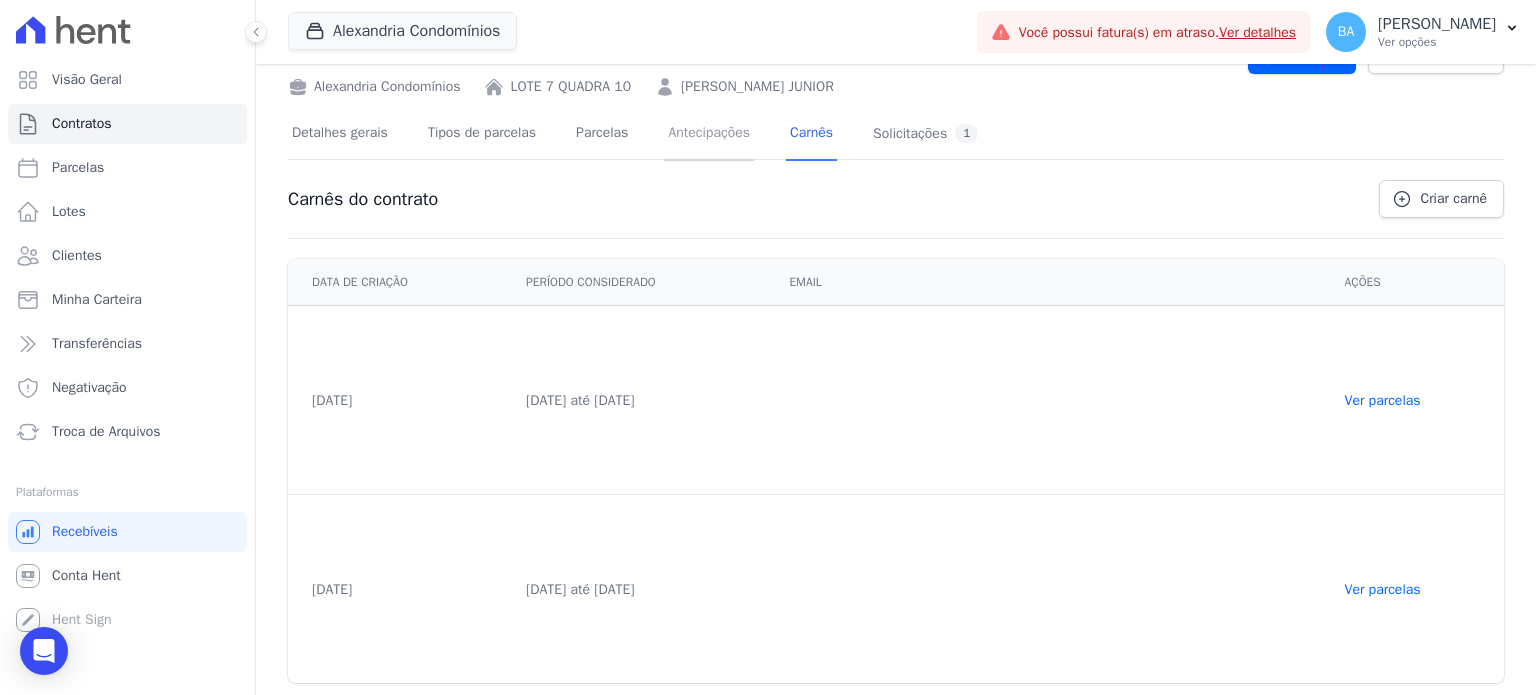 click on "Antecipações" at bounding box center [709, 134] 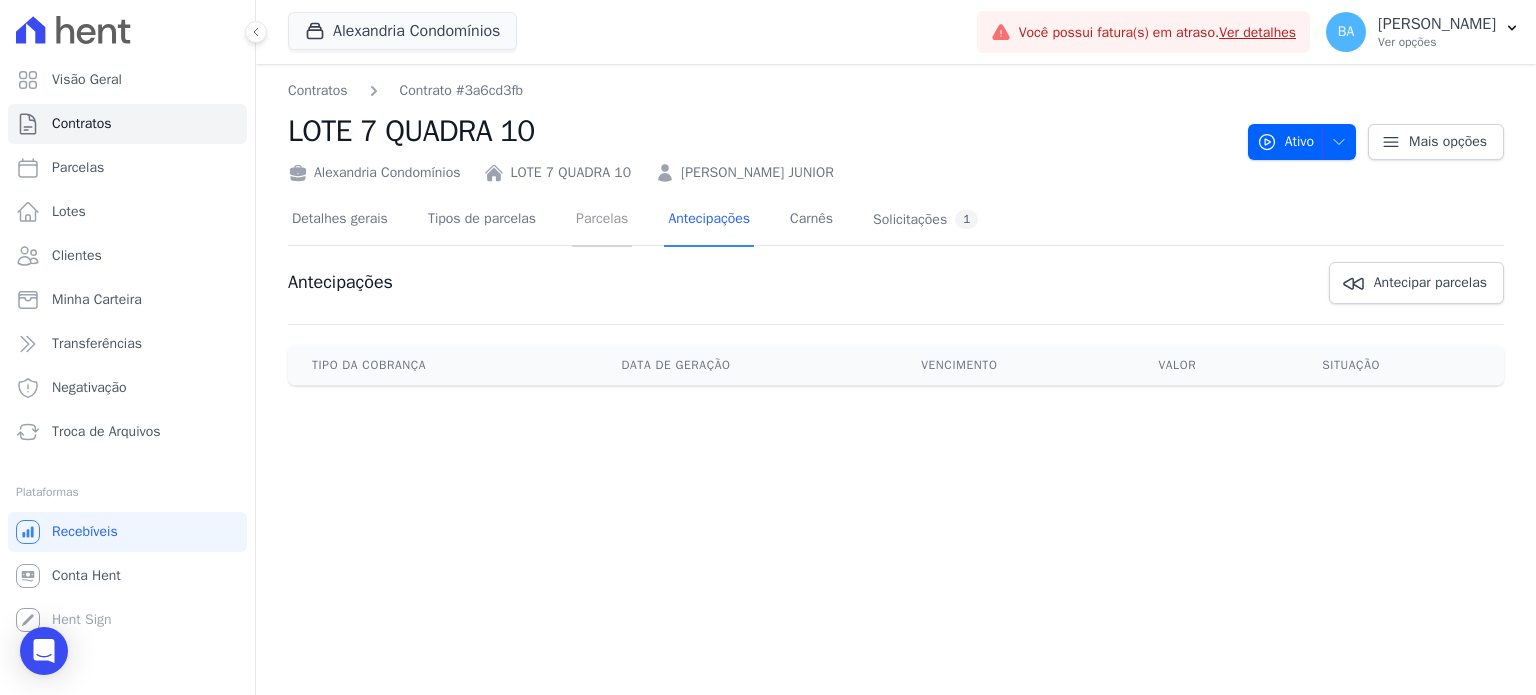 click on "Parcelas" at bounding box center [602, 220] 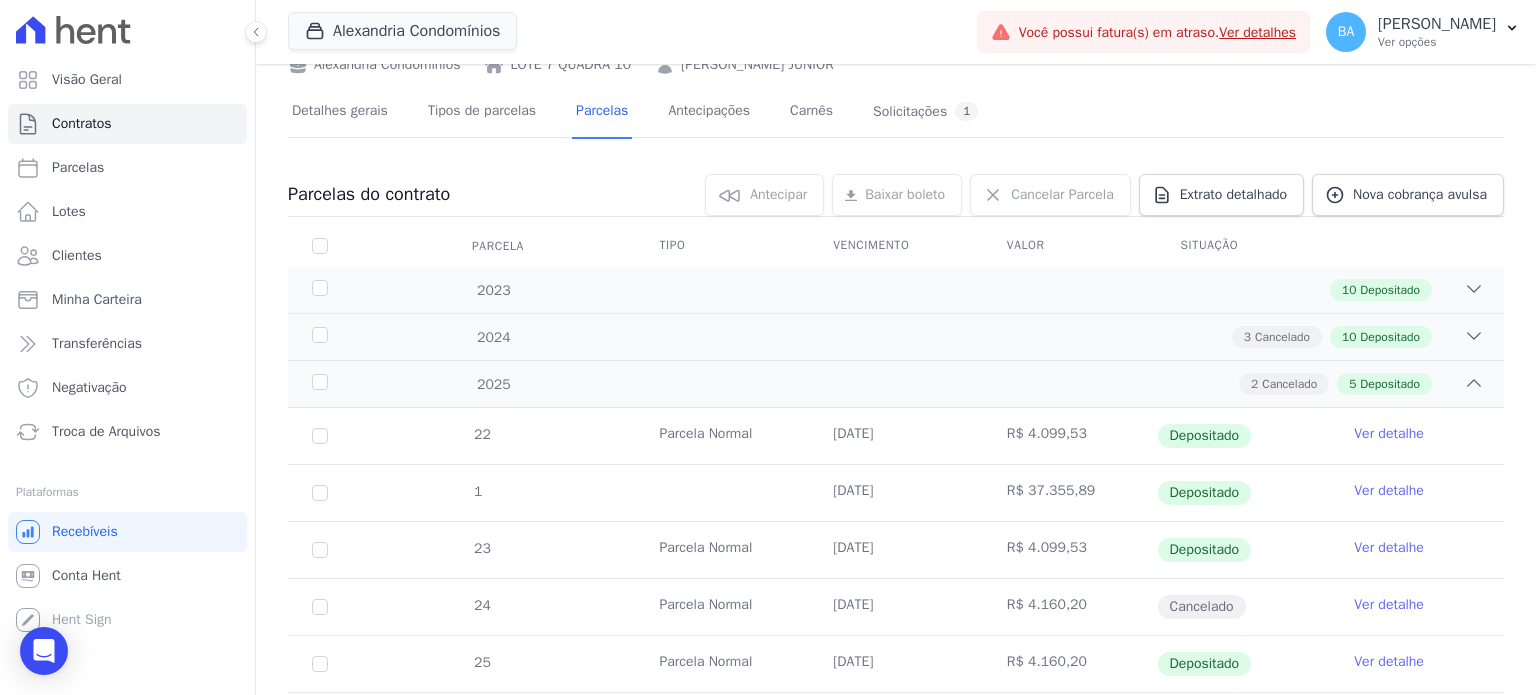 scroll, scrollTop: 0, scrollLeft: 0, axis: both 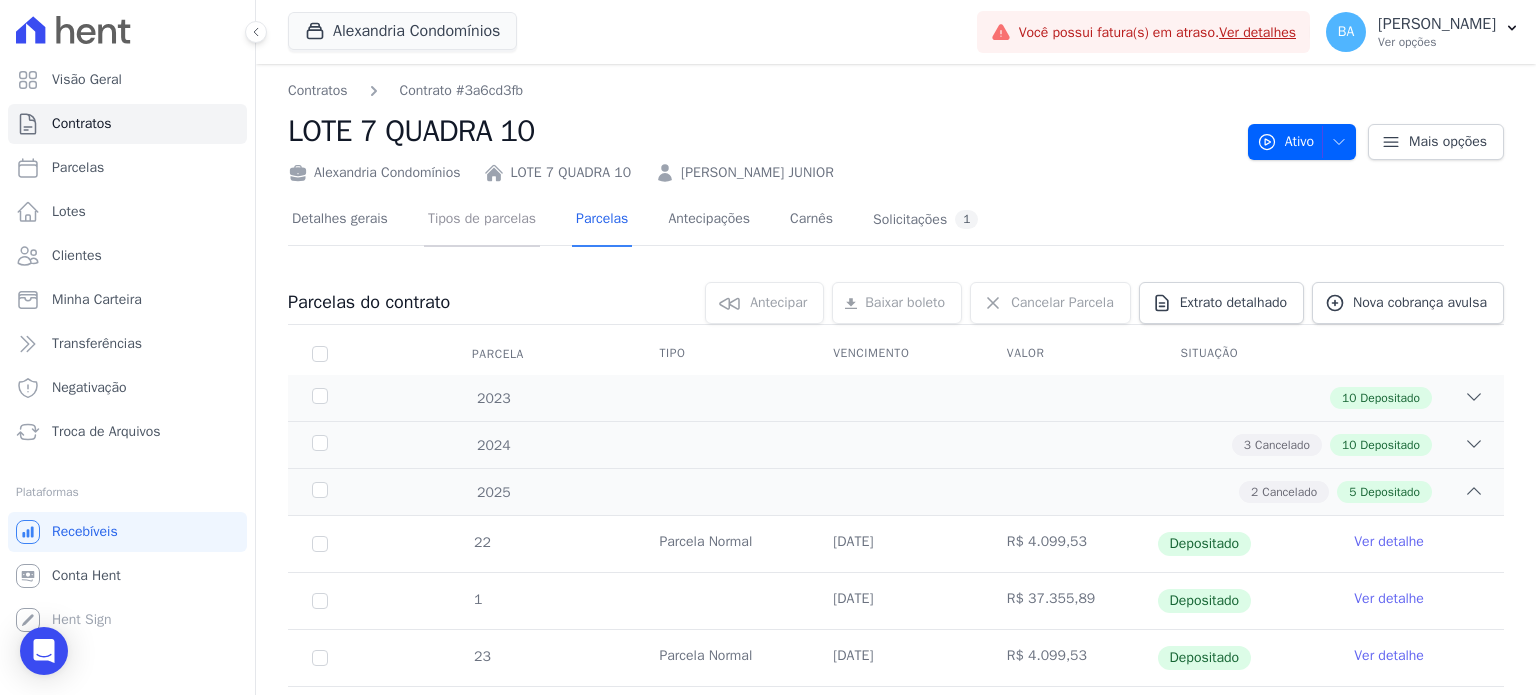 click on "Tipos de parcelas" at bounding box center (482, 220) 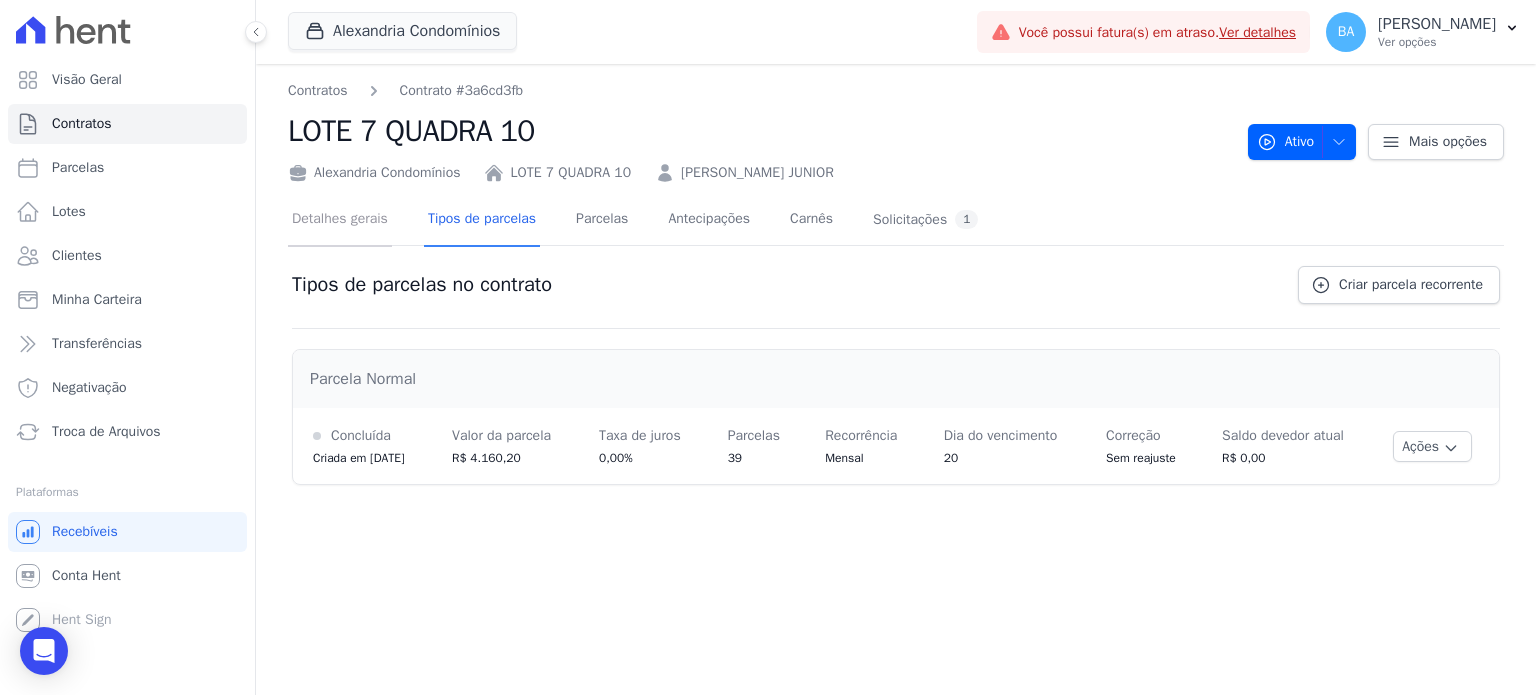 click on "Detalhes gerais" at bounding box center (340, 220) 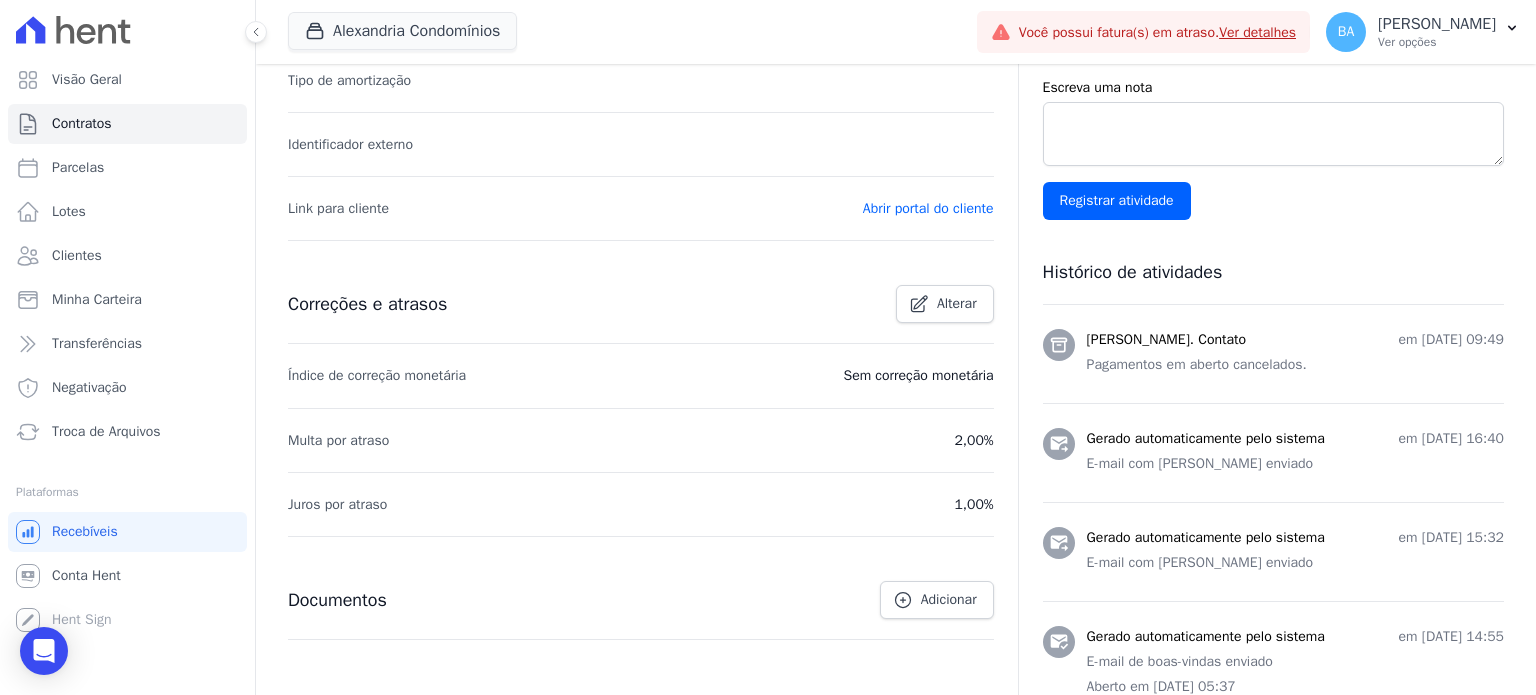 scroll, scrollTop: 535, scrollLeft: 0, axis: vertical 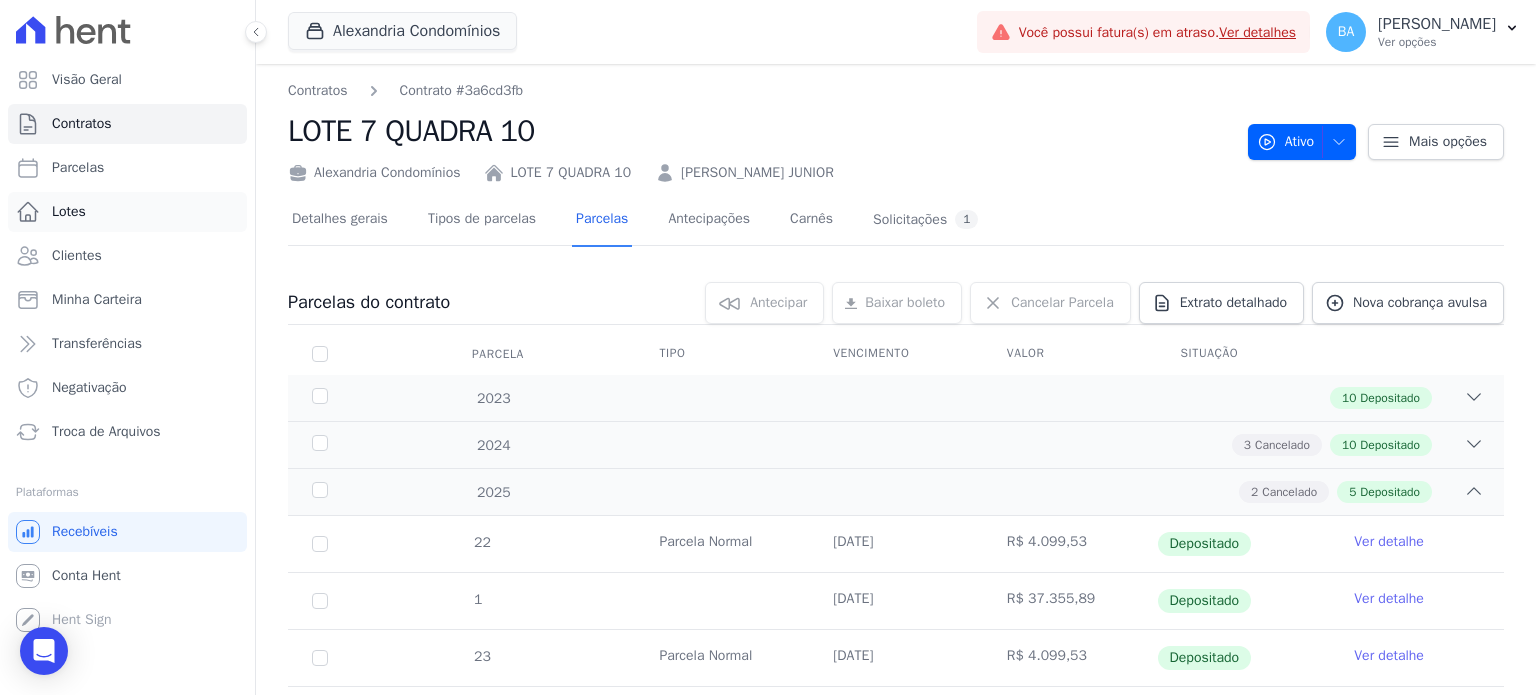 click on "Lotes" at bounding box center (127, 212) 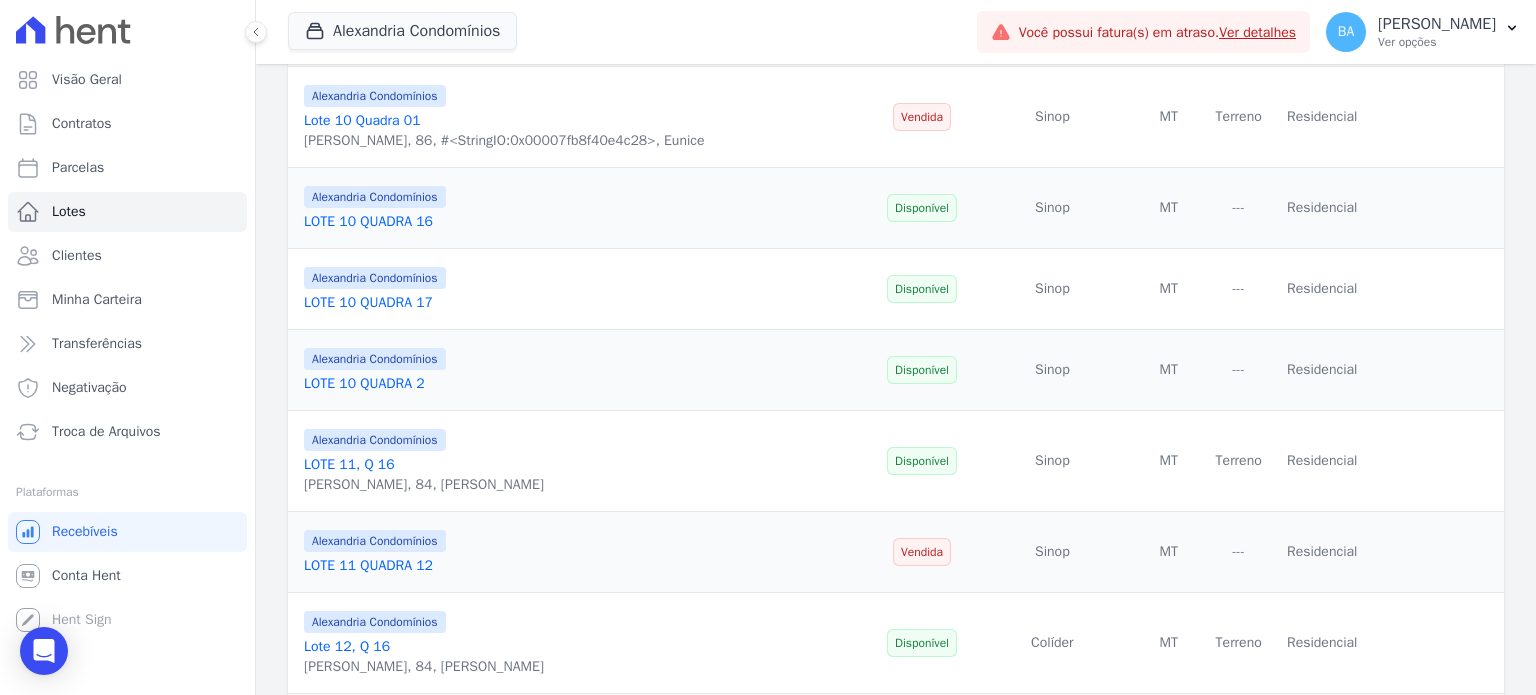 scroll, scrollTop: 700, scrollLeft: 0, axis: vertical 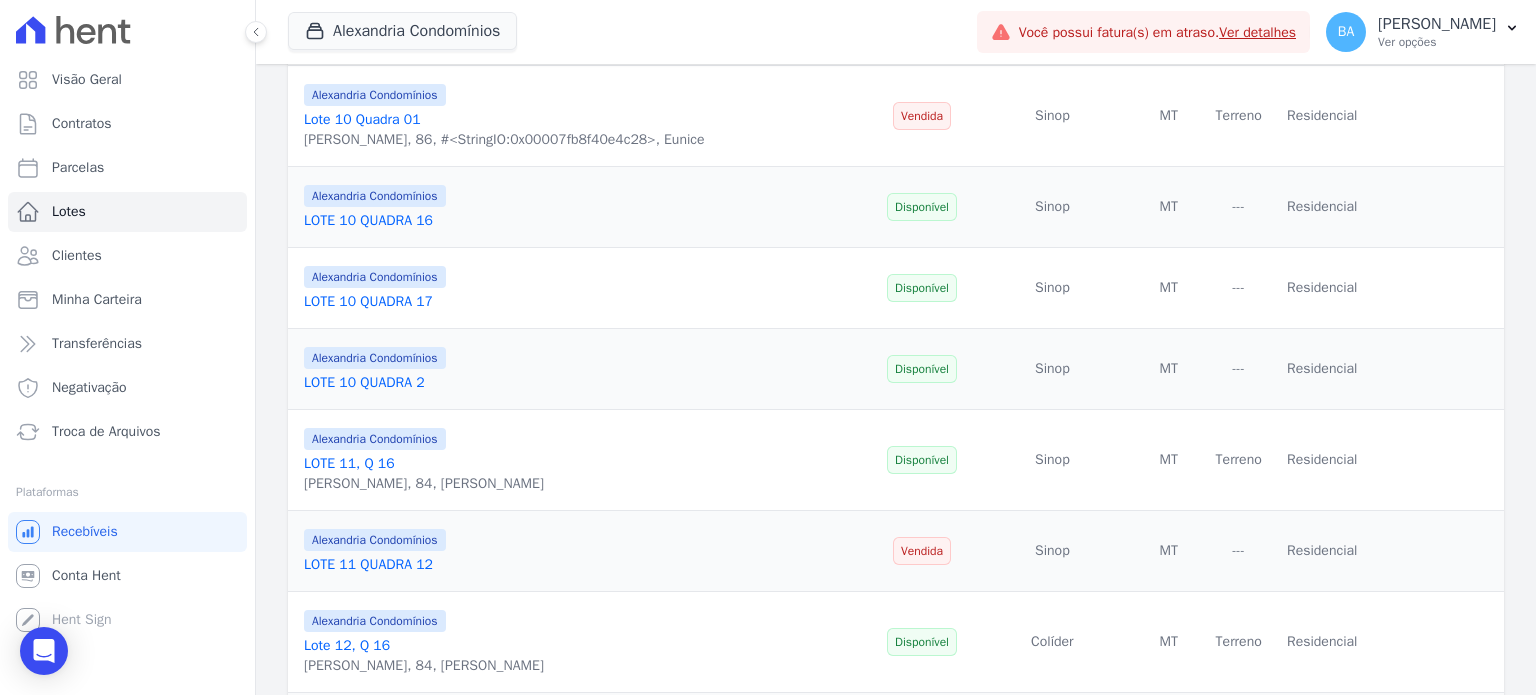 click on "LOTE 10 QUADRA 2" at bounding box center [364, 382] 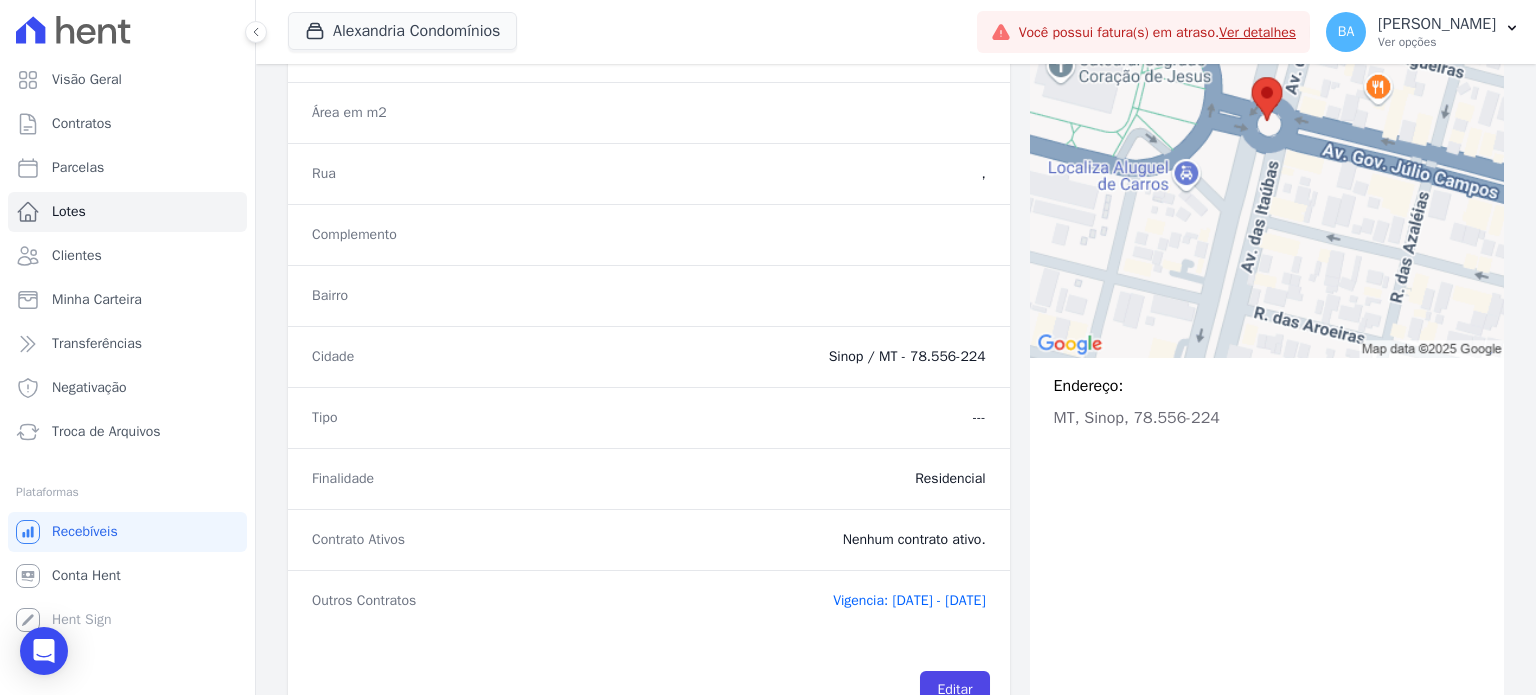 scroll, scrollTop: 382, scrollLeft: 0, axis: vertical 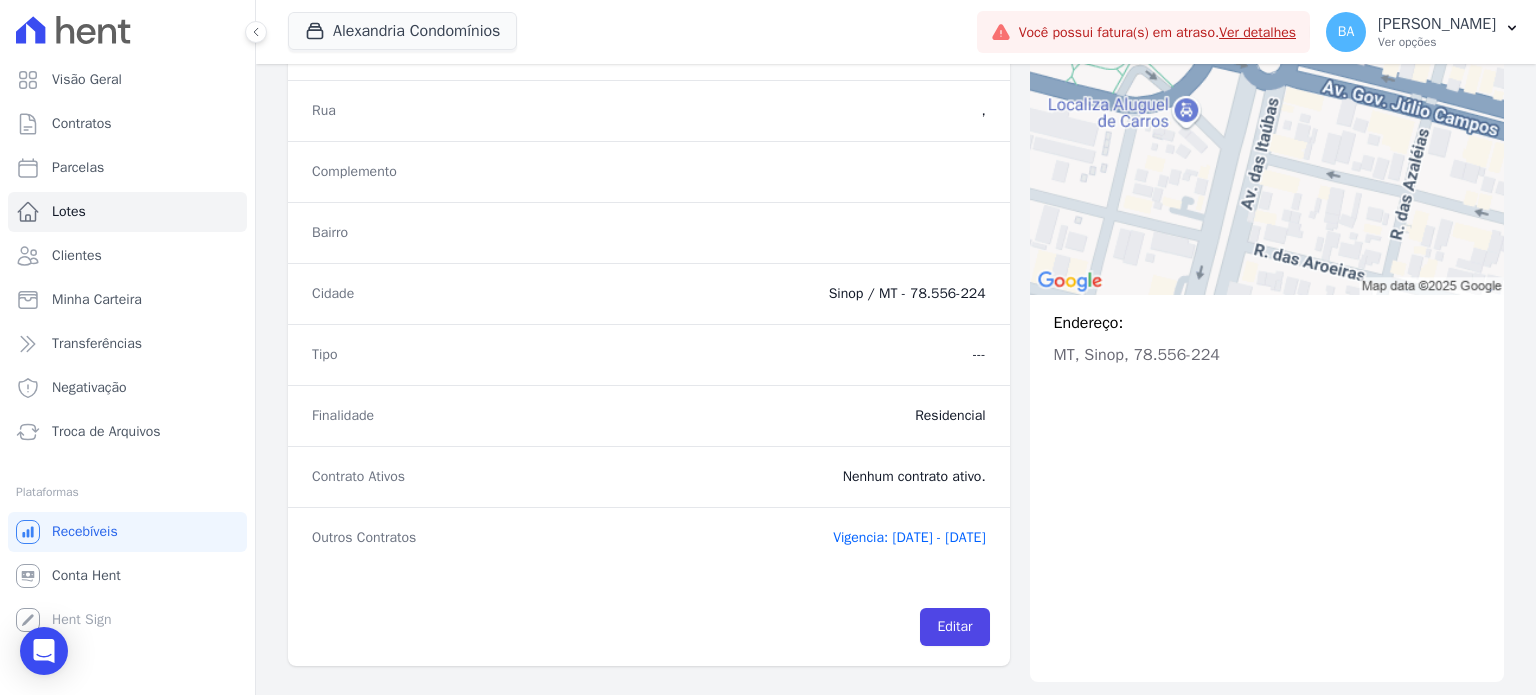 click on "Nenhum contrato ativo." at bounding box center (764, 477) 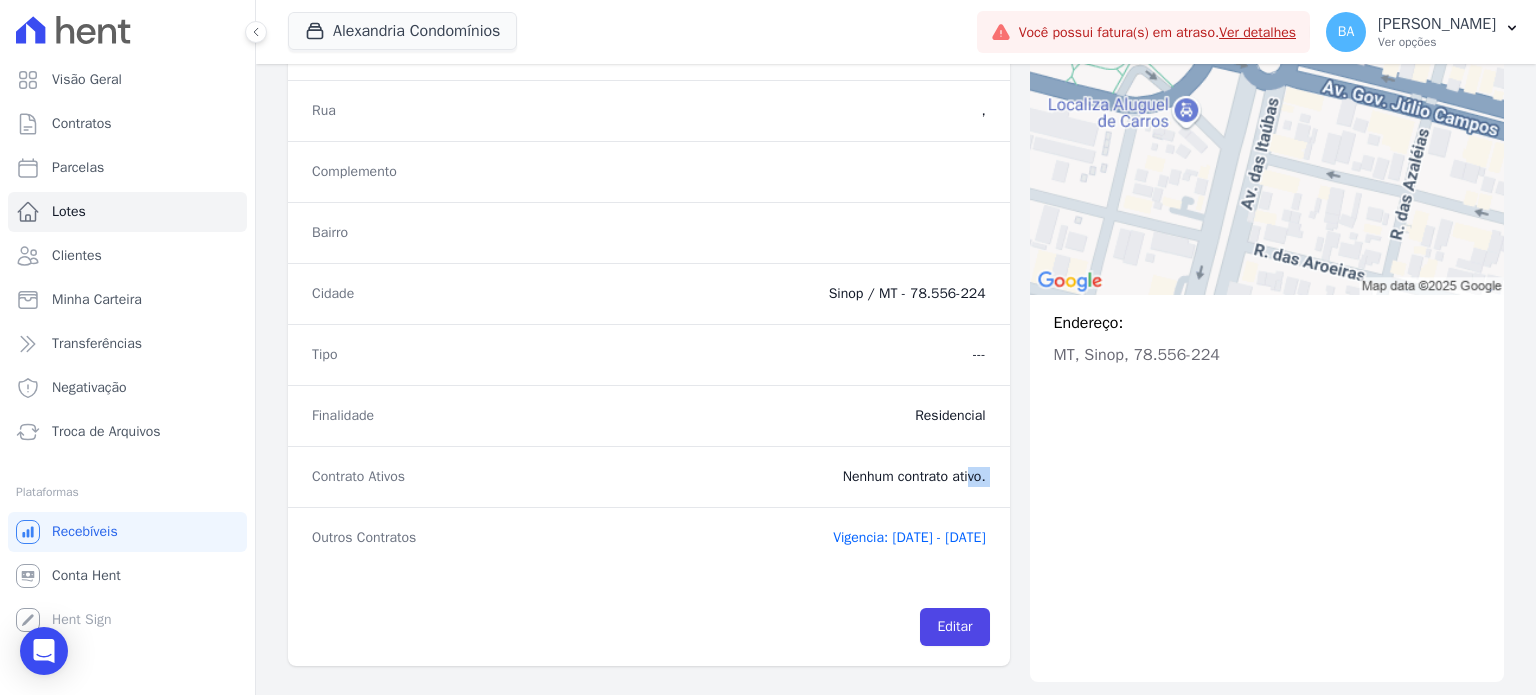 click on "Nenhum contrato ativo." at bounding box center [764, 477] 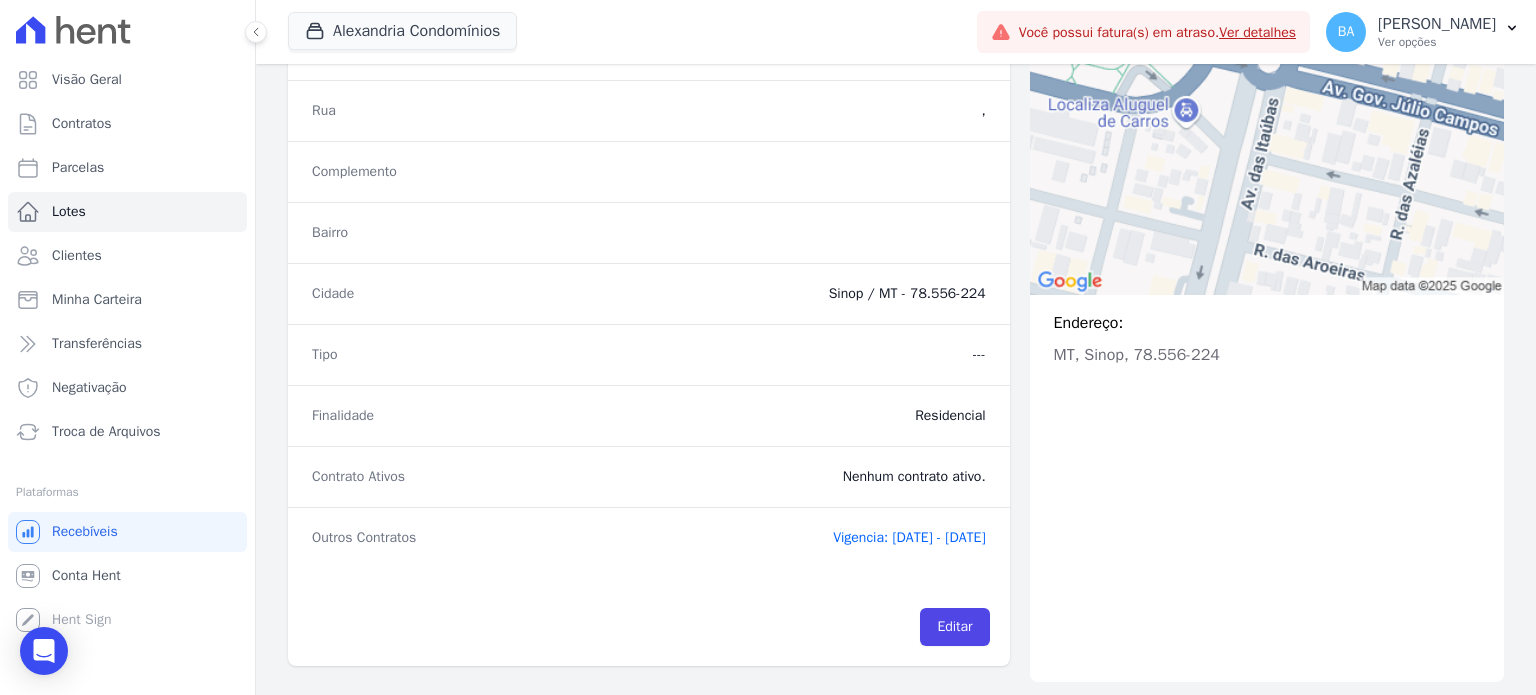 click on "Residencial" at bounding box center [764, 416] 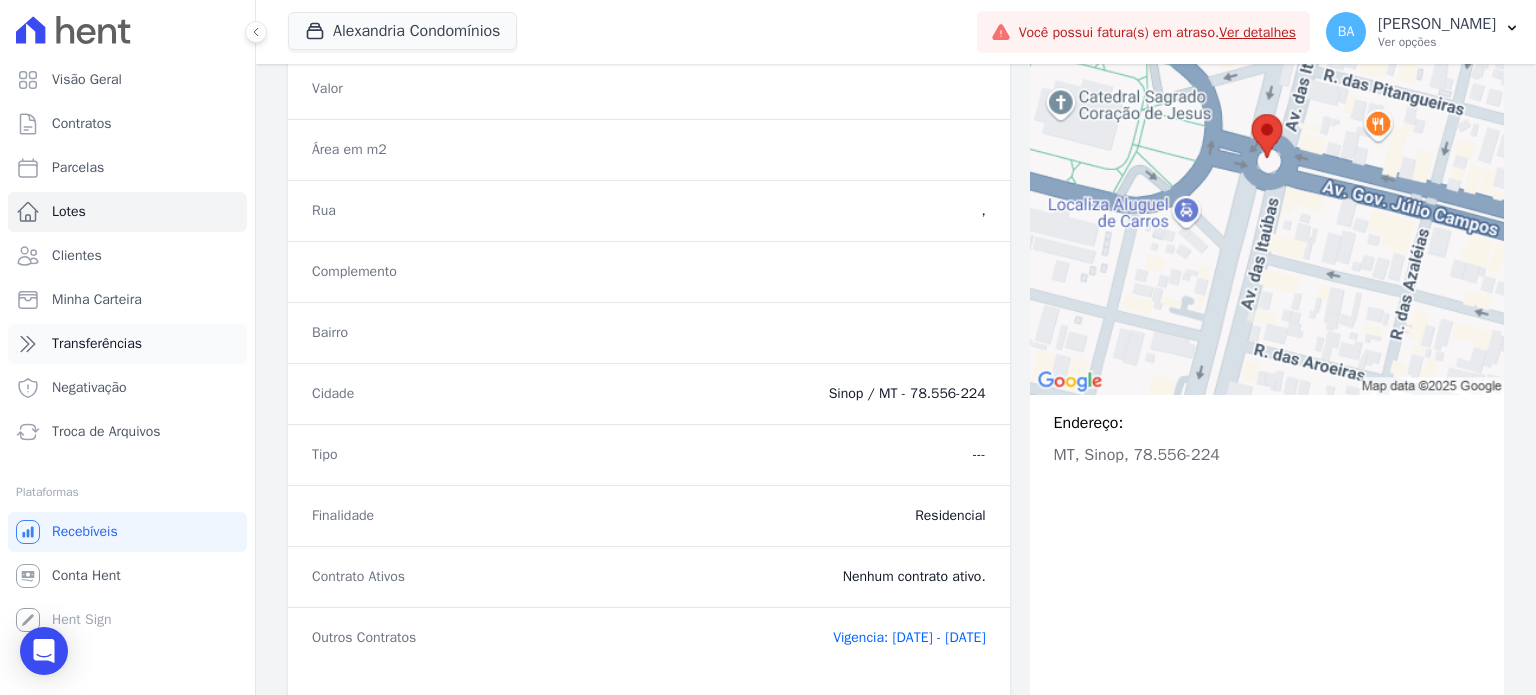 scroll, scrollTop: 82, scrollLeft: 0, axis: vertical 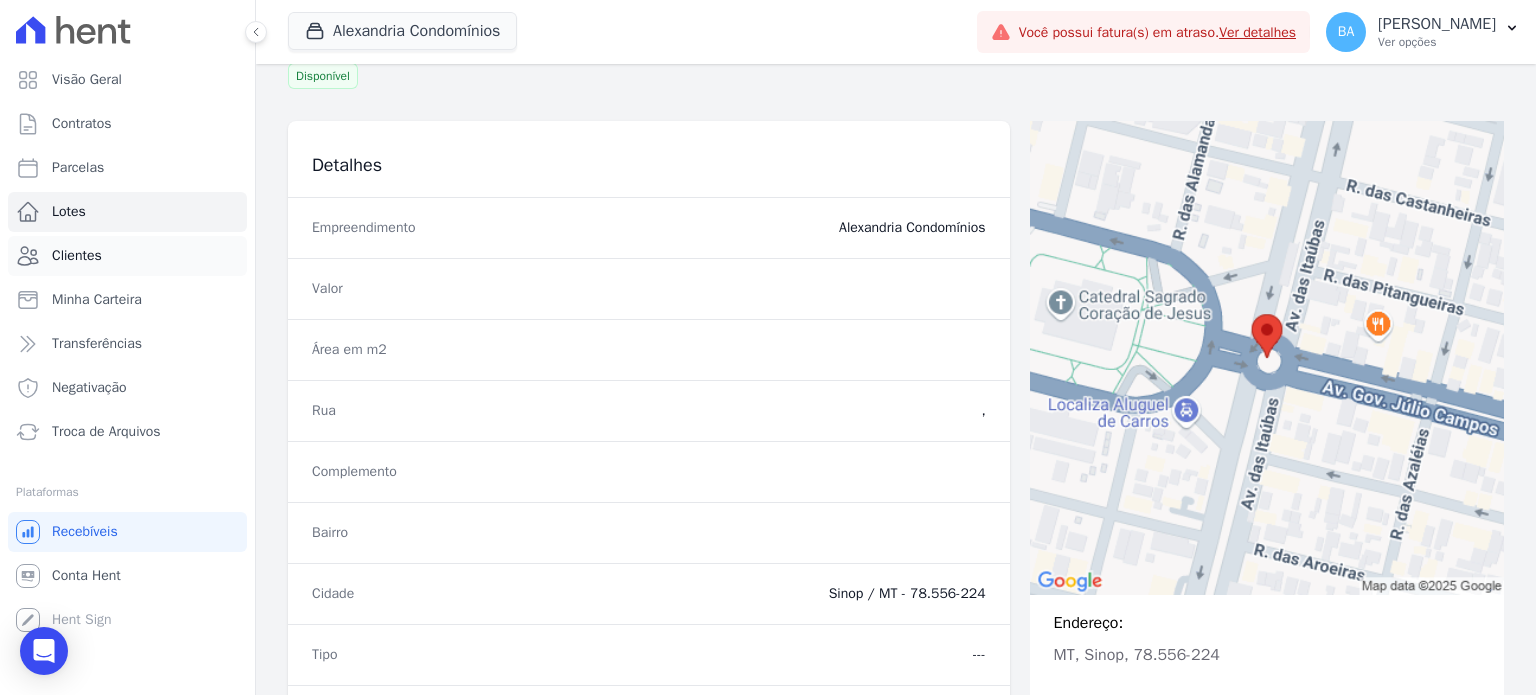 click on "Clientes" at bounding box center (127, 256) 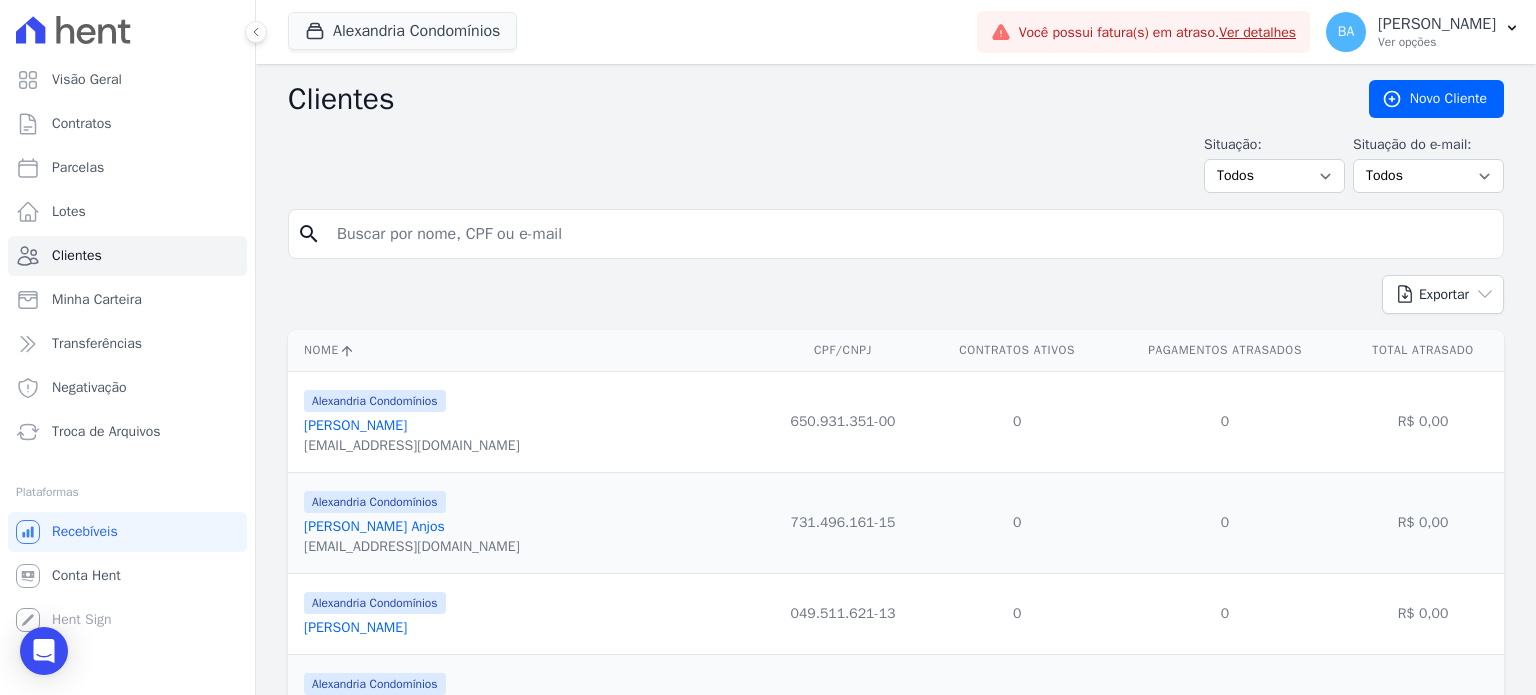 click on "Alan Zabot Anjos" at bounding box center (374, 526) 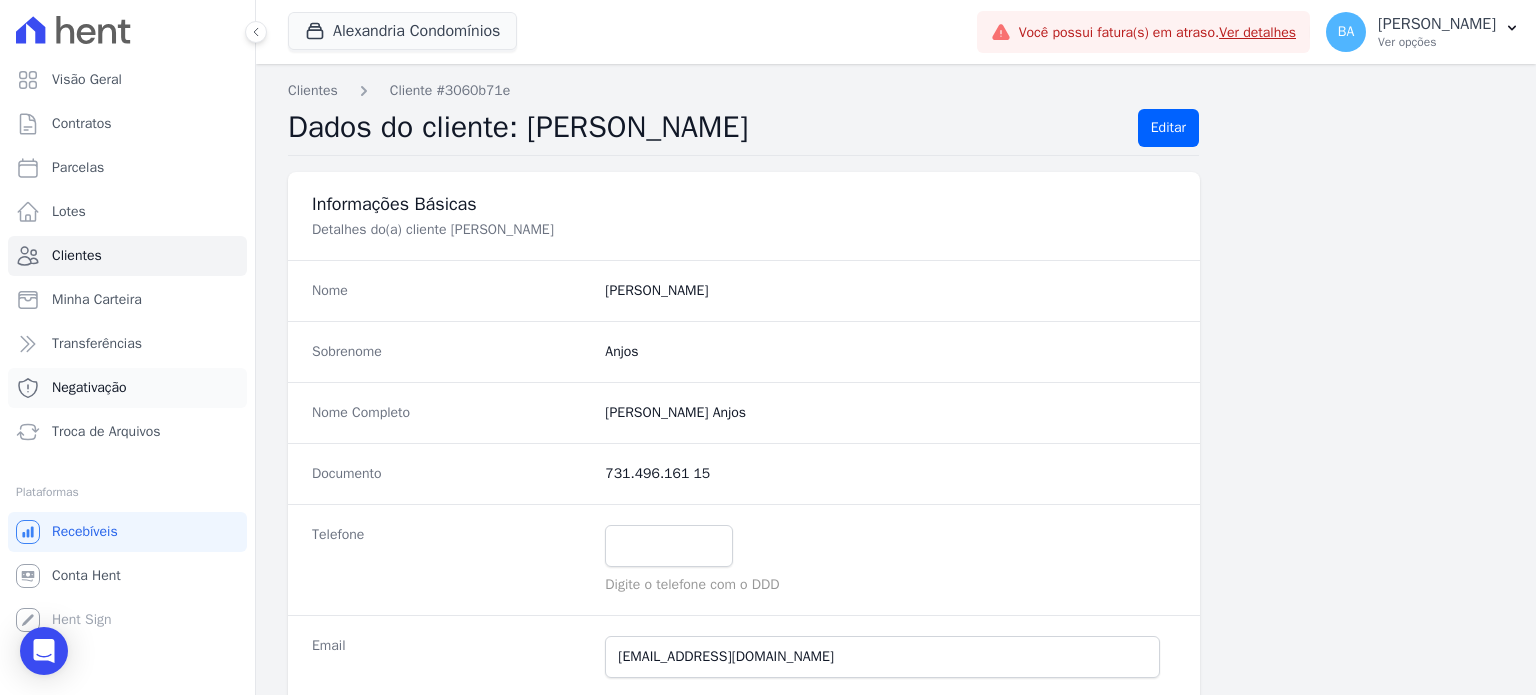 click on "Negativação" at bounding box center [127, 388] 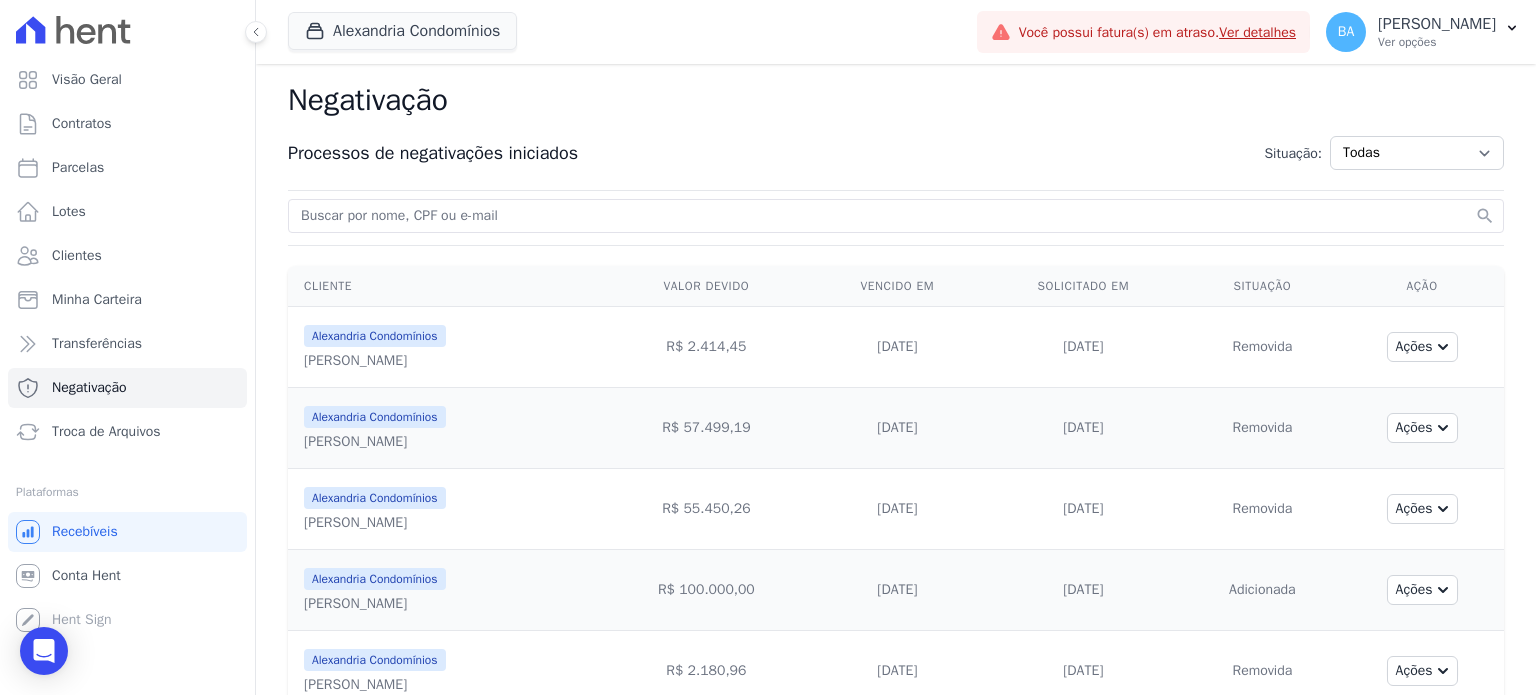 scroll, scrollTop: 242, scrollLeft: 0, axis: vertical 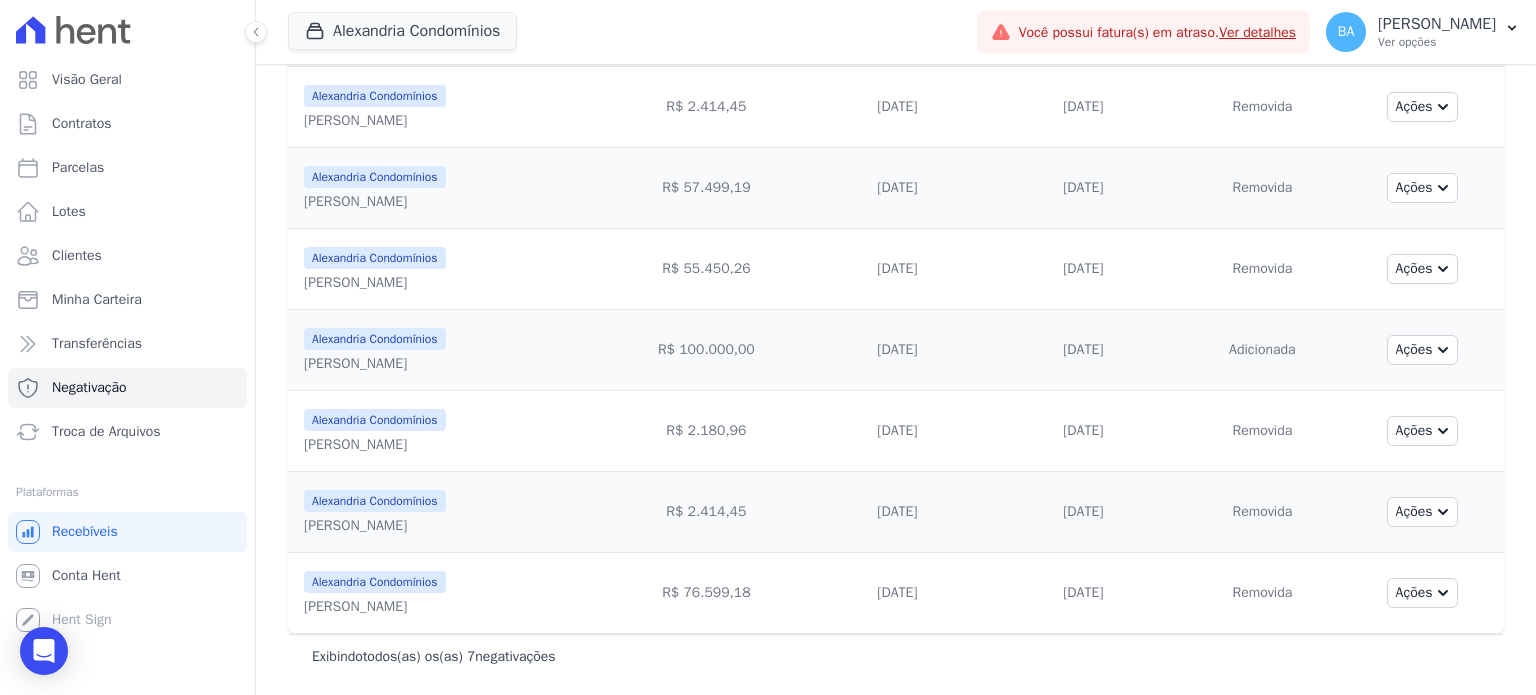 drag, startPoint x: 342, startPoint y: 364, endPoint x: 637, endPoint y: 364, distance: 295 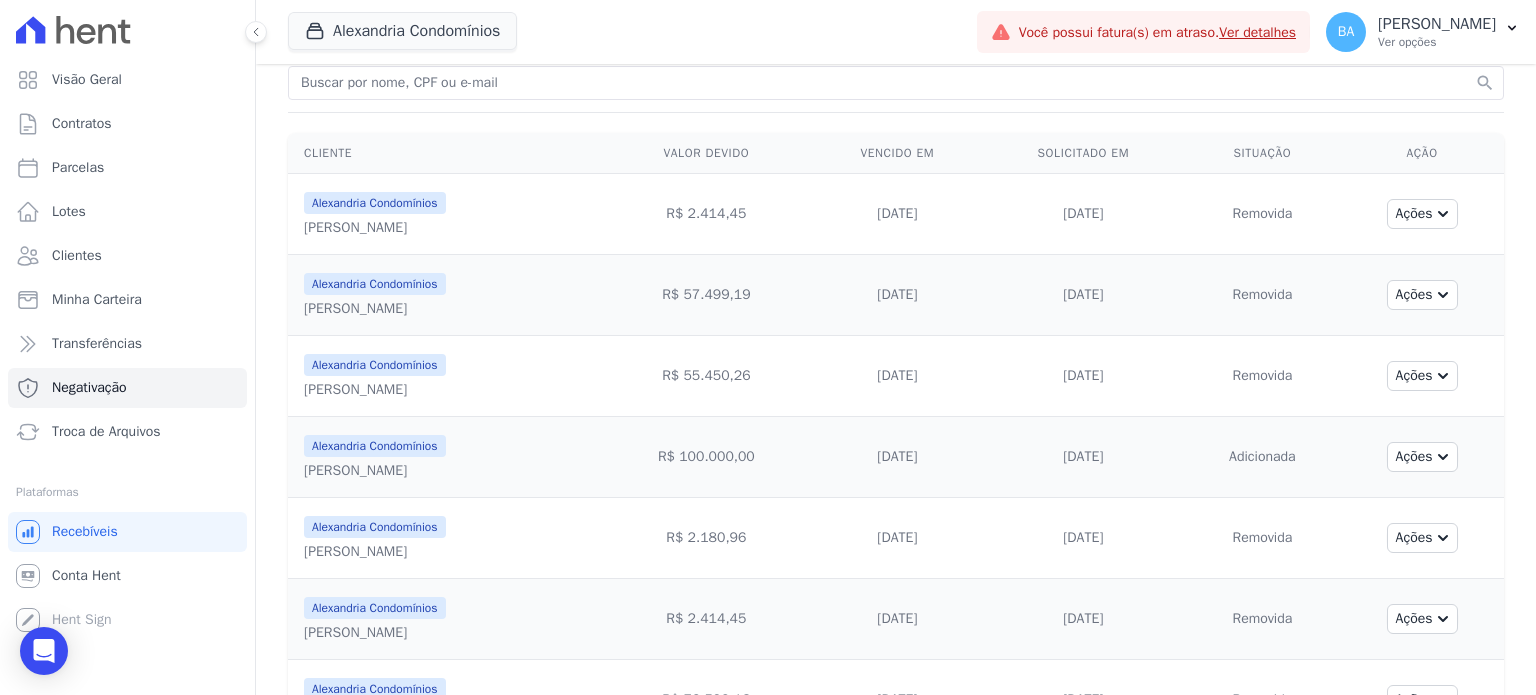 scroll, scrollTop: 242, scrollLeft: 0, axis: vertical 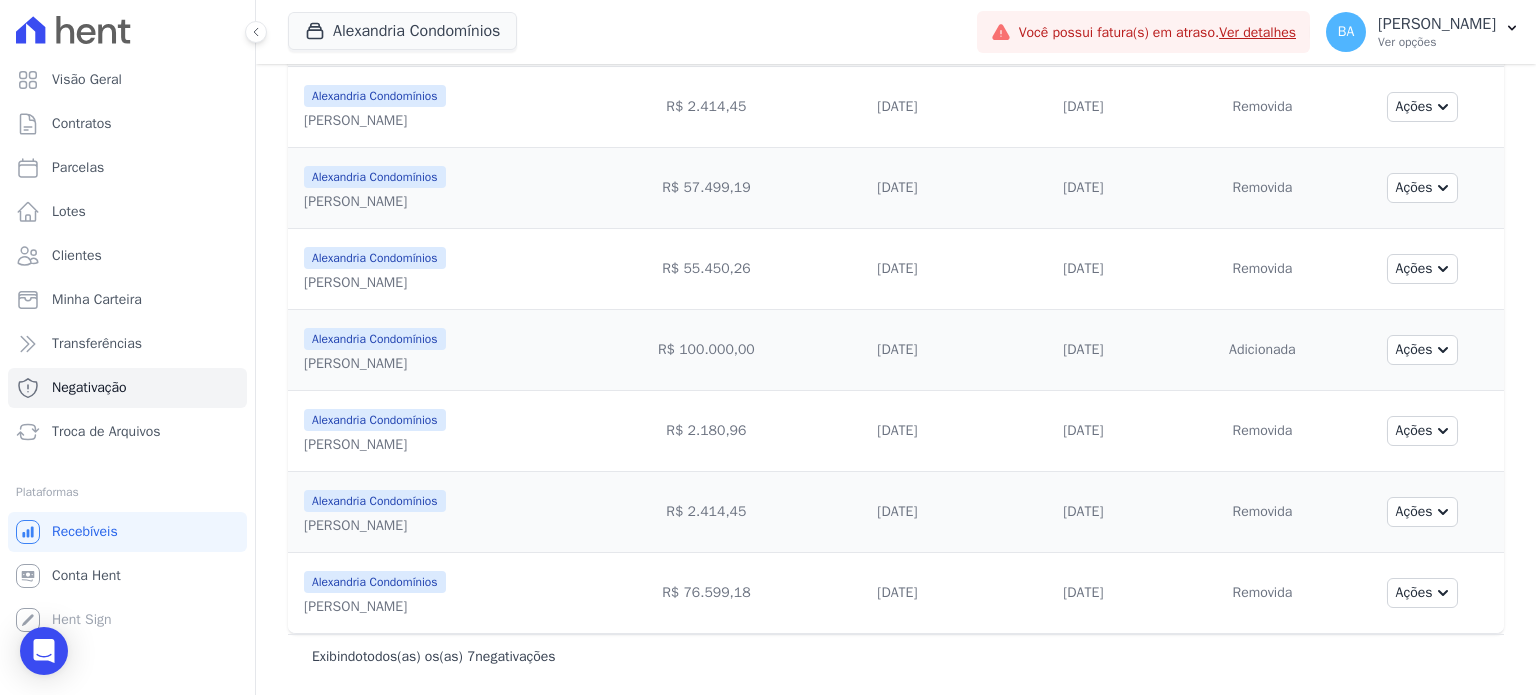click on "Adicionada" at bounding box center (1263, 350) 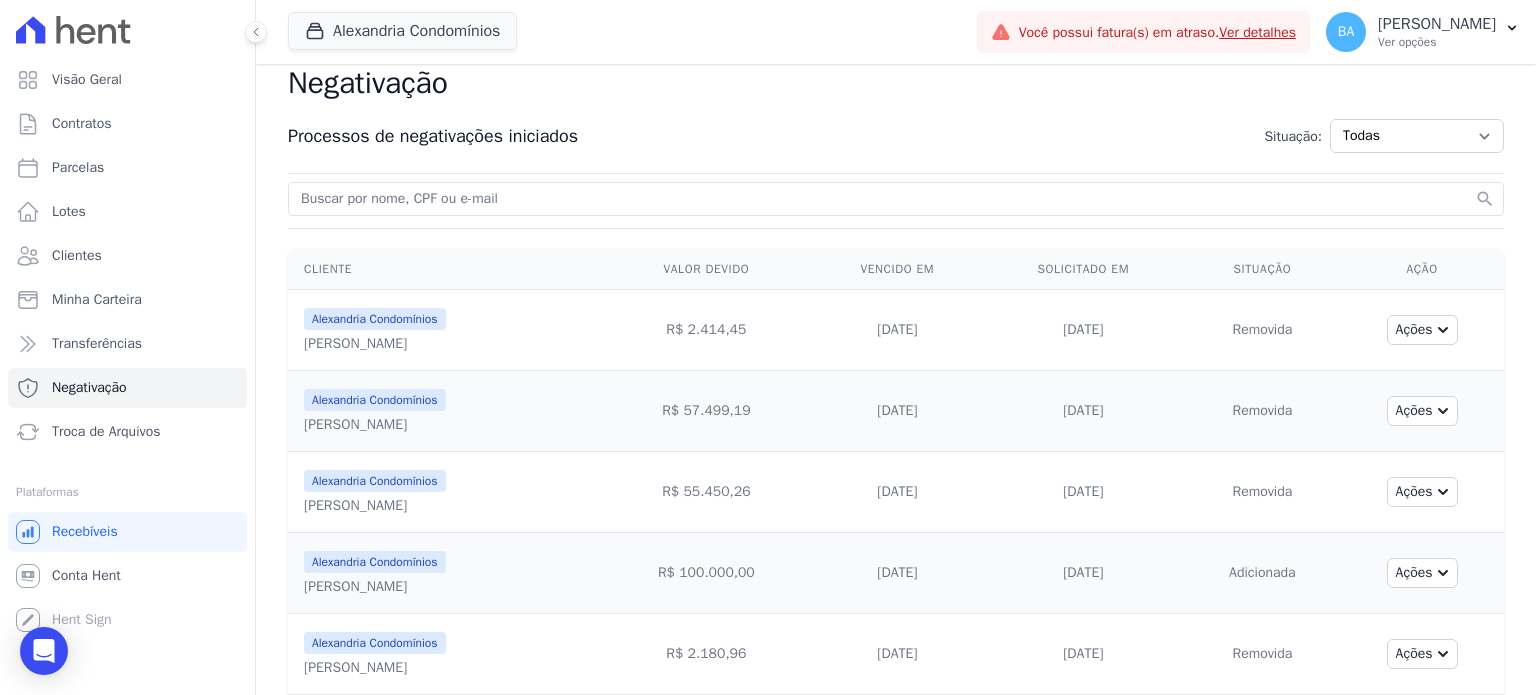 scroll, scrollTop: 0, scrollLeft: 0, axis: both 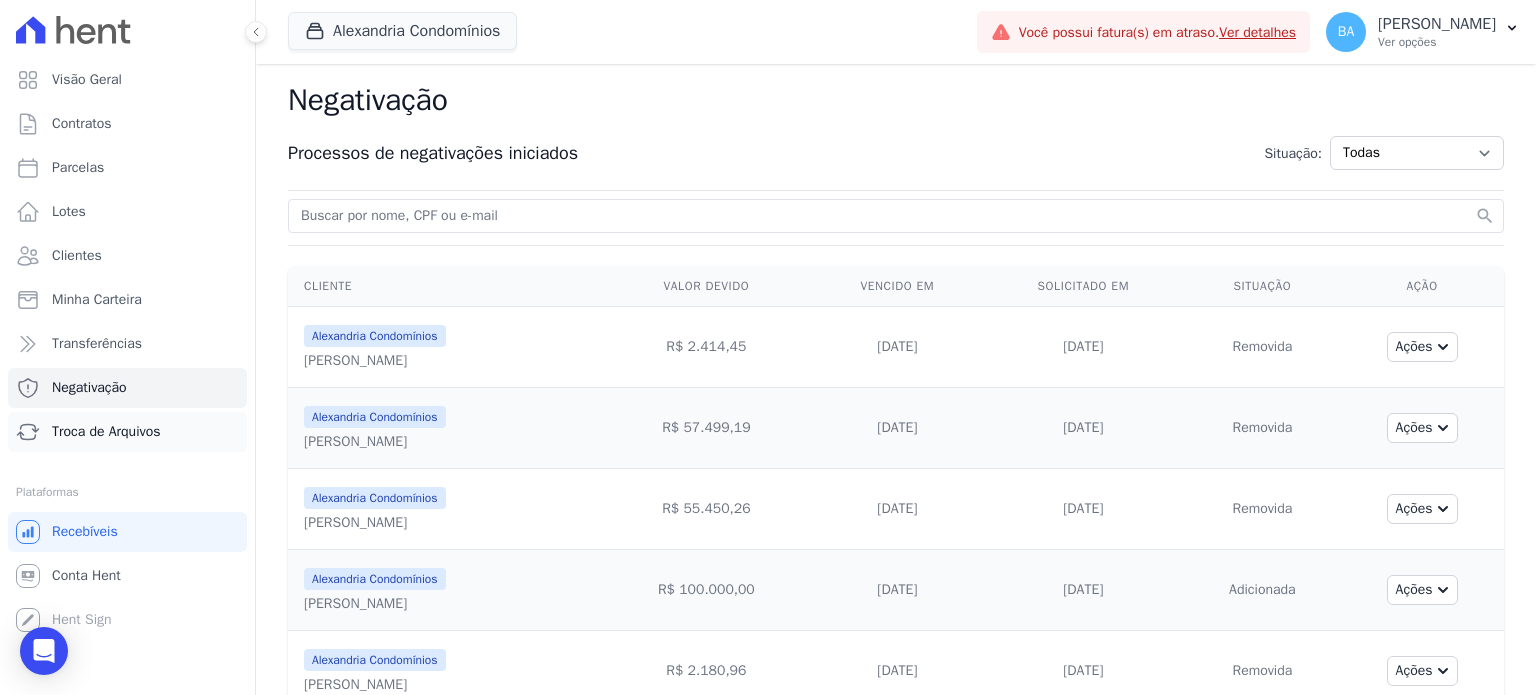 click on "Troca de Arquivos" at bounding box center [127, 432] 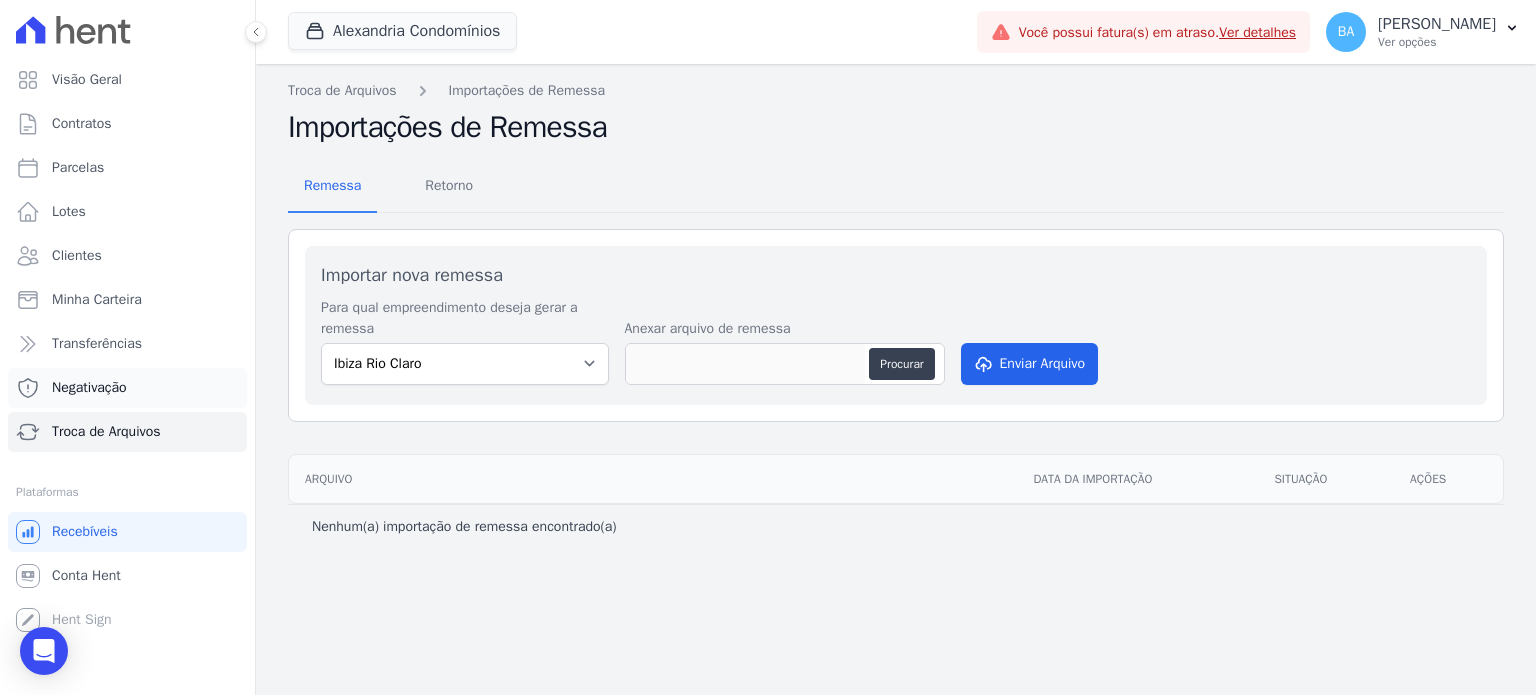 click on "Negativação" at bounding box center [127, 388] 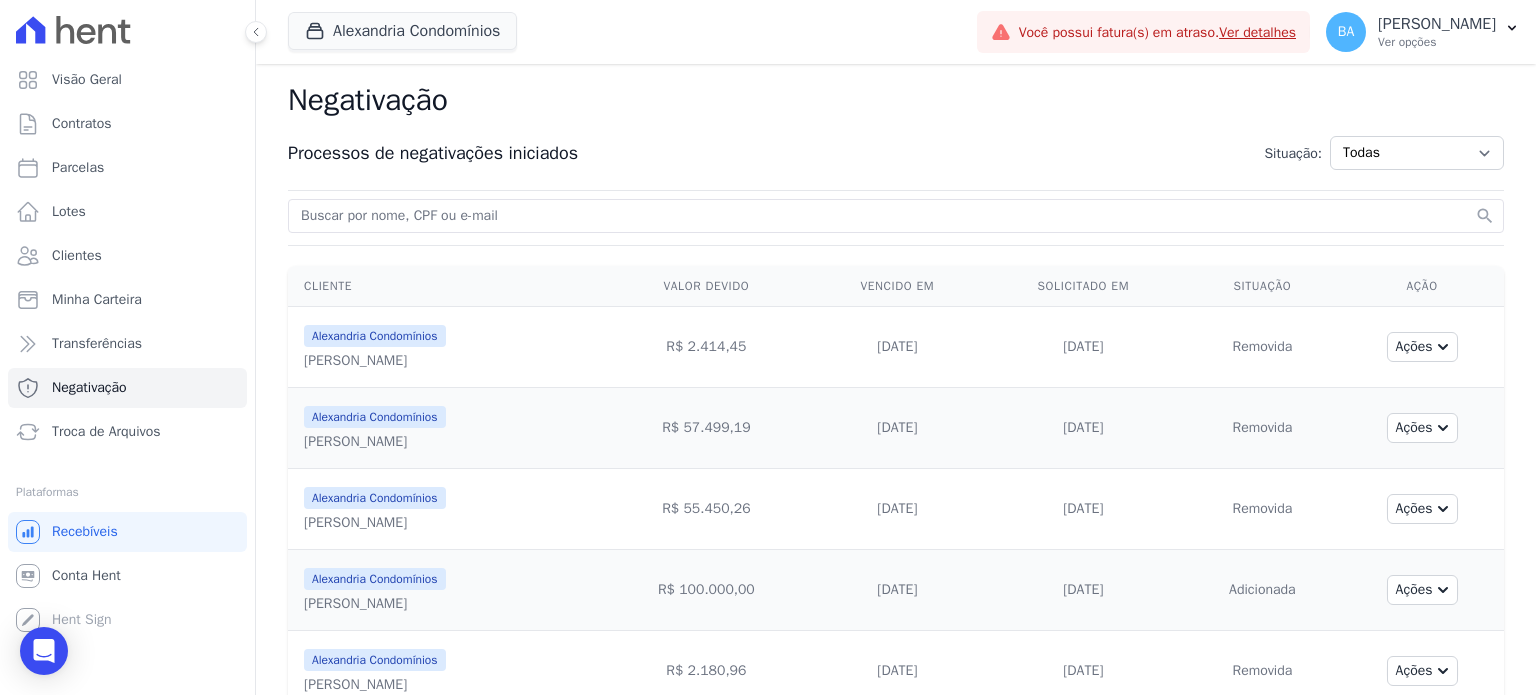 click on "Transferências" at bounding box center (127, 344) 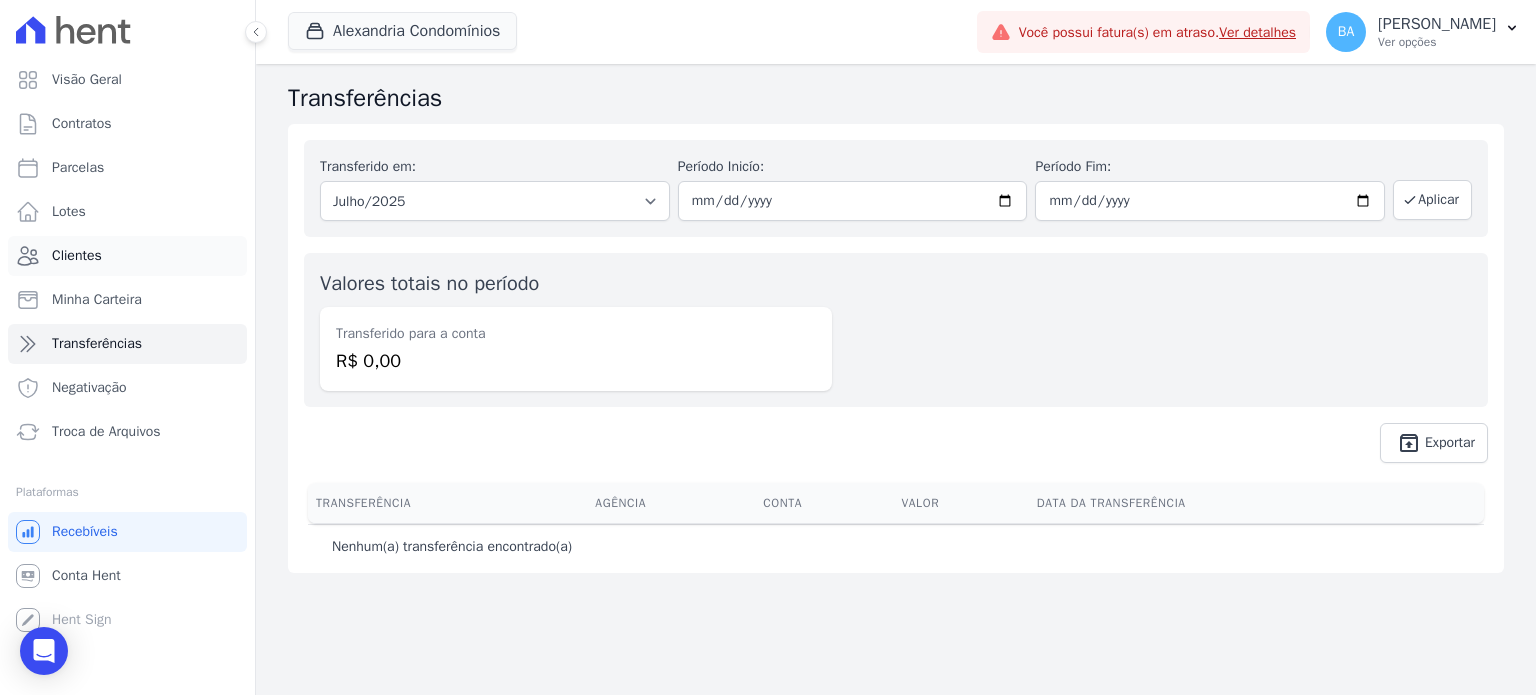 click on "Clientes" at bounding box center [77, 256] 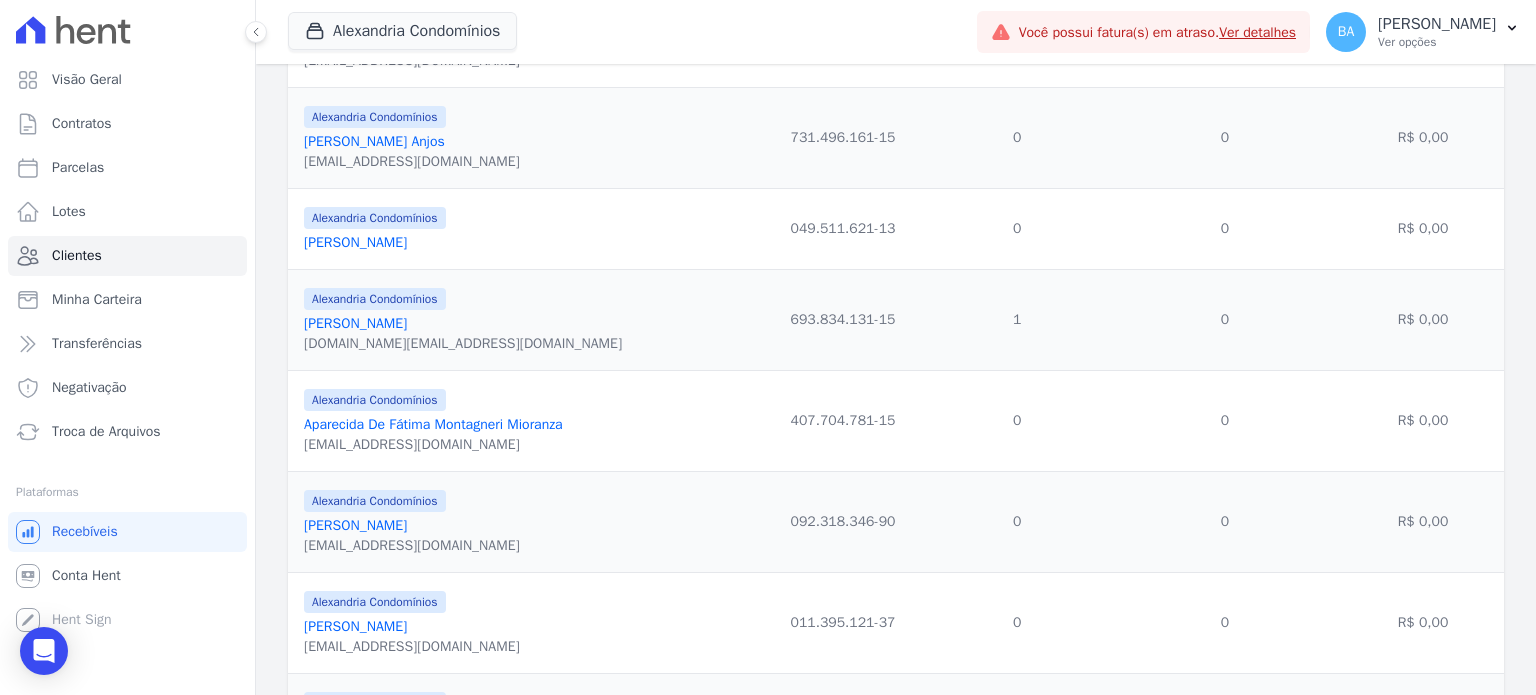 scroll, scrollTop: 200, scrollLeft: 0, axis: vertical 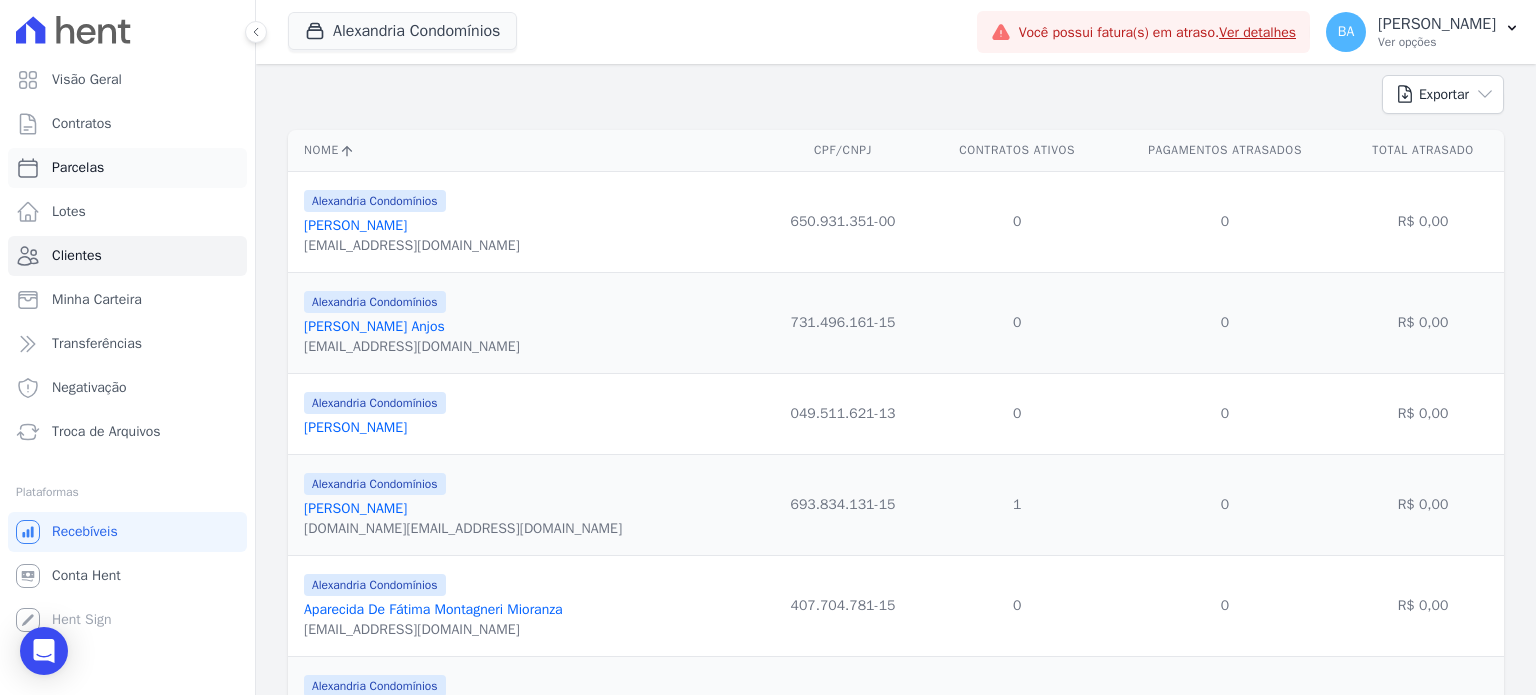 click on "Parcelas" at bounding box center (78, 168) 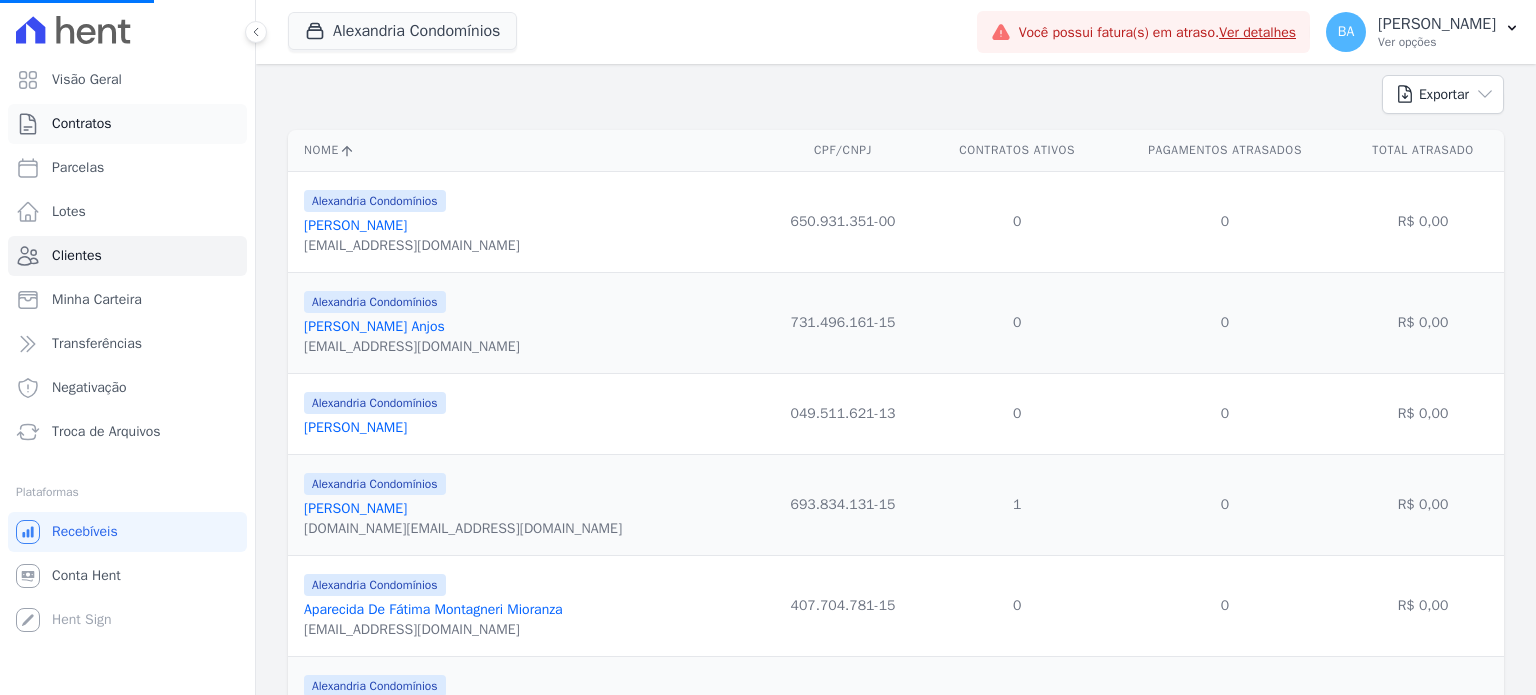 select 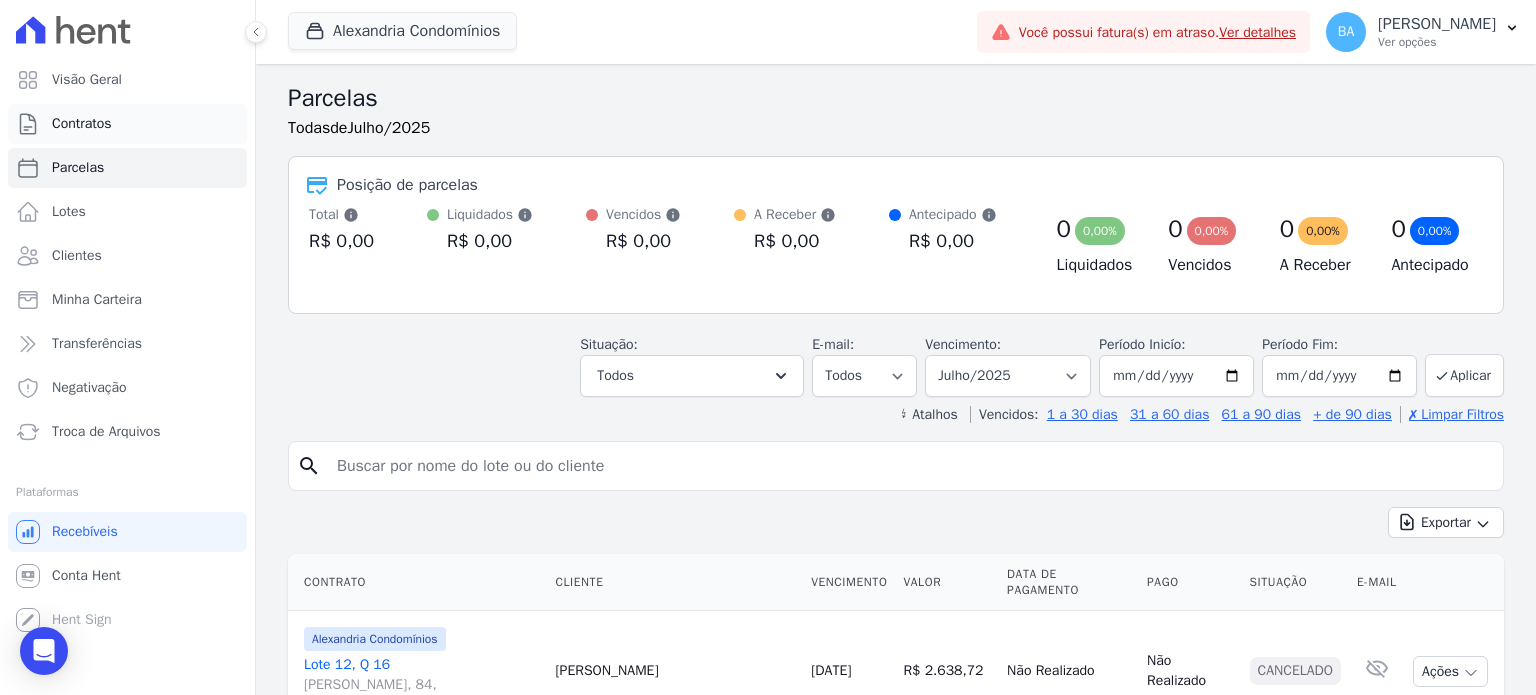 click on "Contratos" at bounding box center [82, 124] 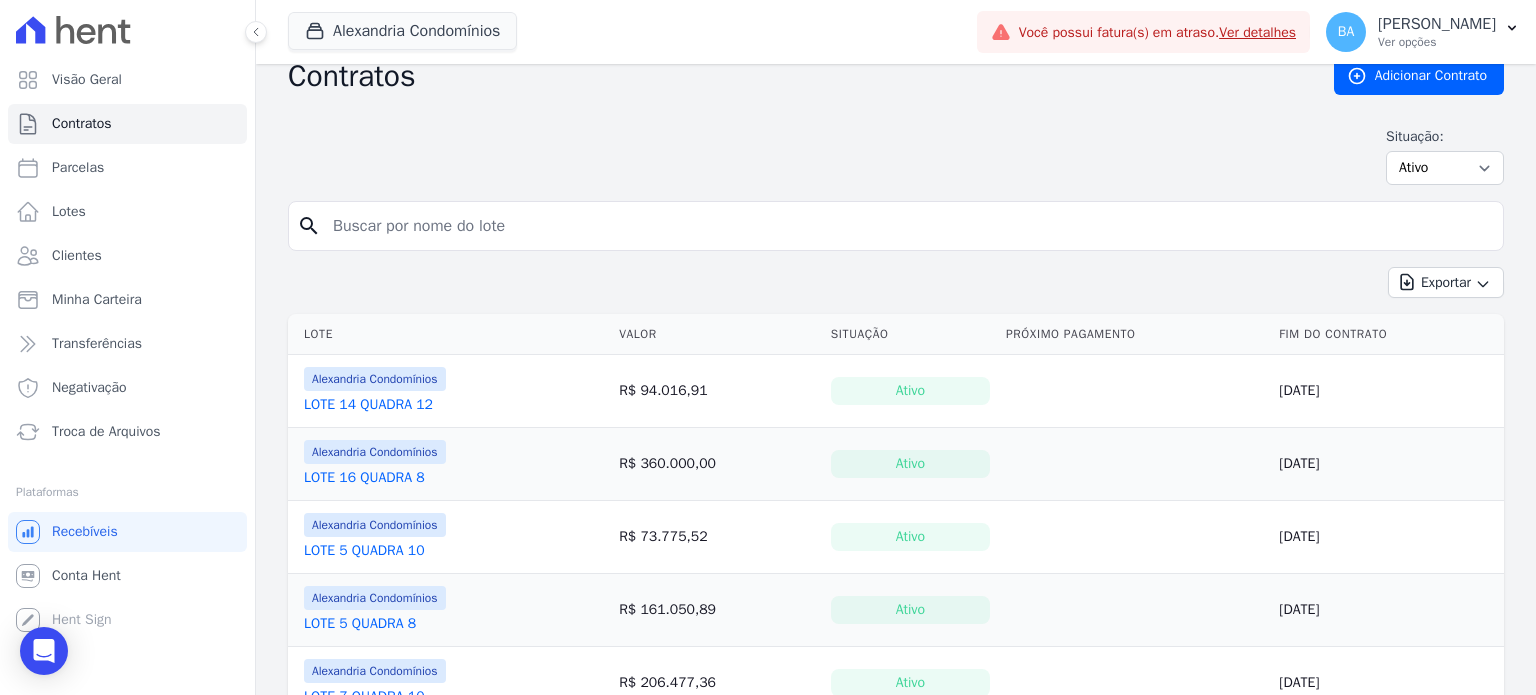 scroll, scrollTop: 0, scrollLeft: 0, axis: both 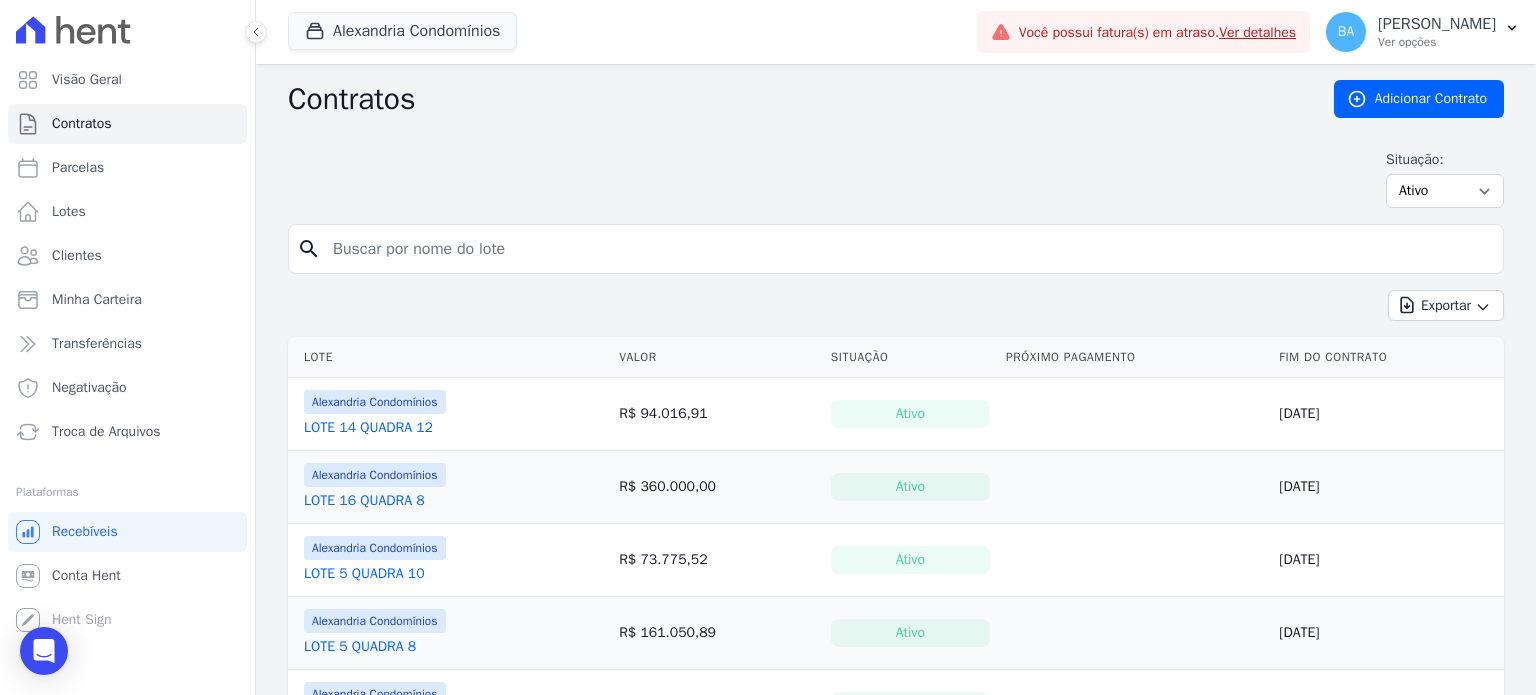 click at bounding box center (908, 249) 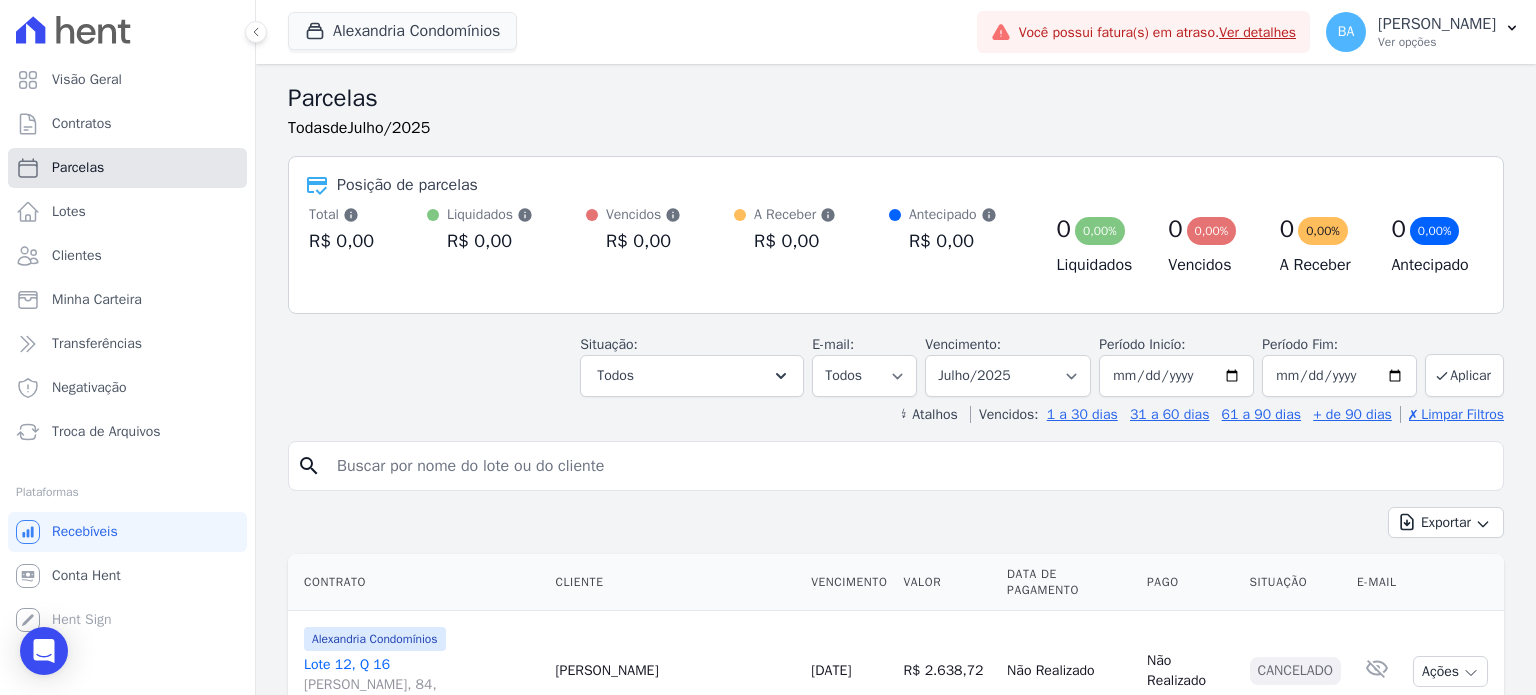 click on "Parcelas" at bounding box center [78, 168] 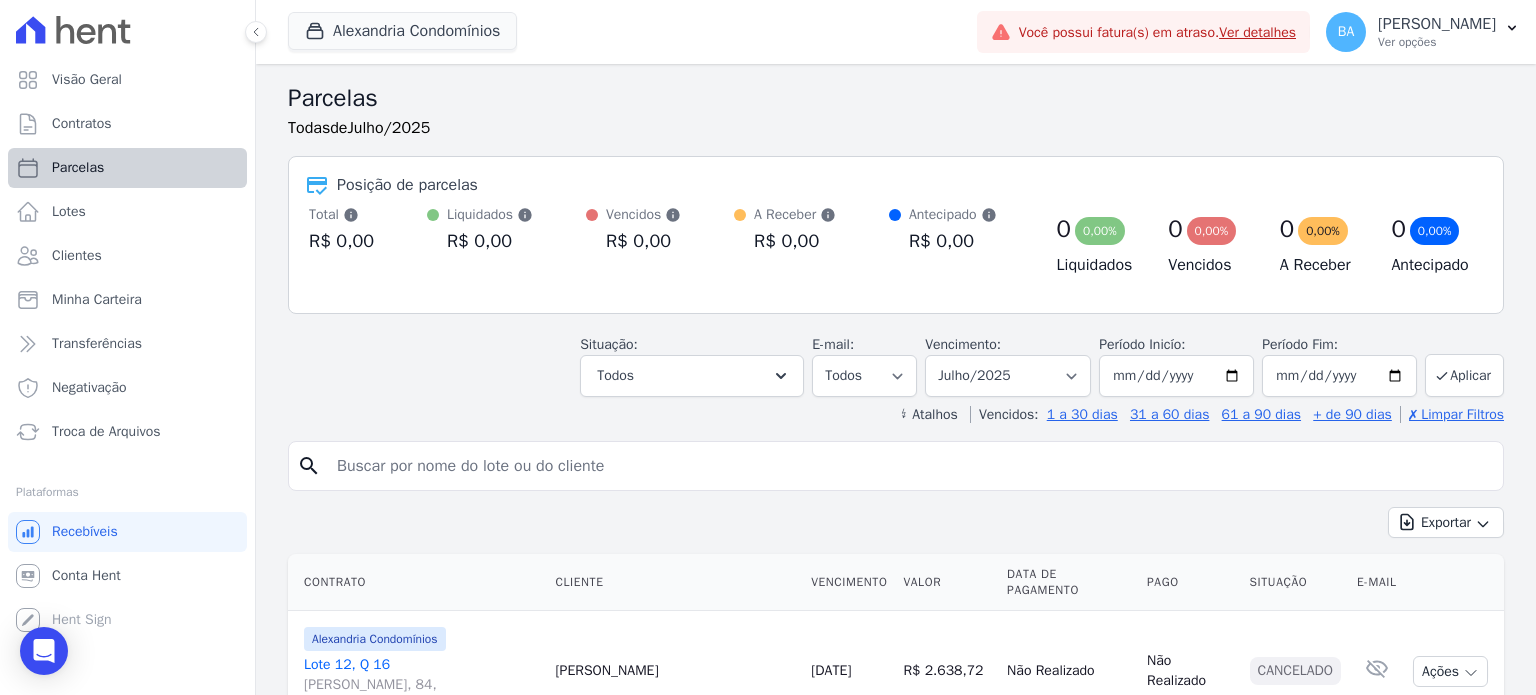 select 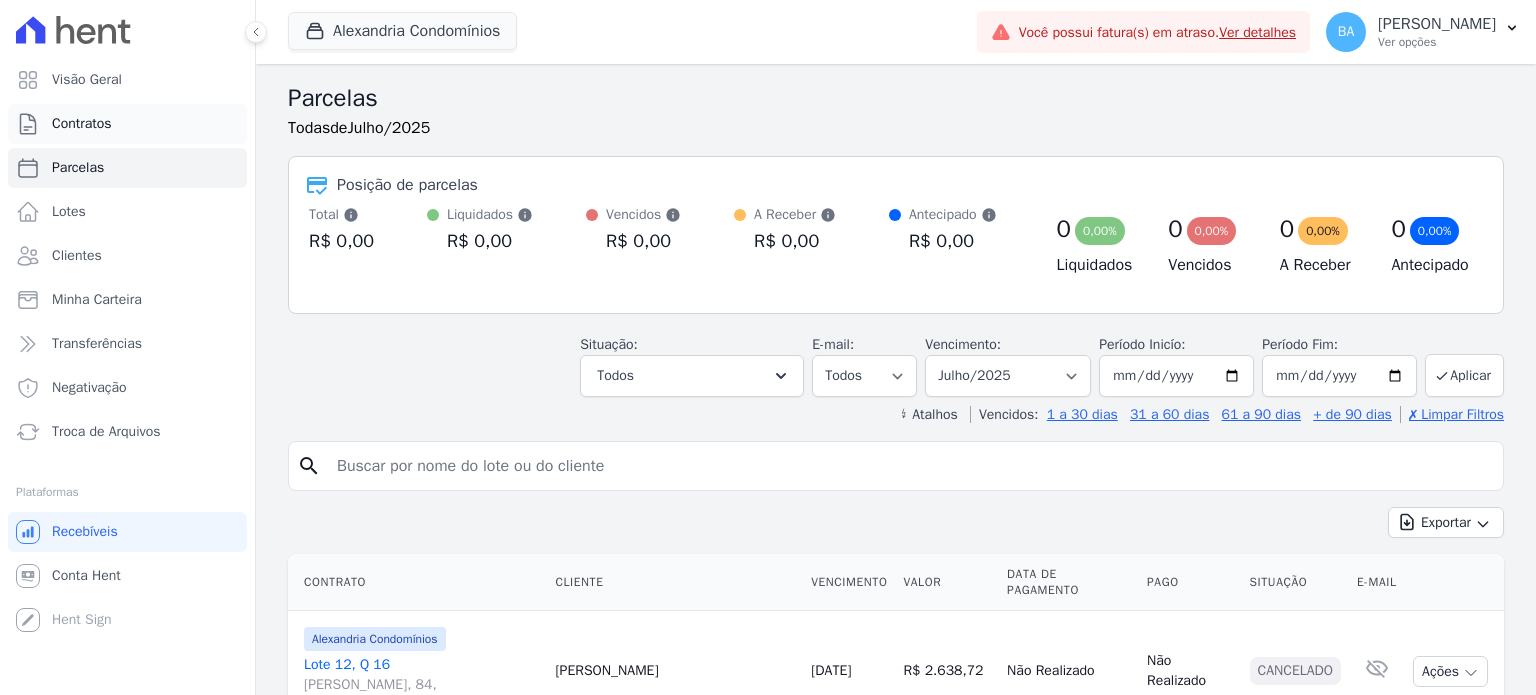 click on "Contratos" at bounding box center (127, 124) 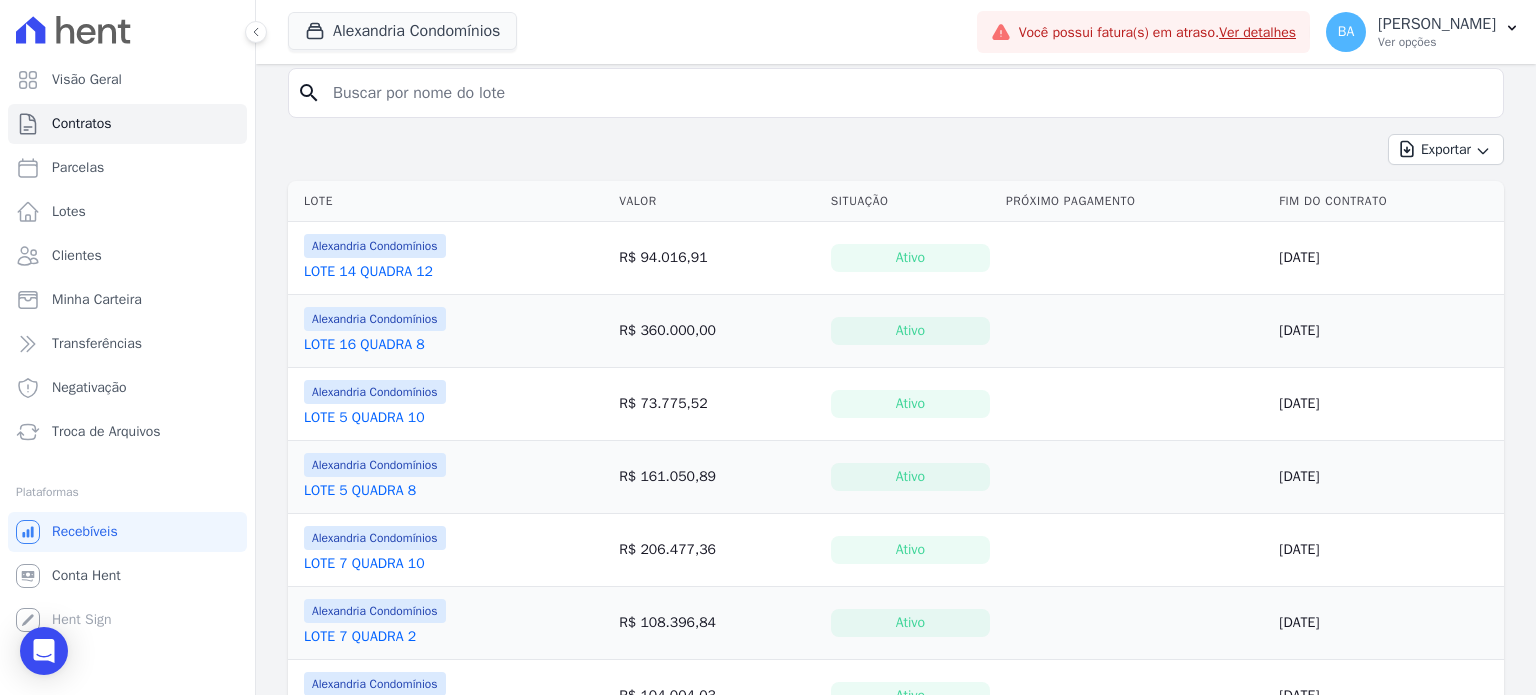 scroll, scrollTop: 0, scrollLeft: 0, axis: both 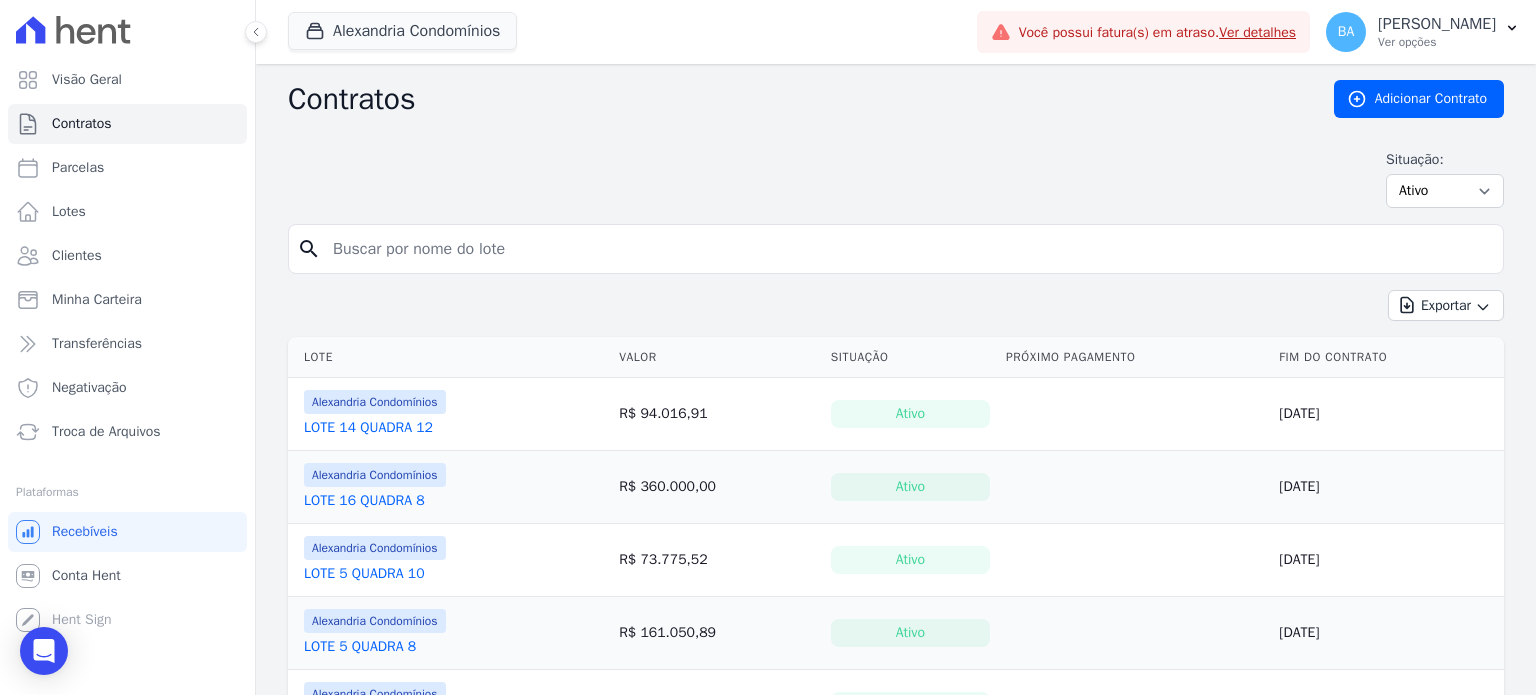 click at bounding box center (908, 249) 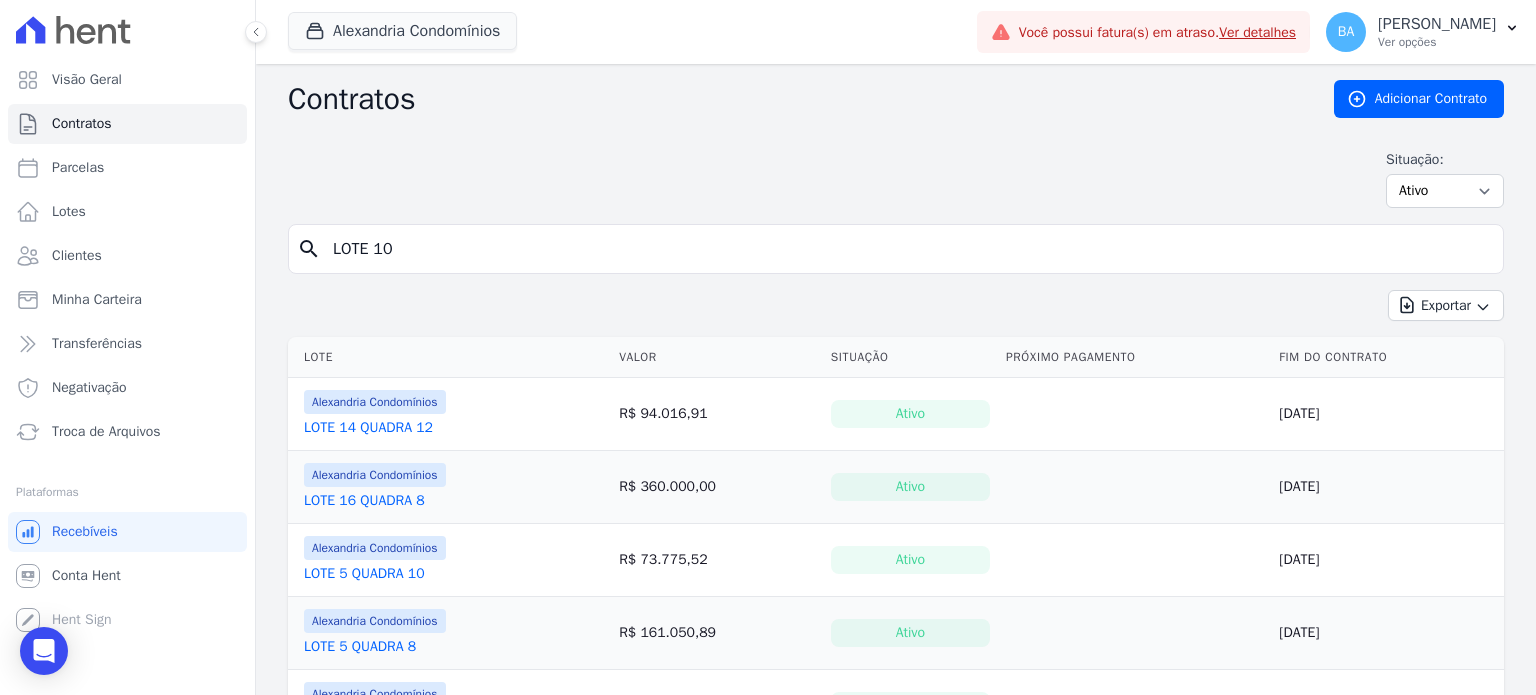 type on "LOTE 10" 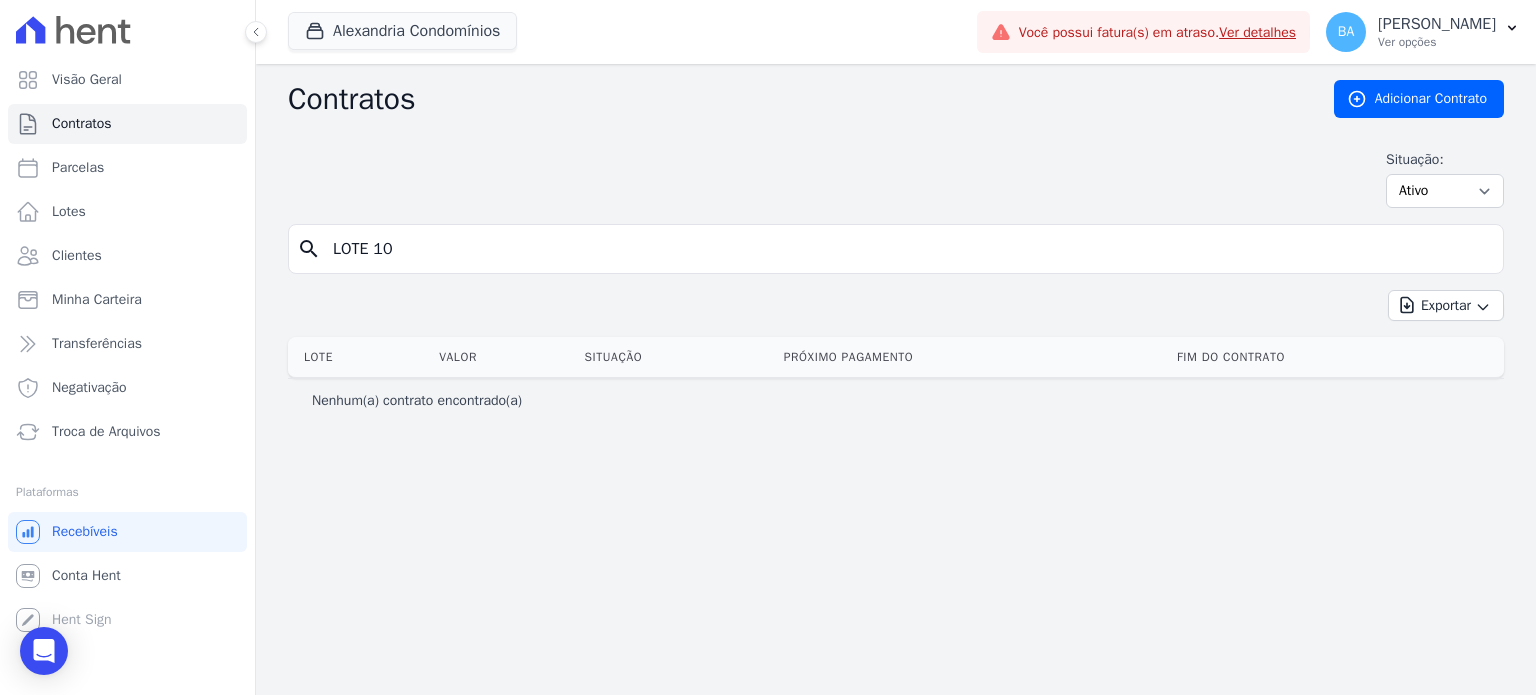 click on "LOTE 10" at bounding box center (908, 249) 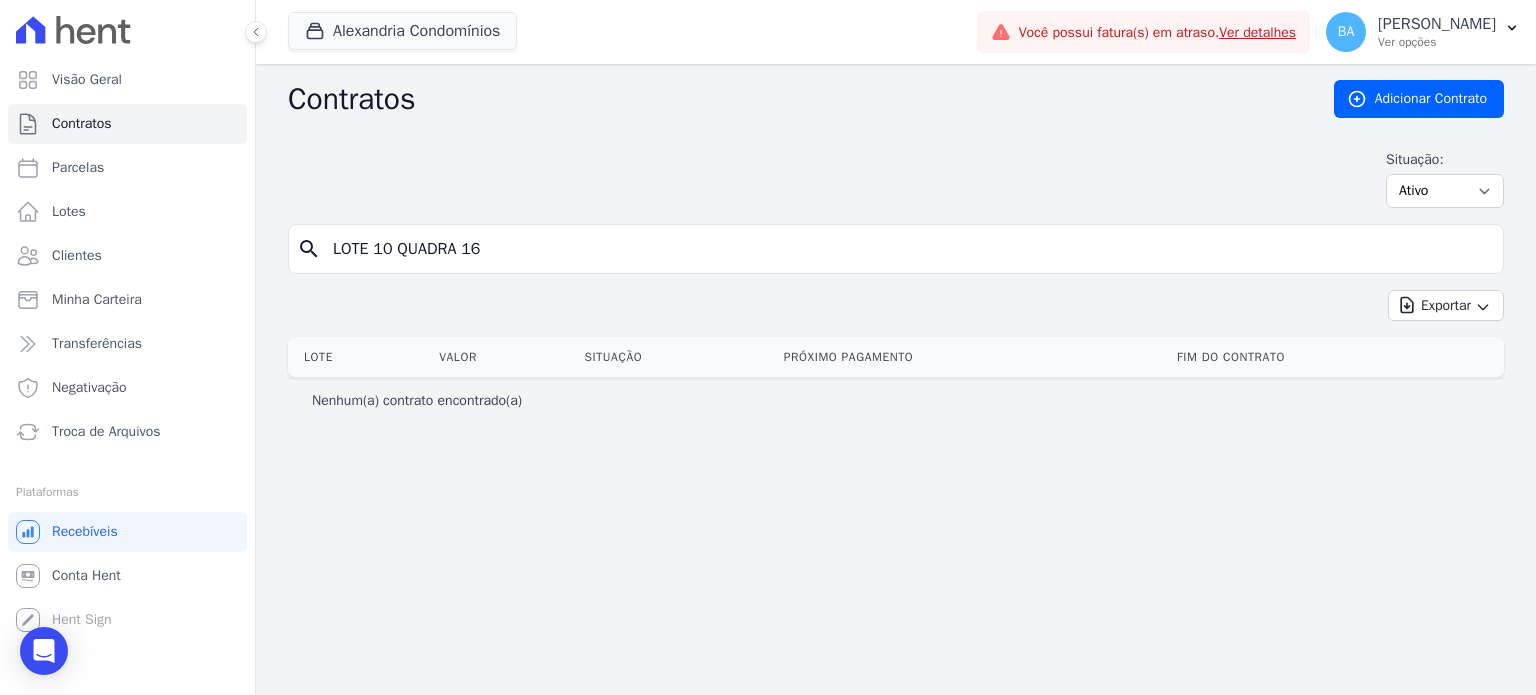 type on "LOTE 10 QUADRA 16" 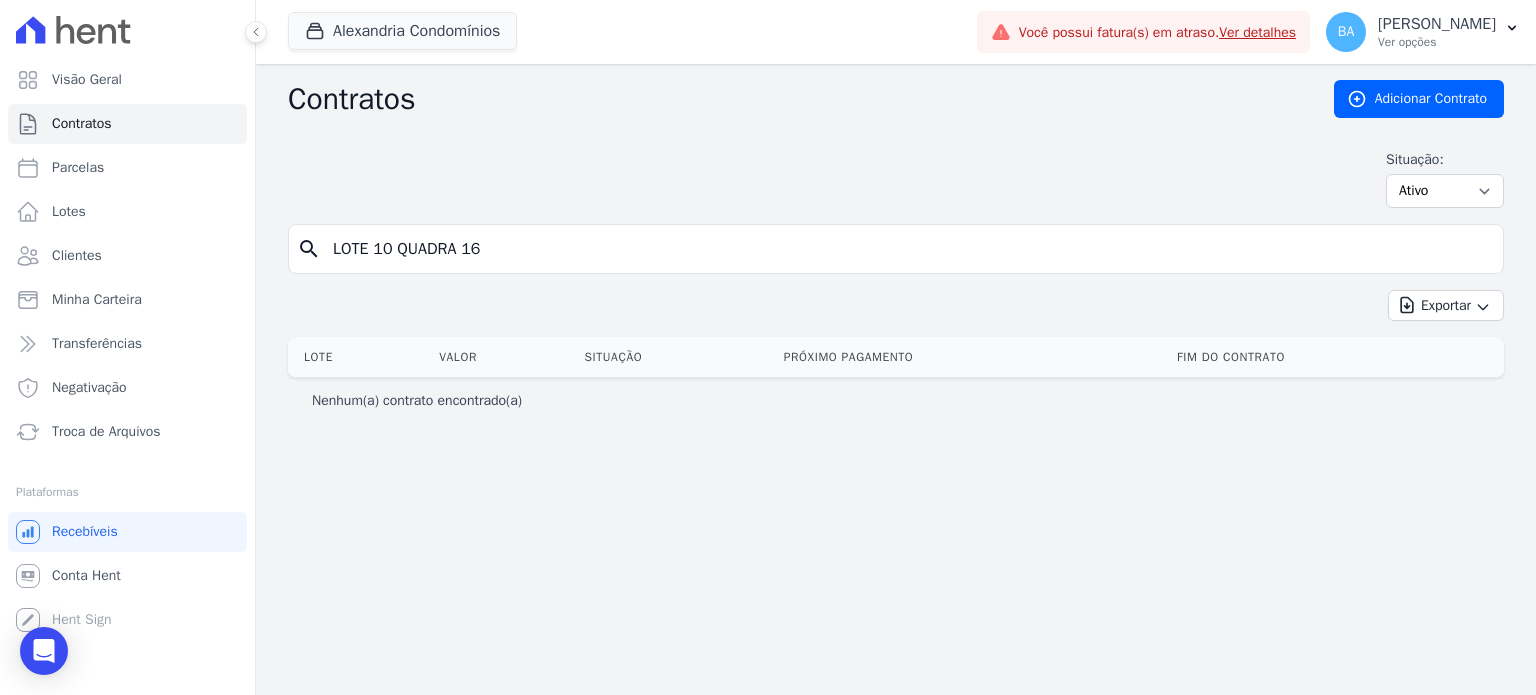 click on "LOTE 10 QUADRA 16" at bounding box center (908, 249) 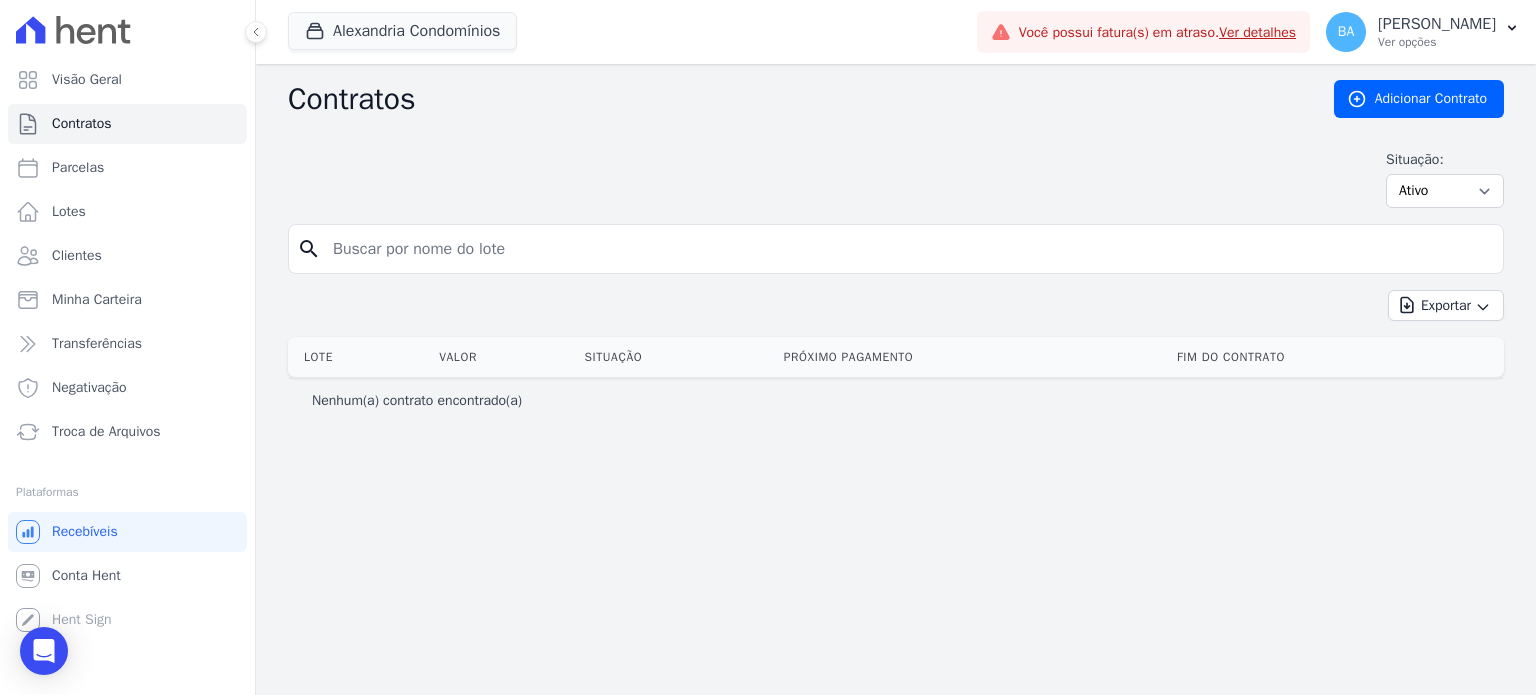 type 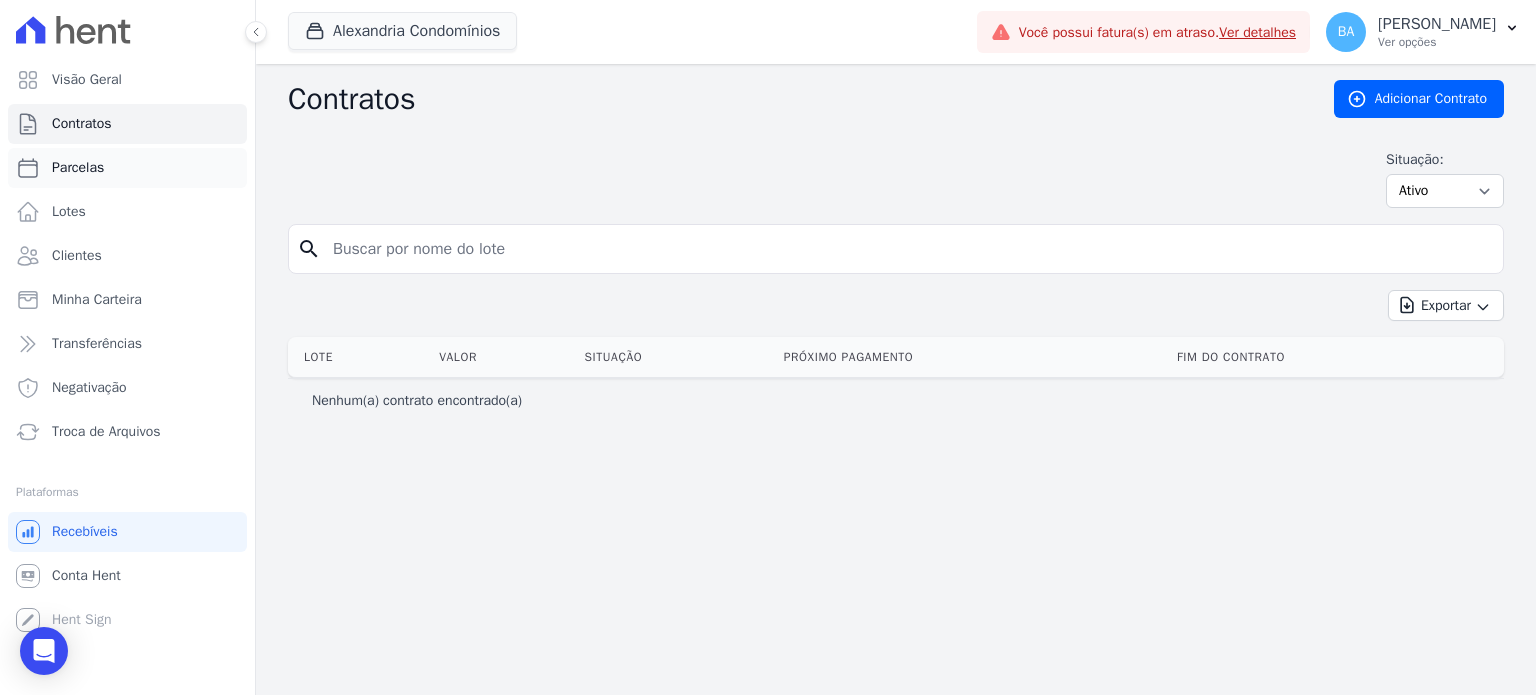click on "Parcelas" at bounding box center (78, 168) 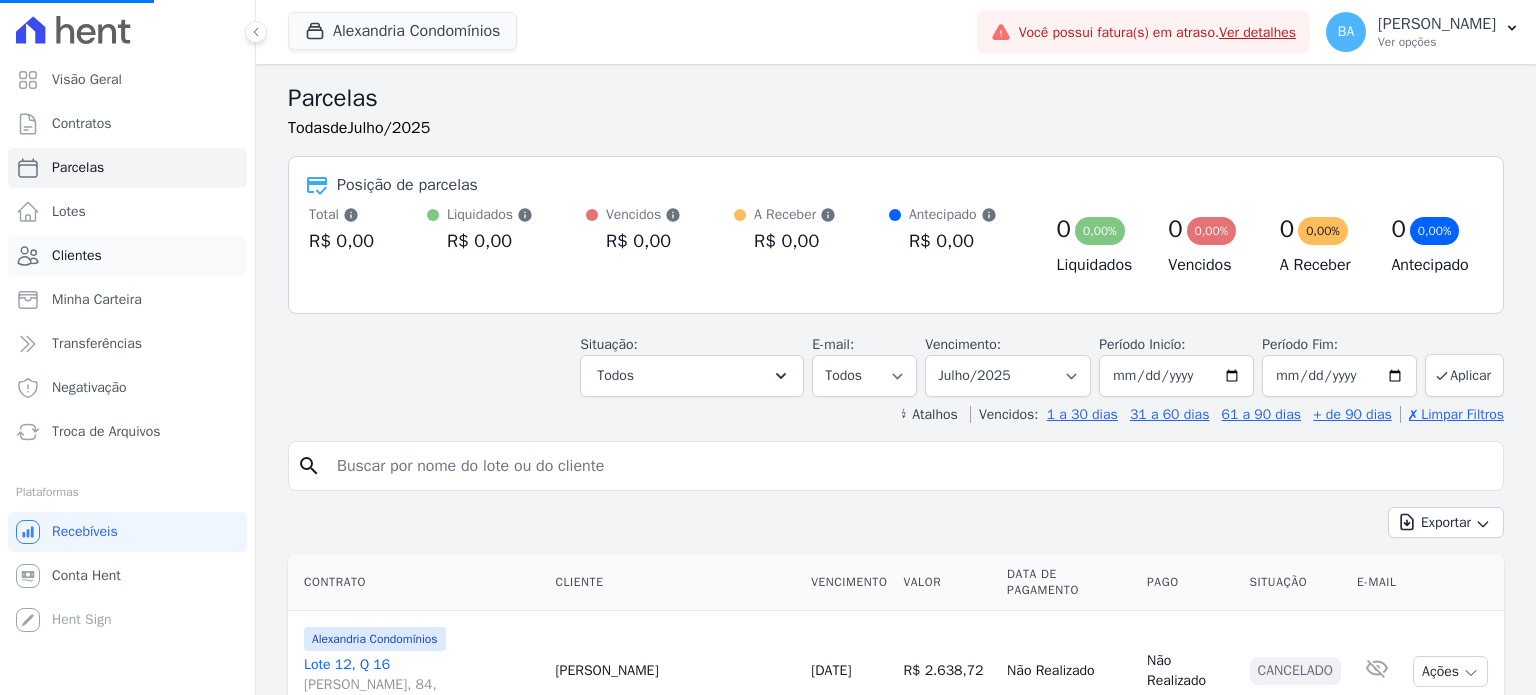 select 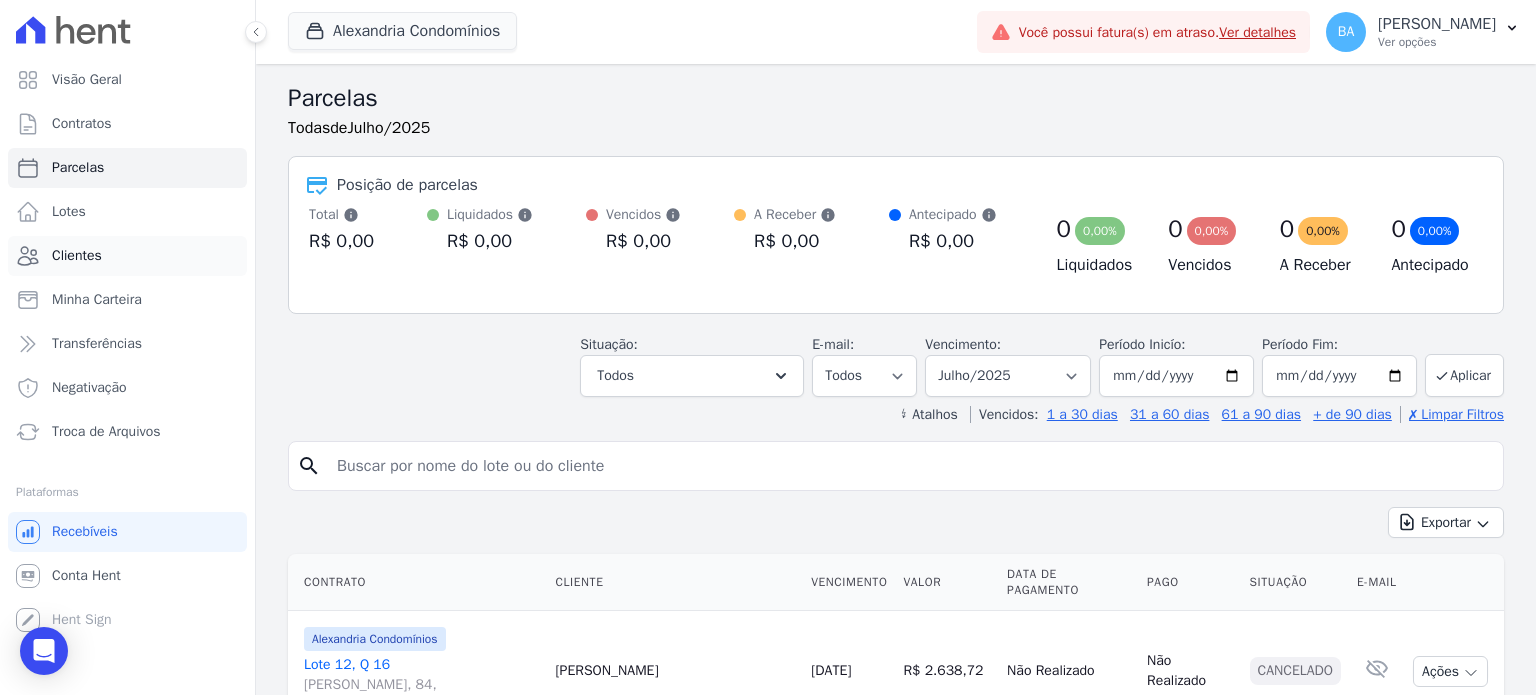 click on "Clientes" at bounding box center [127, 256] 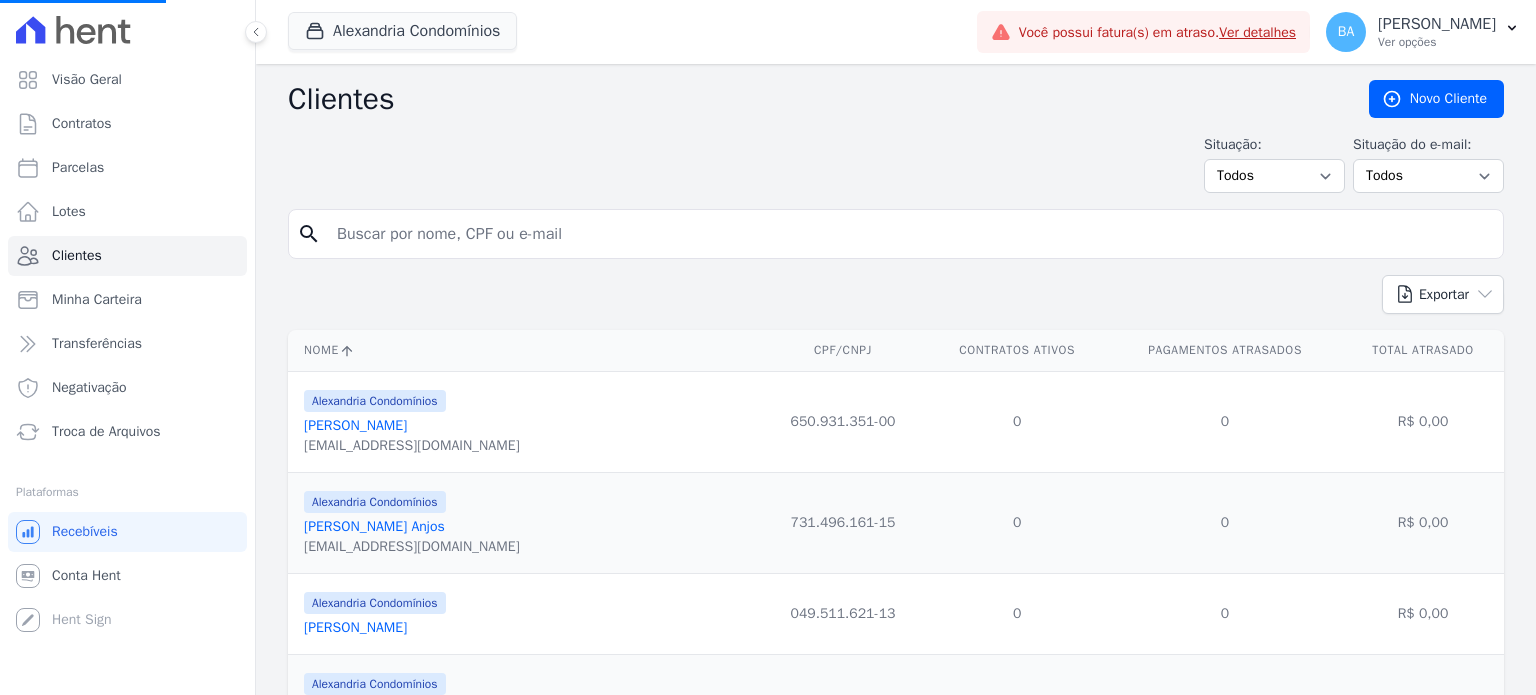 click at bounding box center (910, 234) 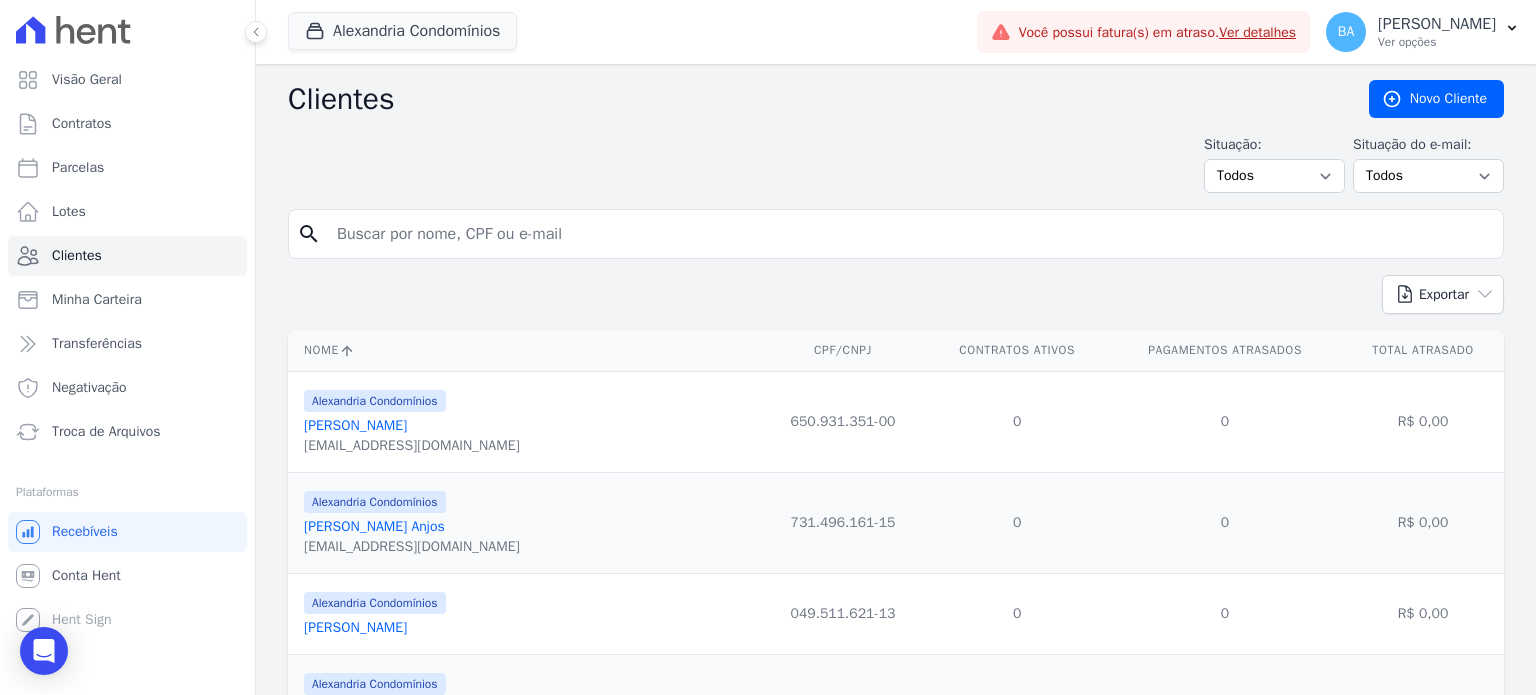 click at bounding box center (910, 234) 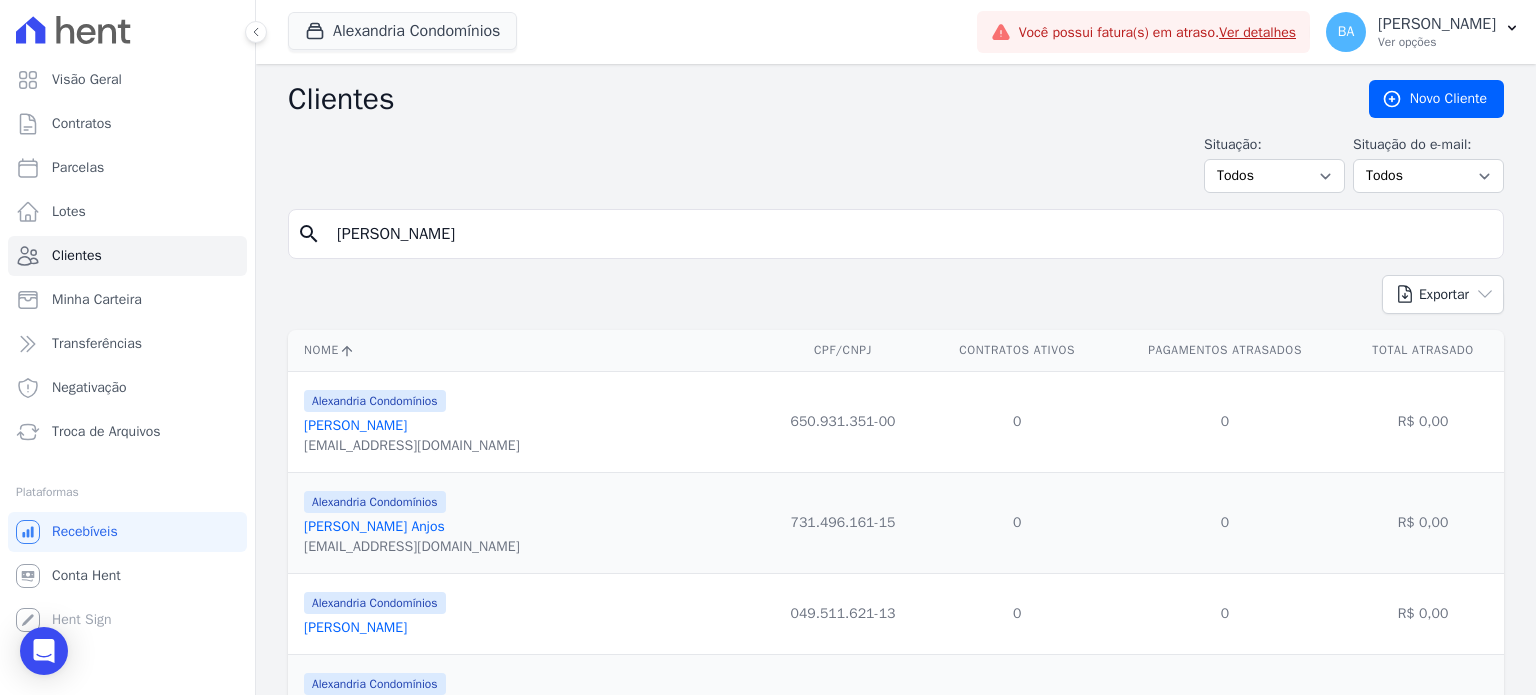 type on "fernanda" 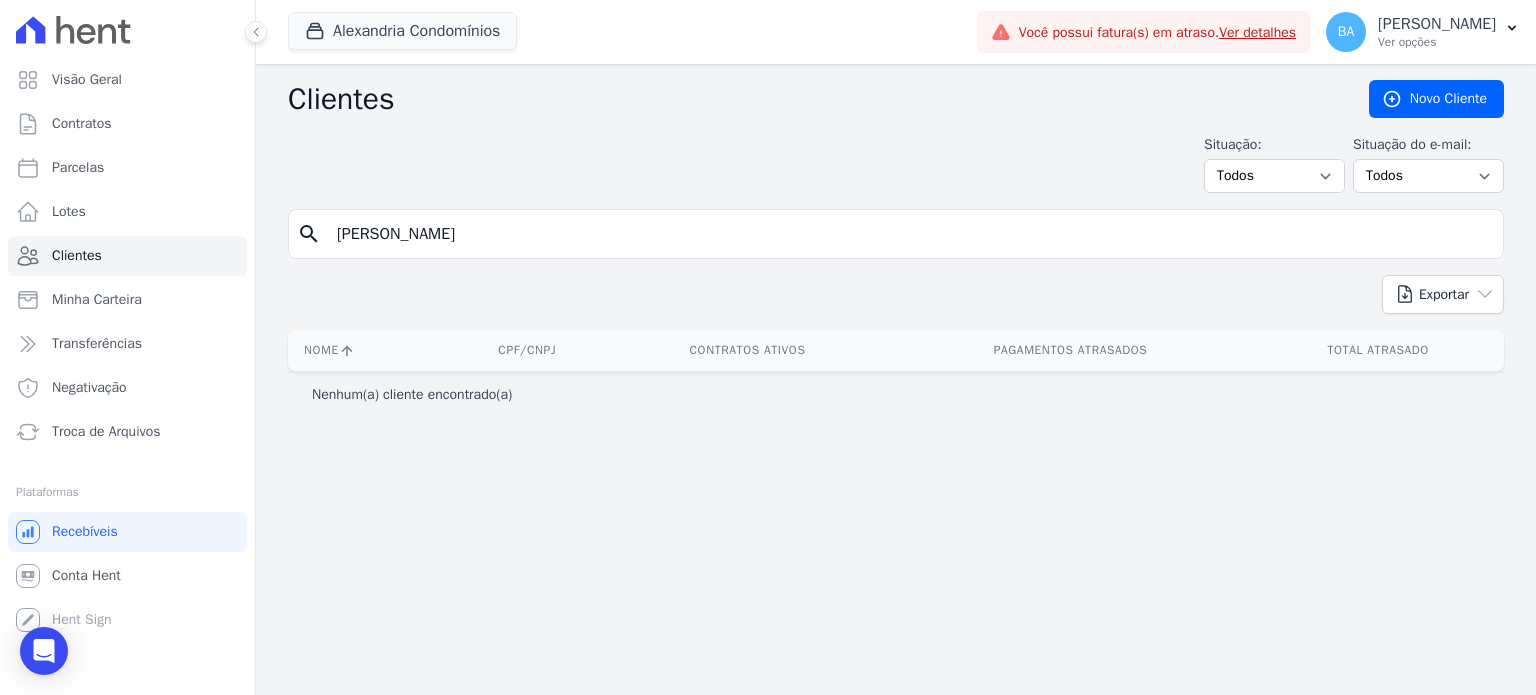 drag, startPoint x: 596, startPoint y: 247, endPoint x: 252, endPoint y: 273, distance: 344.98117 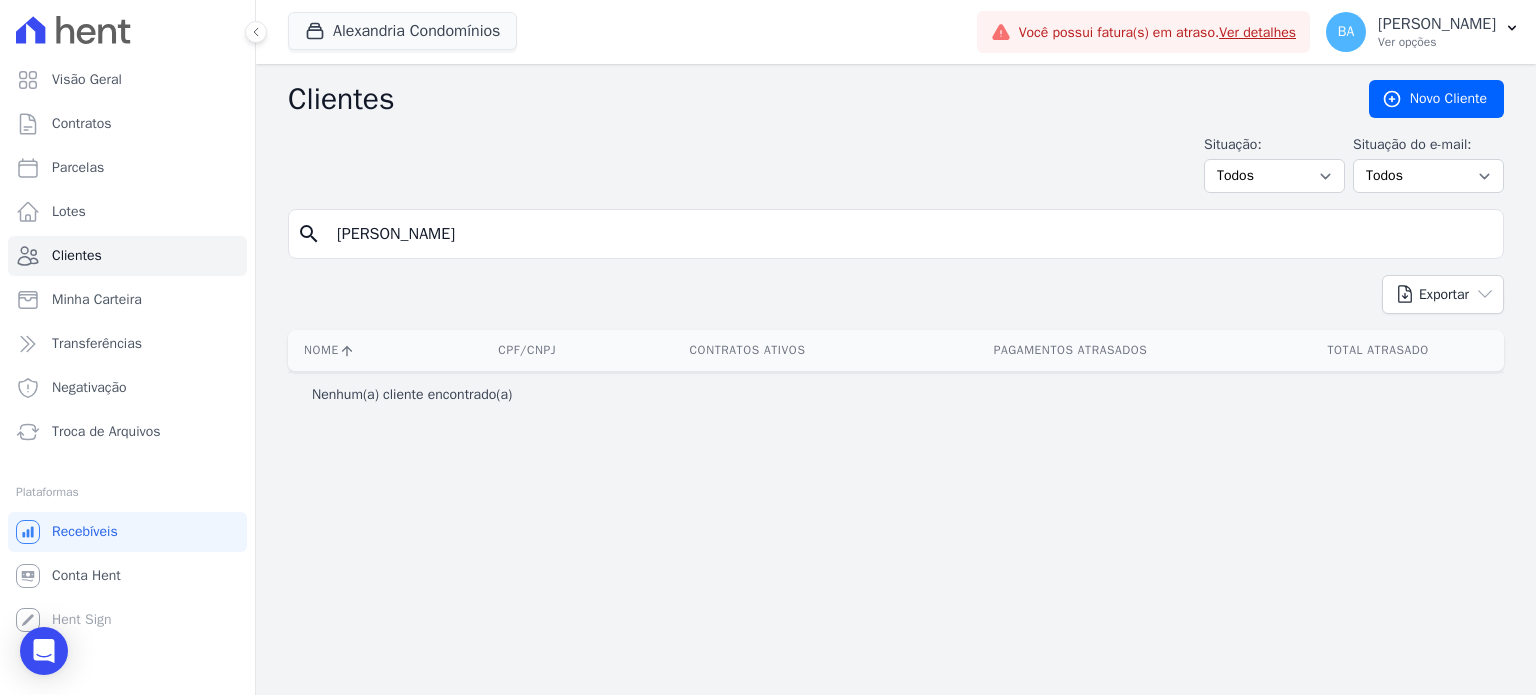click on "Visão Geral
Contratos
Parcelas
Lotes
Clientes
Minha Carteira
Transferências
Negativação" at bounding box center [768, 347] 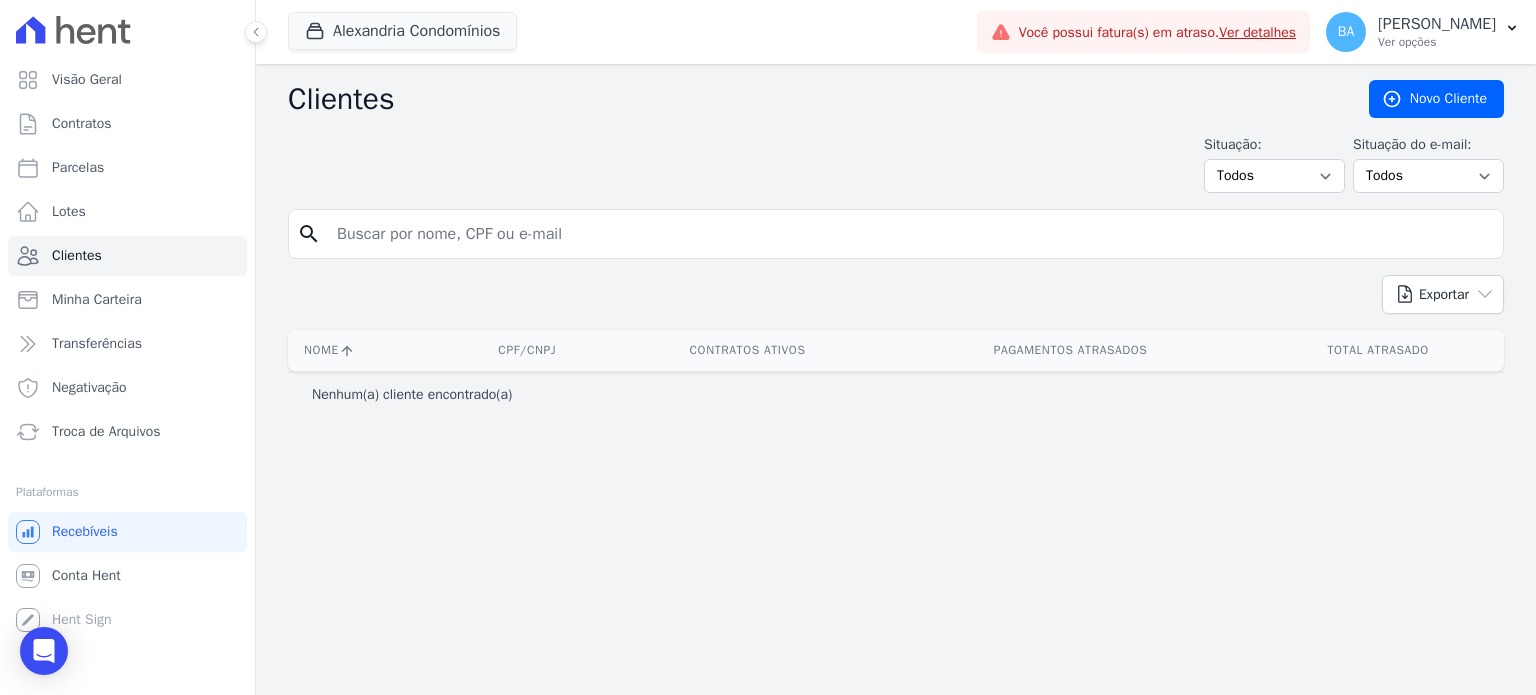 type 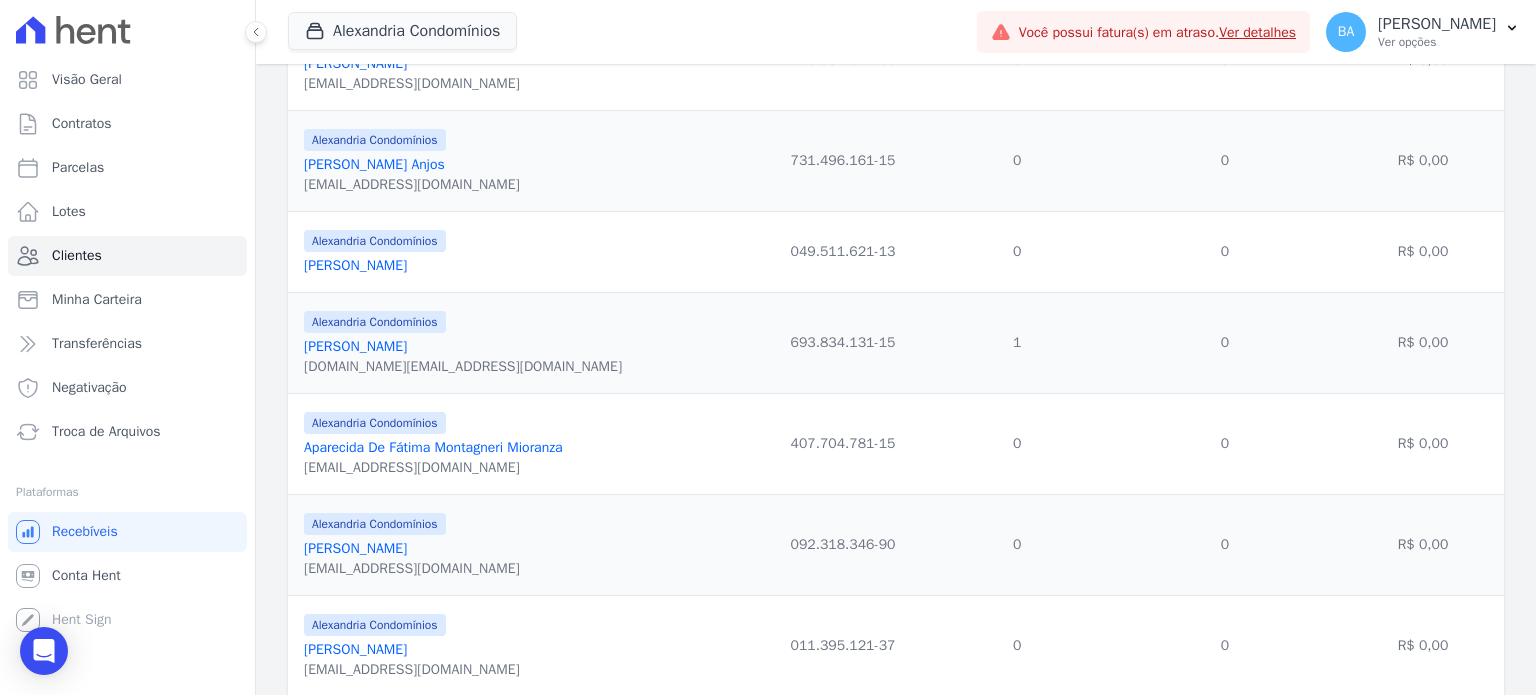 scroll, scrollTop: 0, scrollLeft: 0, axis: both 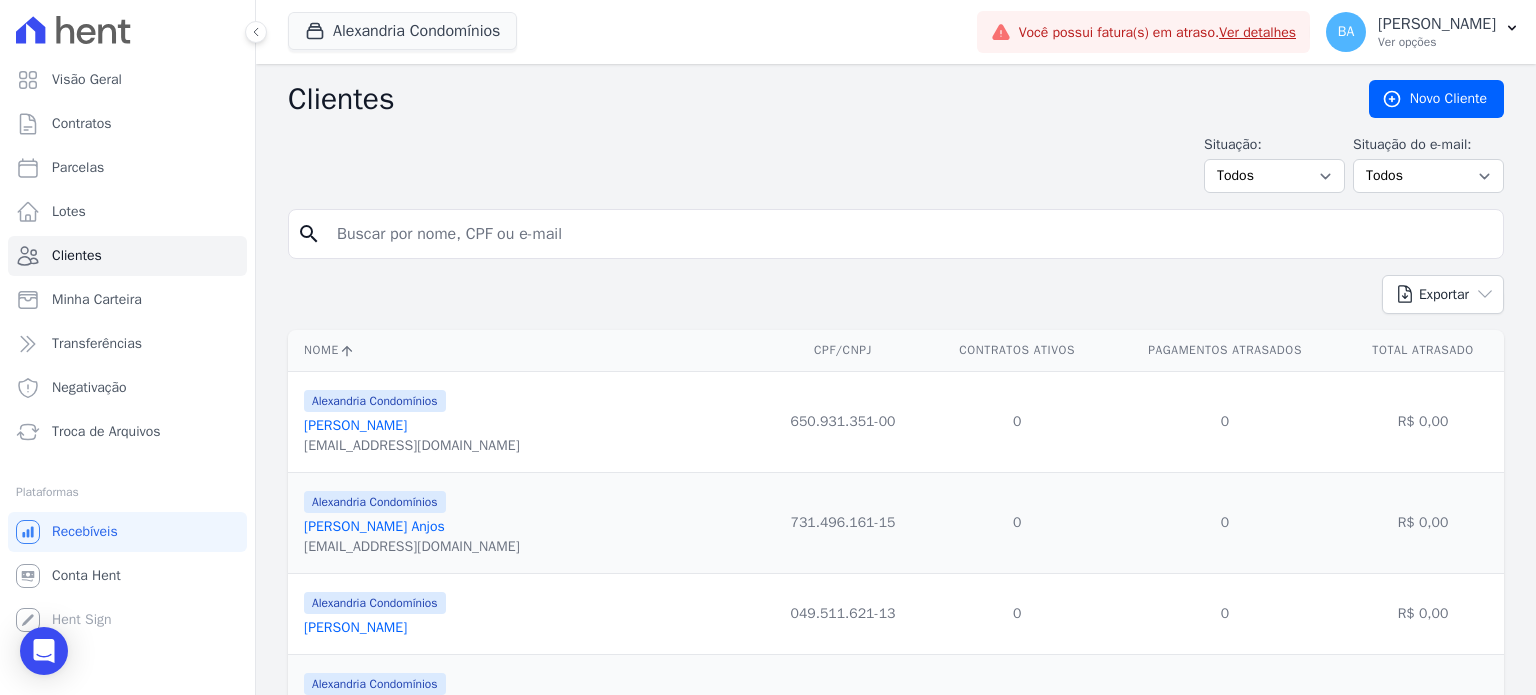 drag, startPoint x: 417, startPoint y: 269, endPoint x: 428, endPoint y: 260, distance: 14.21267 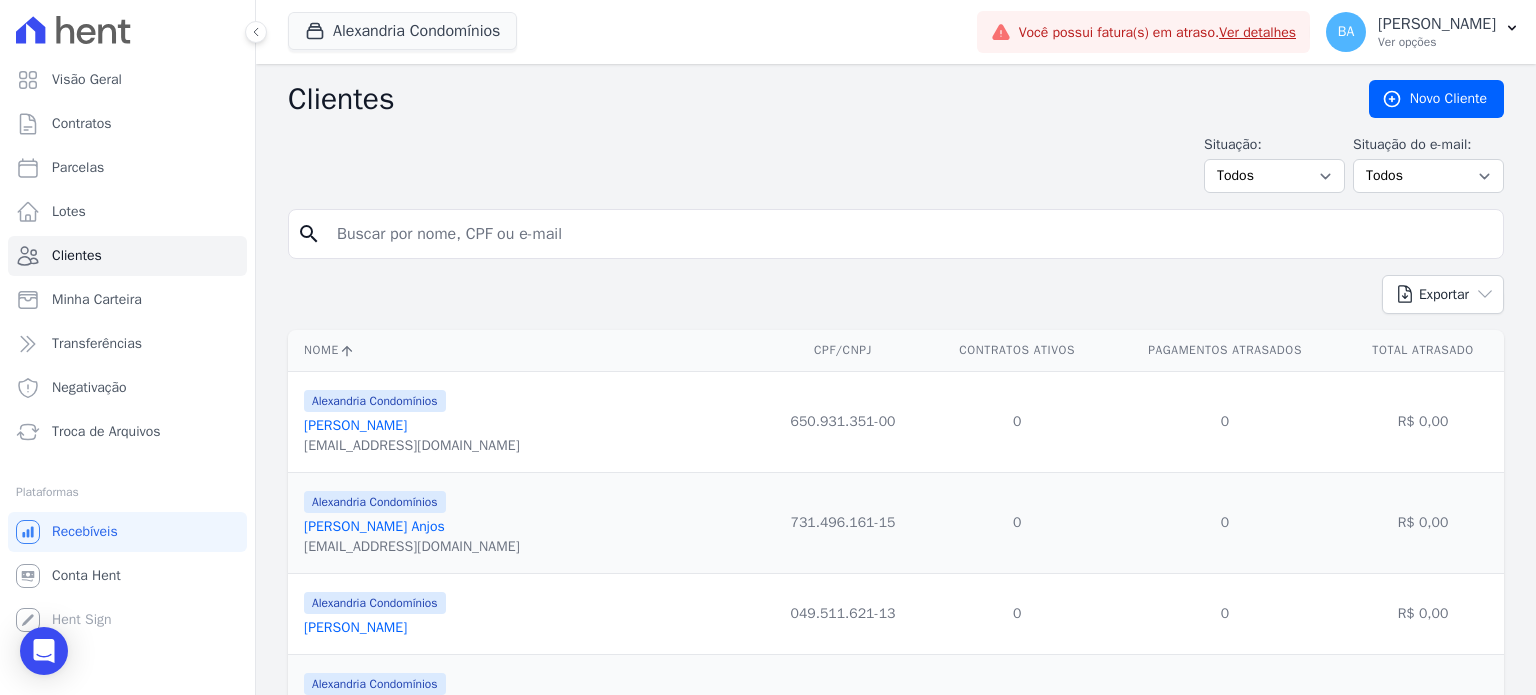click at bounding box center (910, 234) 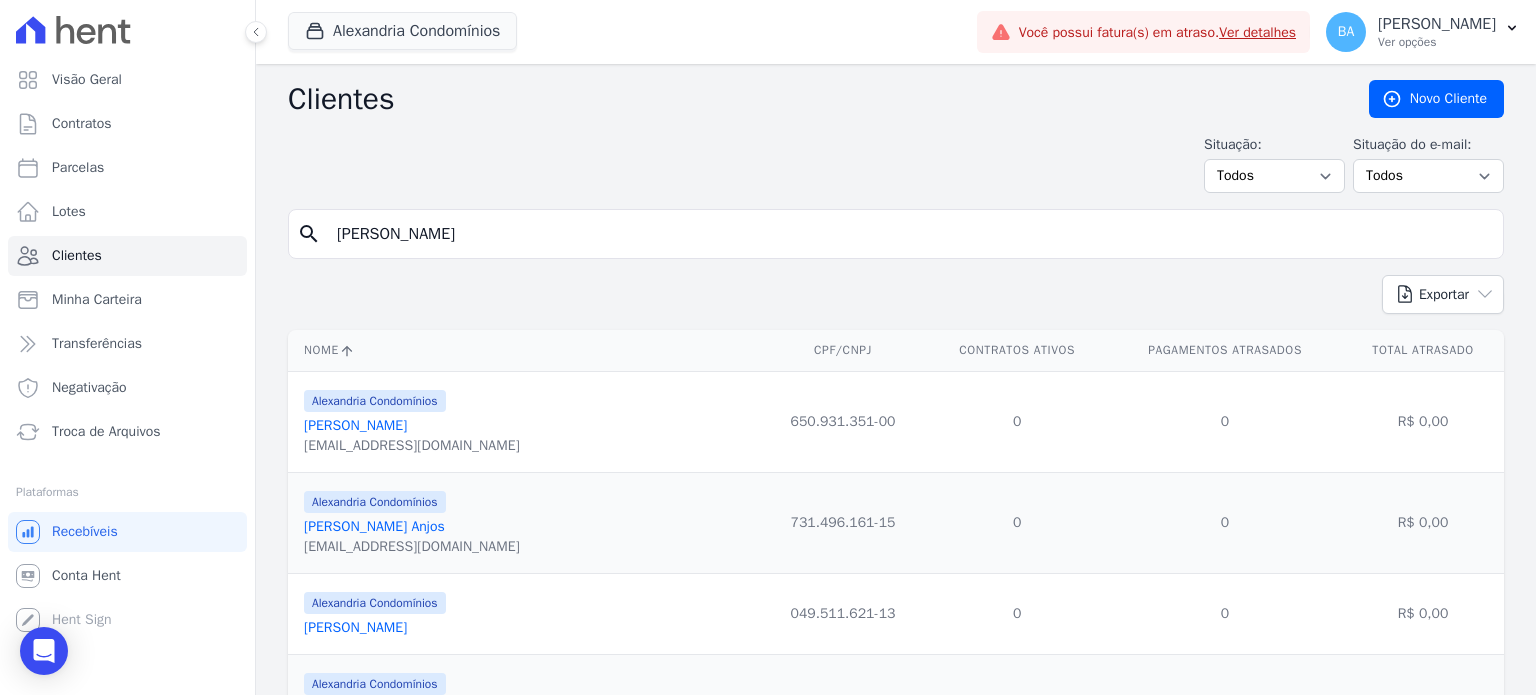 type on "Josimar" 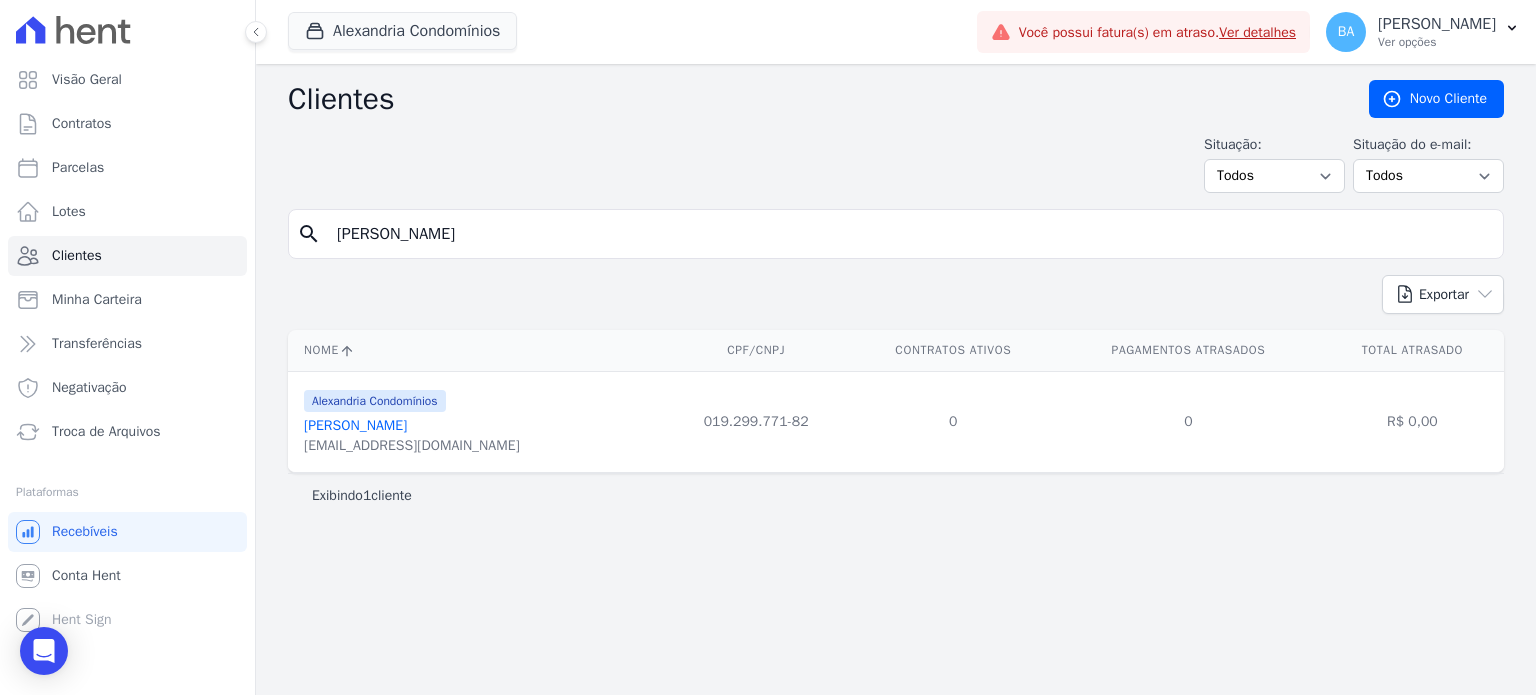 click on "Josimar Rufatto" at bounding box center [355, 425] 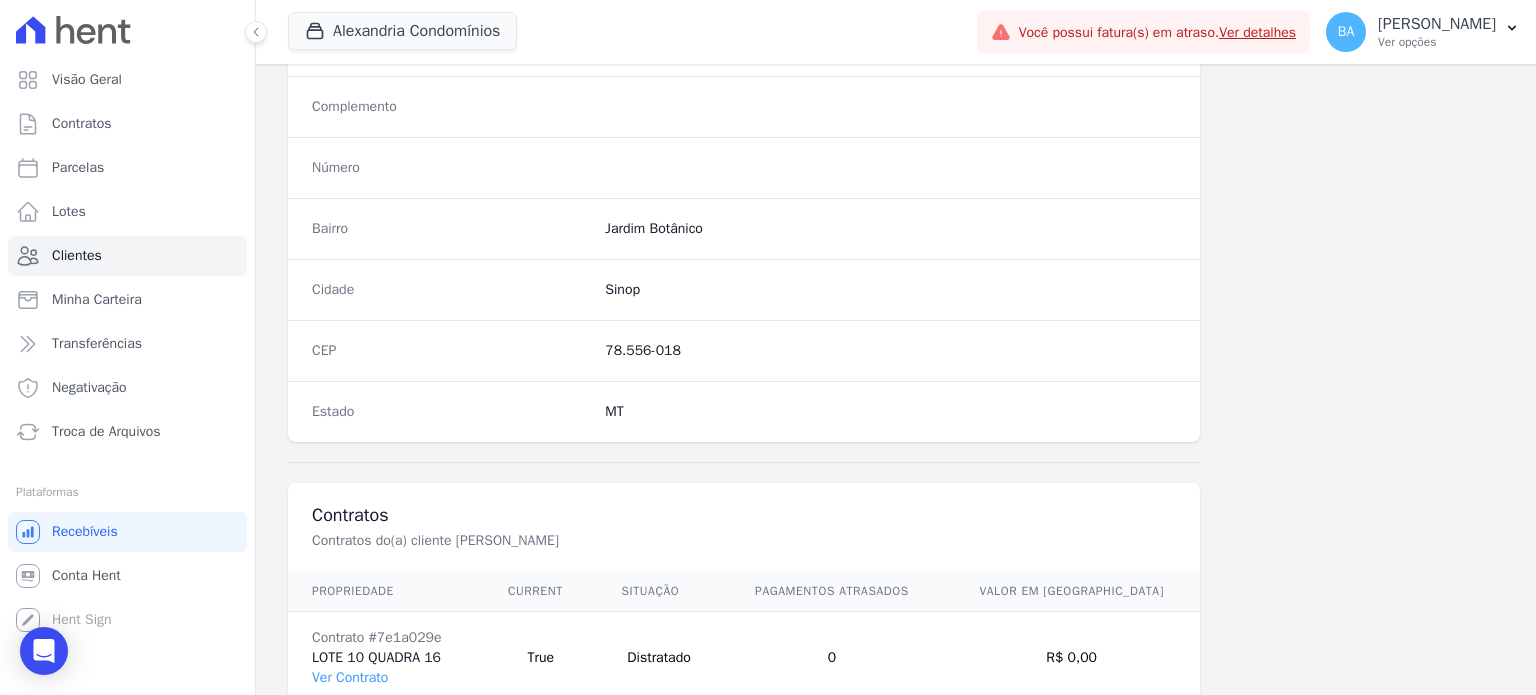 scroll, scrollTop: 1261, scrollLeft: 0, axis: vertical 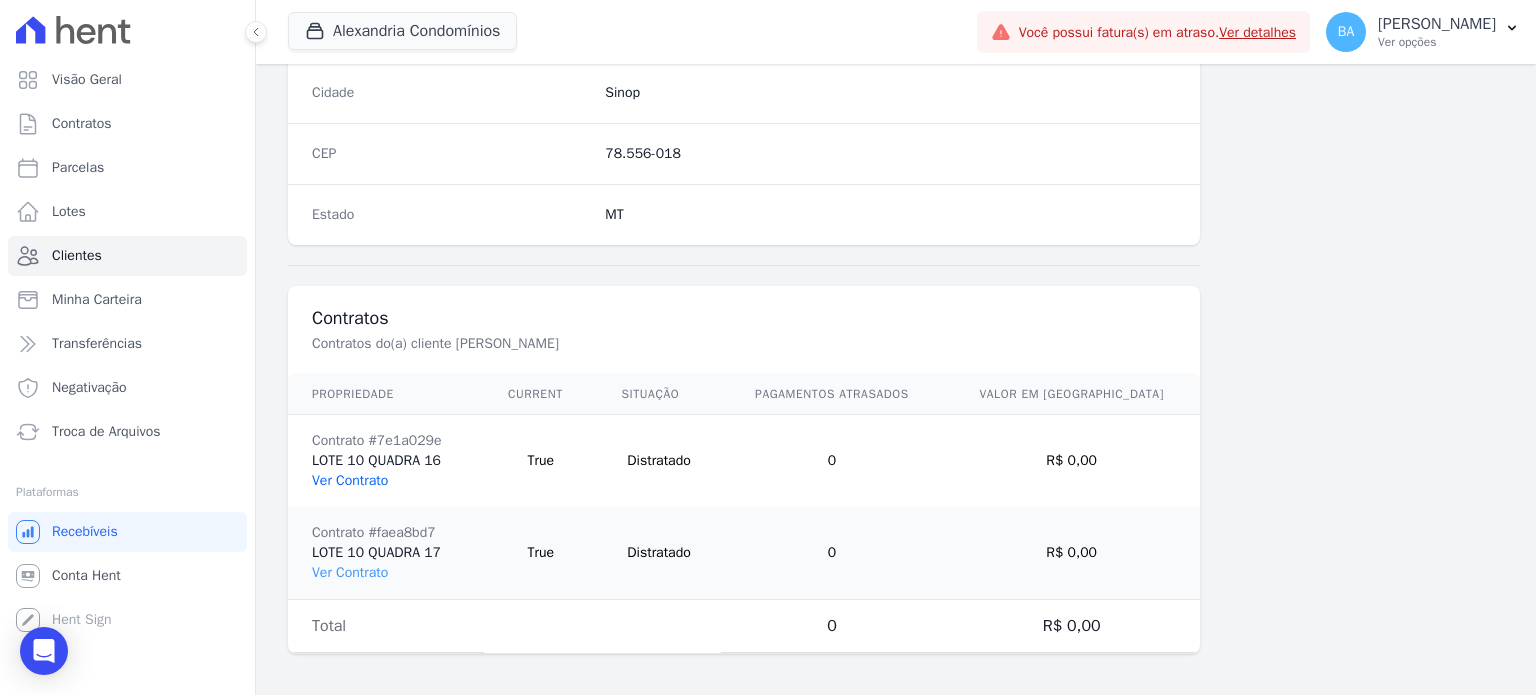 click on "Ver Contrato" at bounding box center (350, 480) 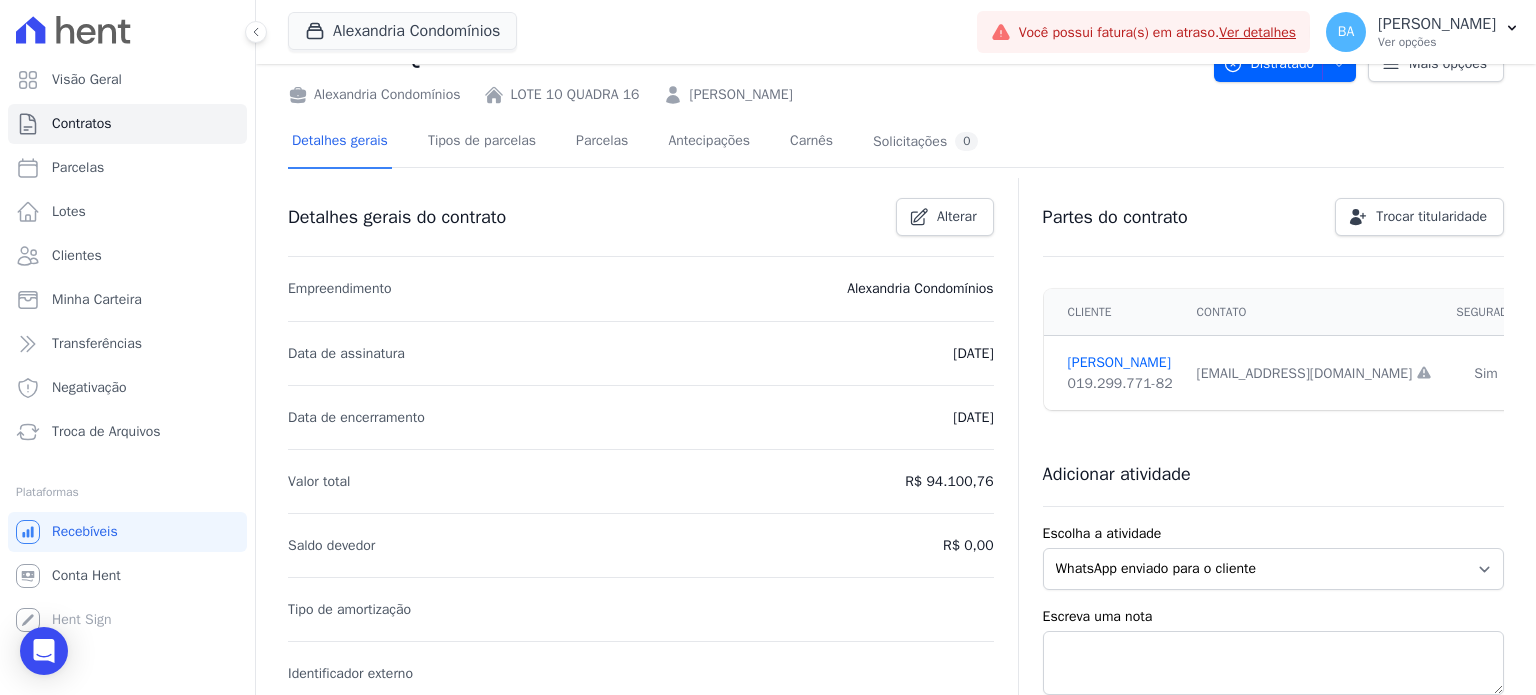 scroll, scrollTop: 0, scrollLeft: 0, axis: both 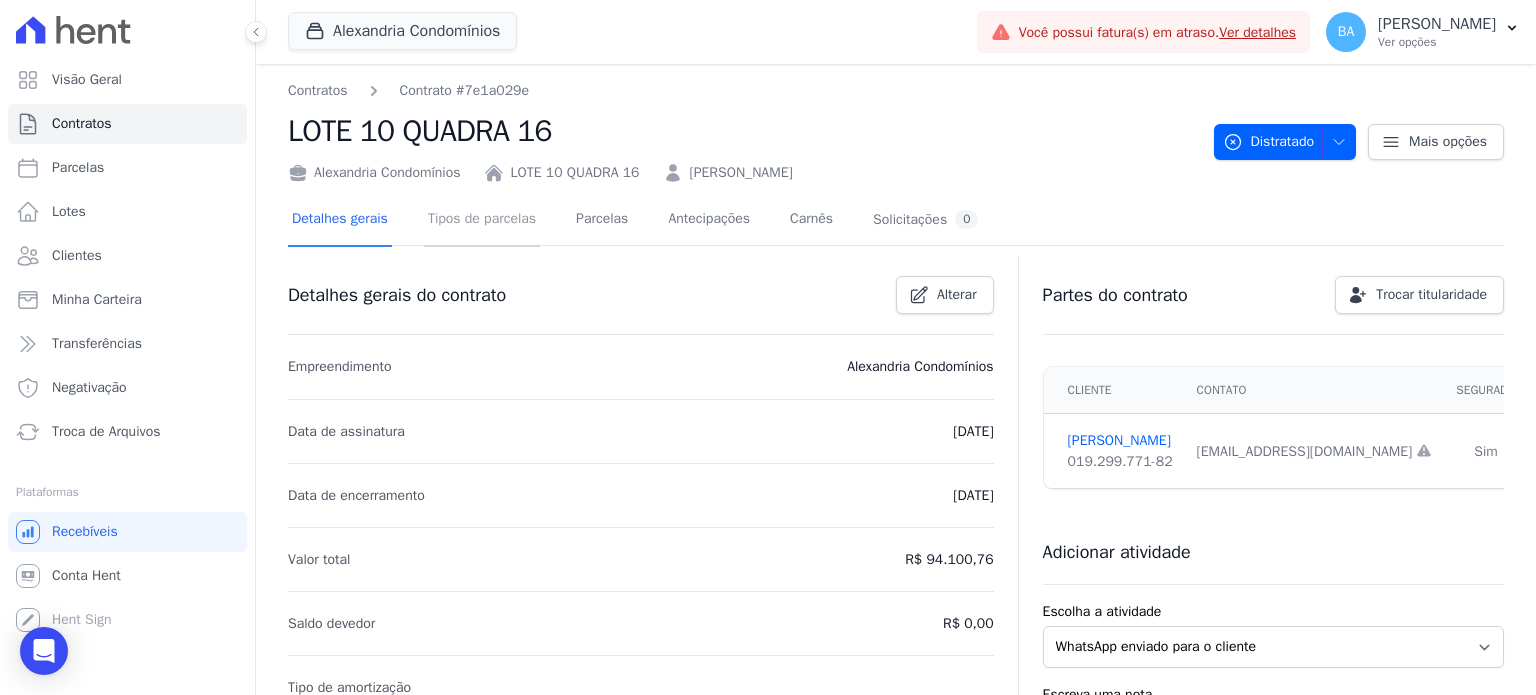 click on "Tipos de parcelas" at bounding box center [482, 220] 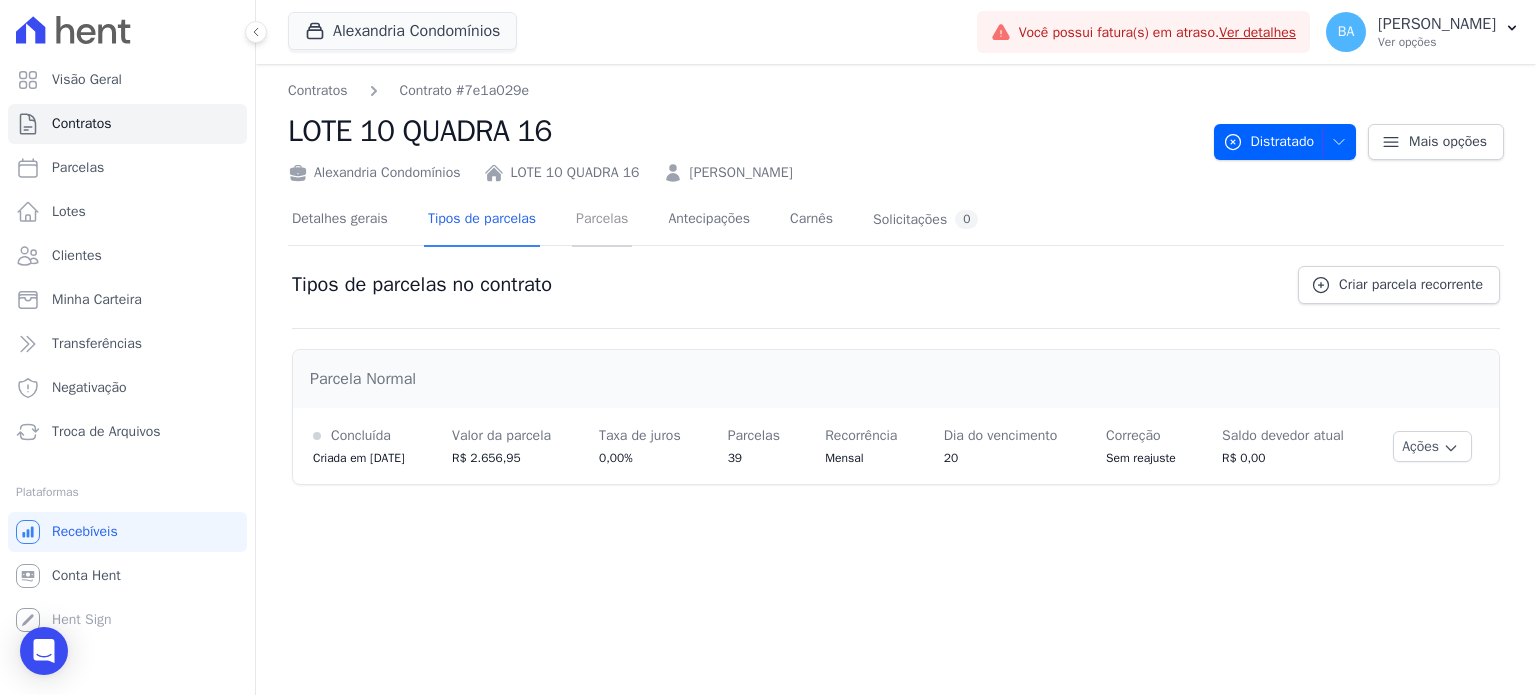 click on "Parcelas" at bounding box center [602, 220] 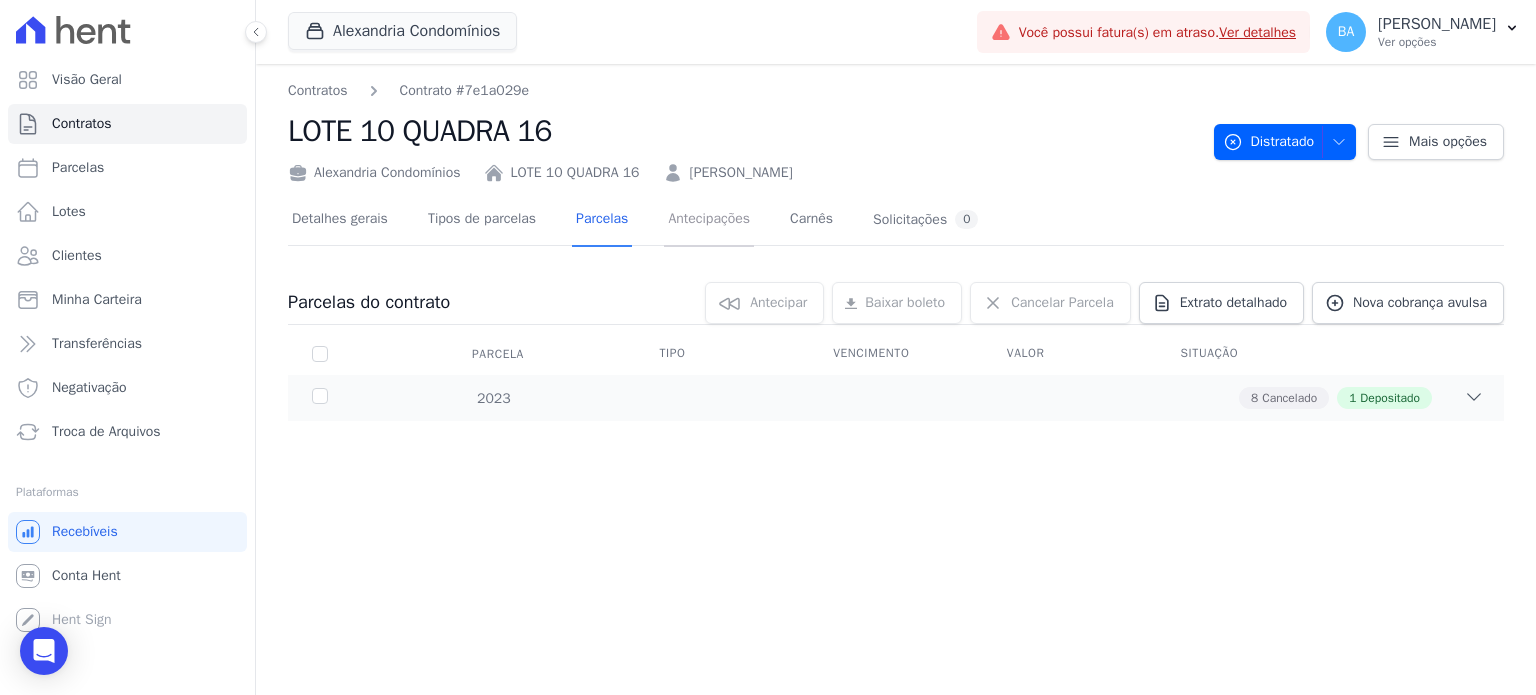 click on "Antecipações" at bounding box center (709, 220) 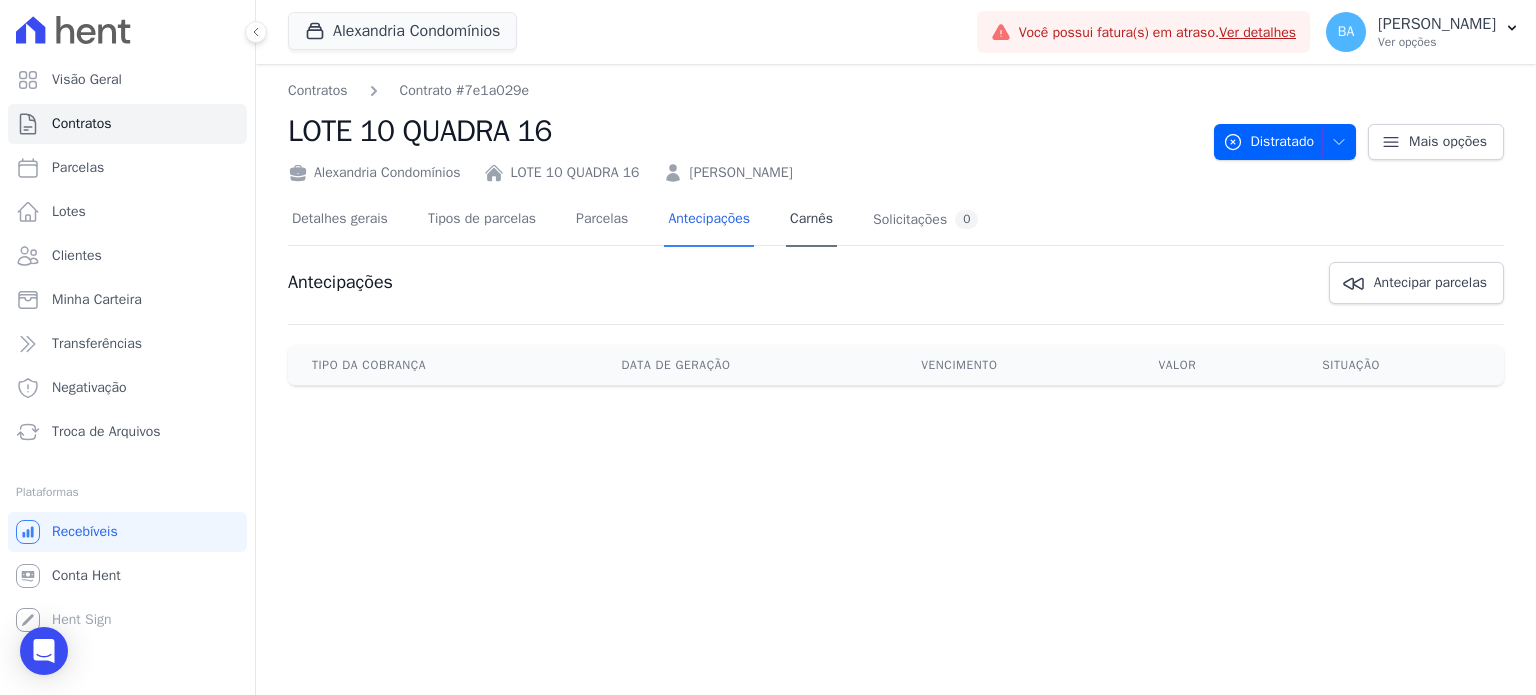 click on "Detalhes gerais
Tipos de parcelas
Parcelas
Antecipações
Carnês
Solicitações
0" at bounding box center (635, 220) 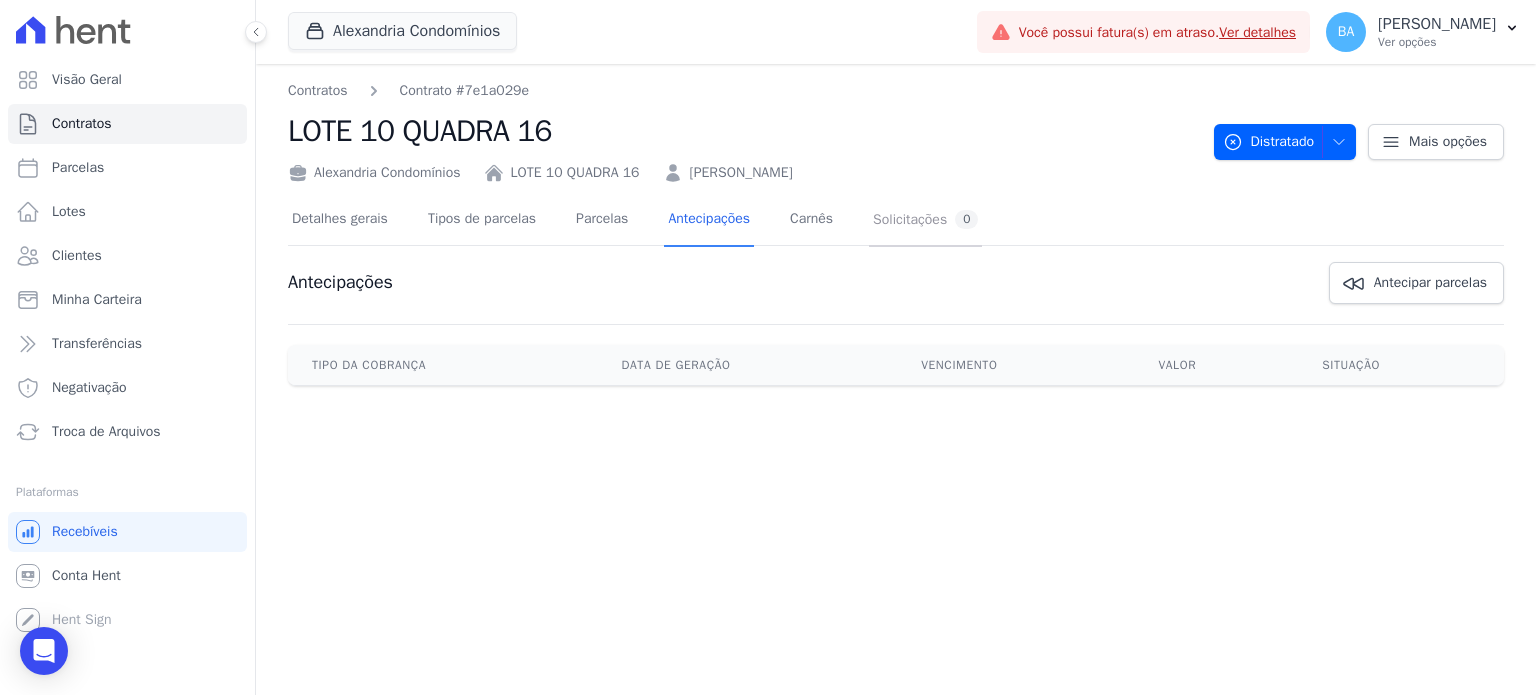 click on "Solicitações
0" at bounding box center [925, 219] 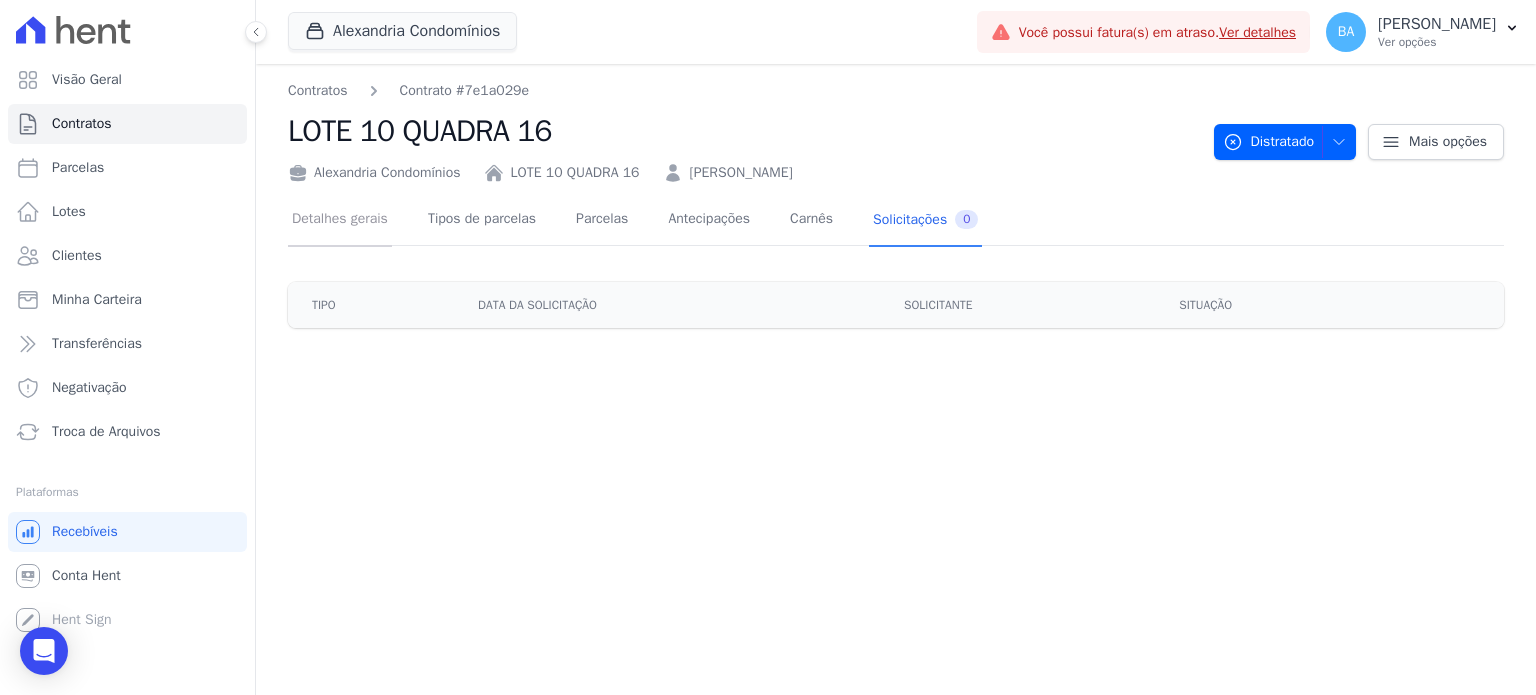click on "Detalhes gerais" at bounding box center (340, 220) 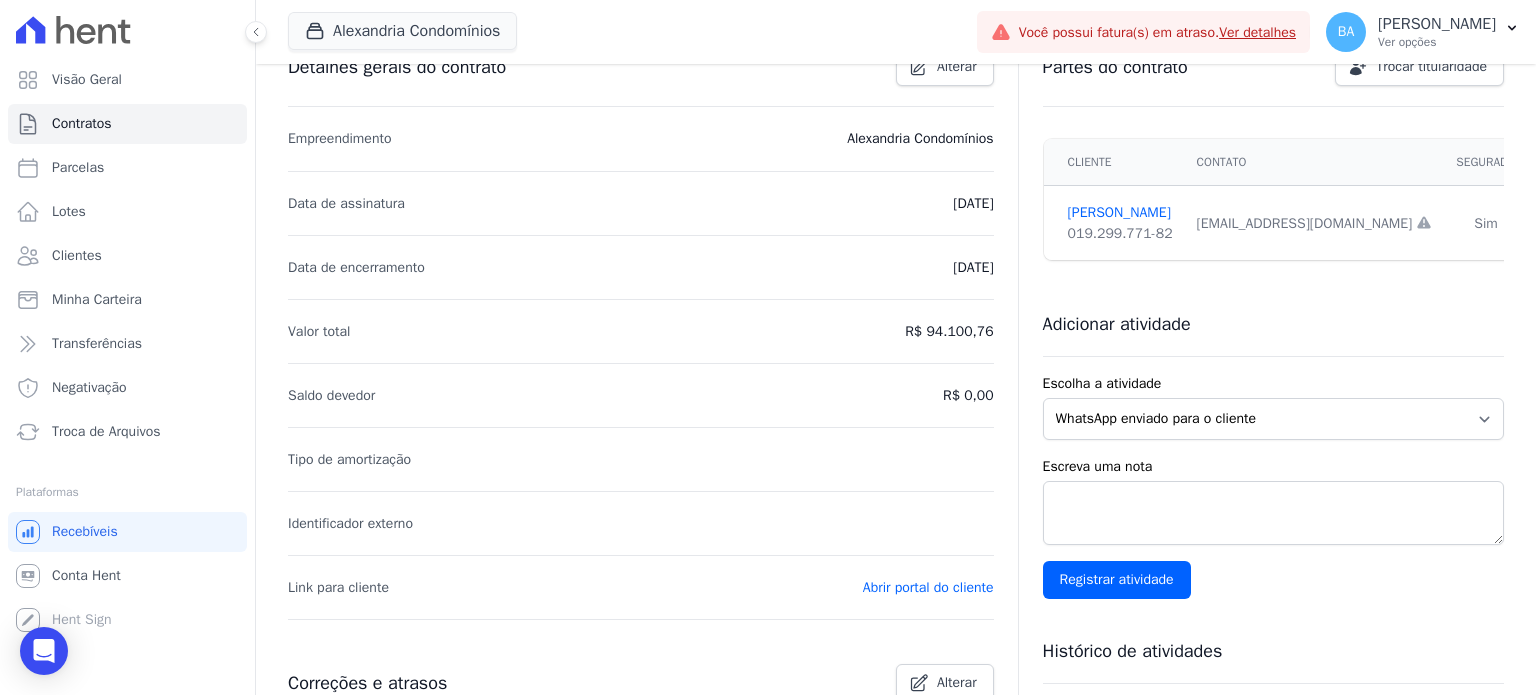 scroll, scrollTop: 0, scrollLeft: 0, axis: both 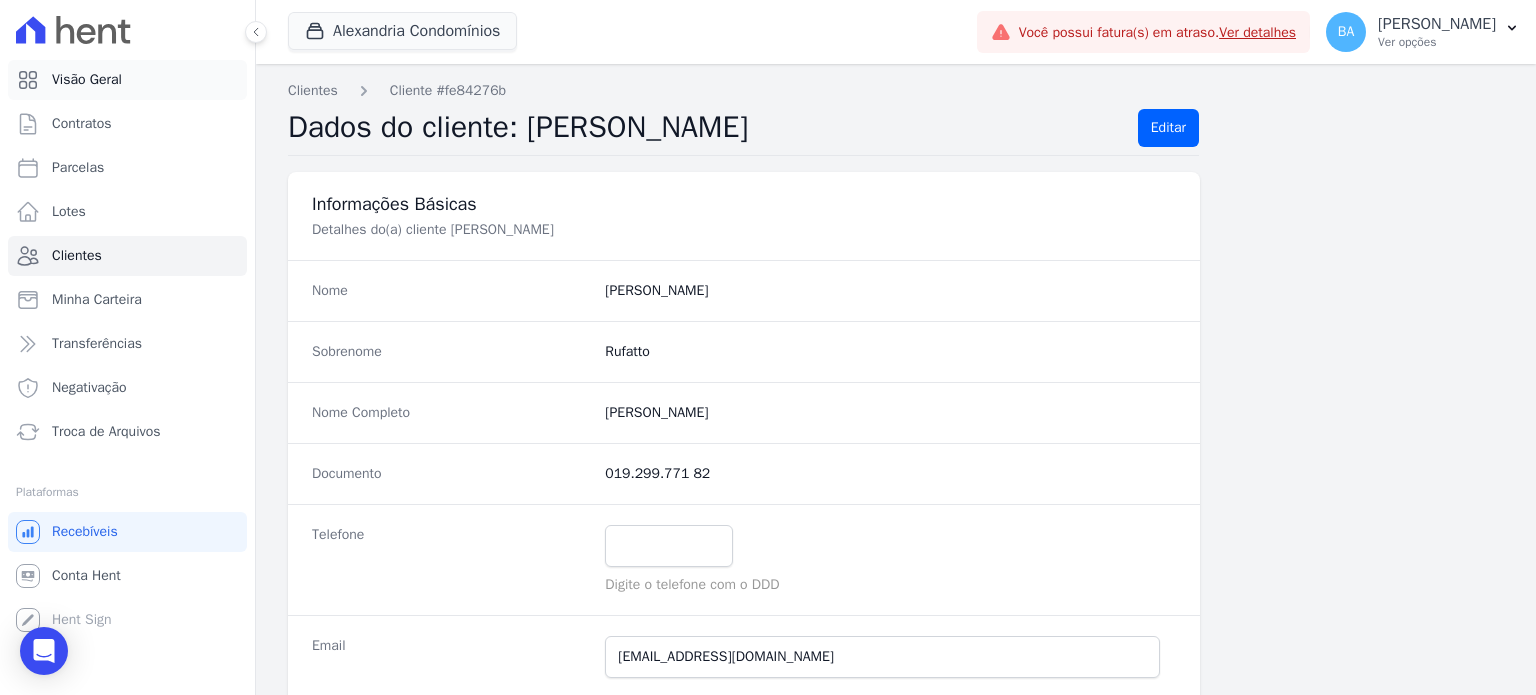 click on "Visão Geral" at bounding box center (87, 80) 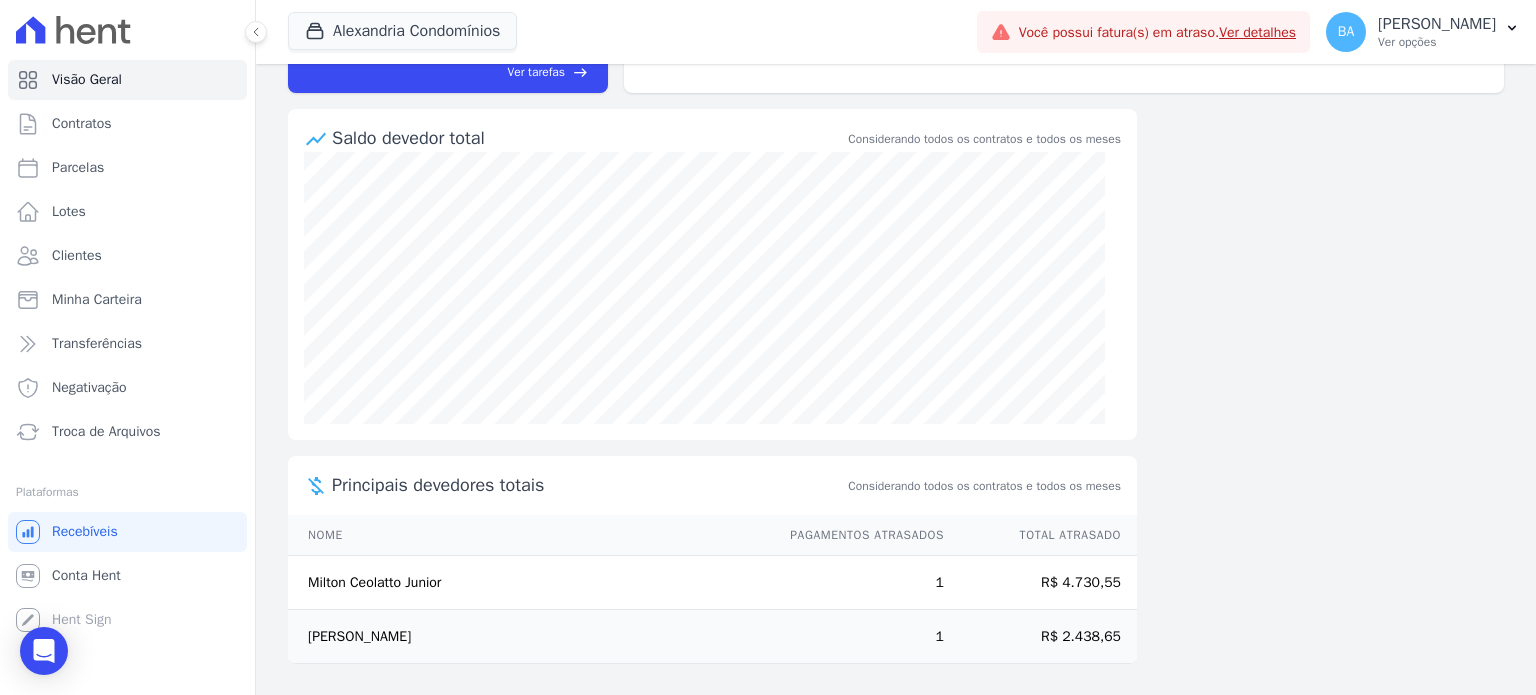 scroll, scrollTop: 0, scrollLeft: 0, axis: both 